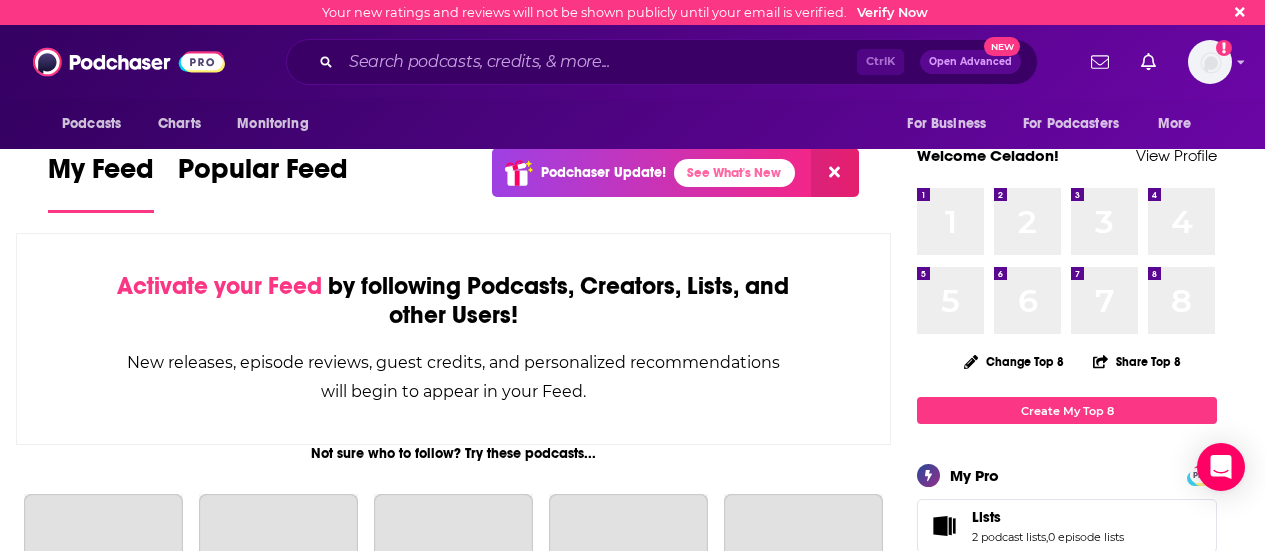 scroll, scrollTop: 0, scrollLeft: 0, axis: both 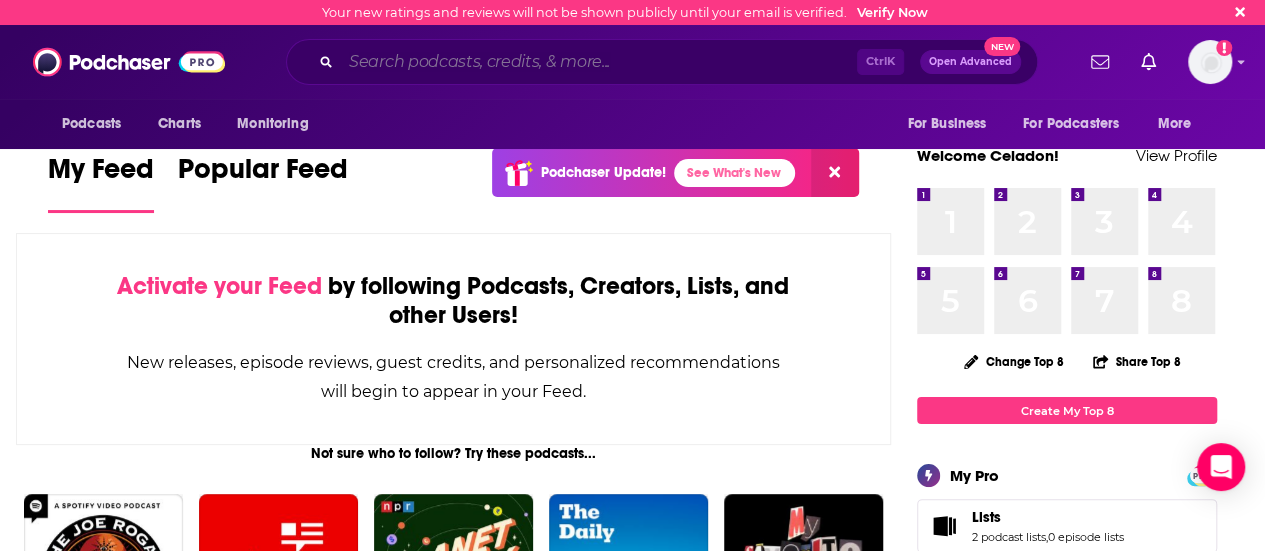 click at bounding box center [599, 62] 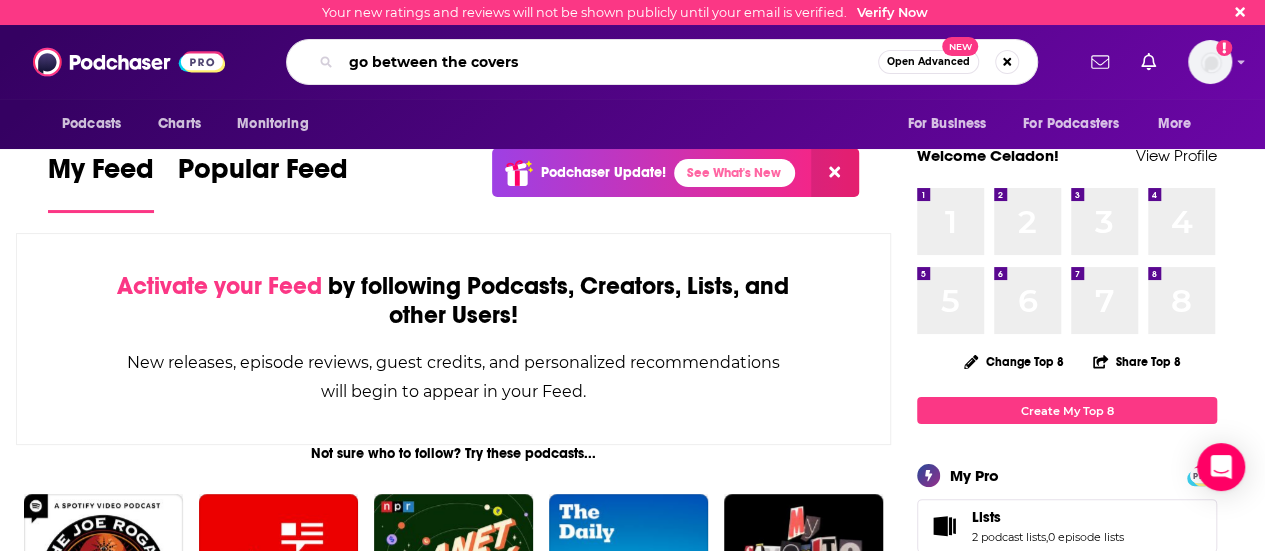 type on "go between the covers" 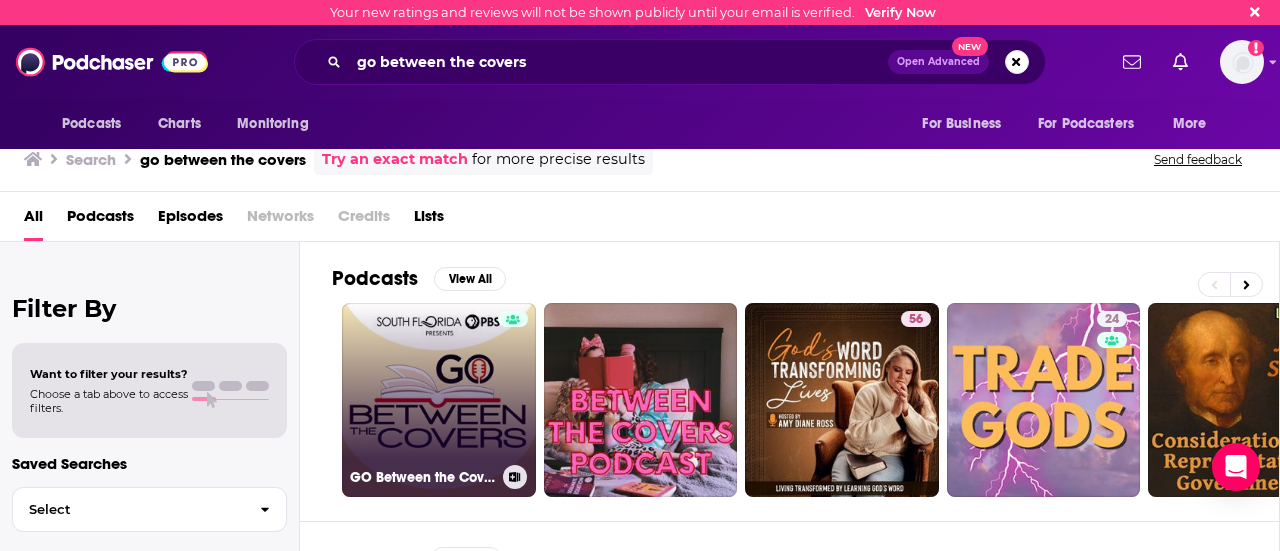 click on "GO Between the Covers" at bounding box center (439, 400) 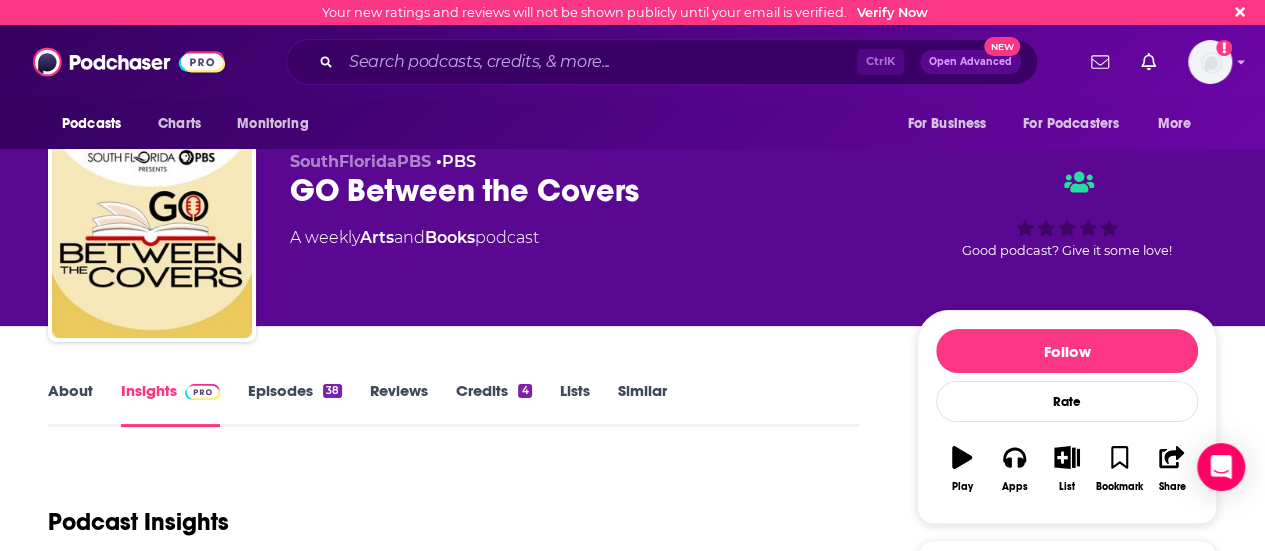 click on "About" at bounding box center [70, 404] 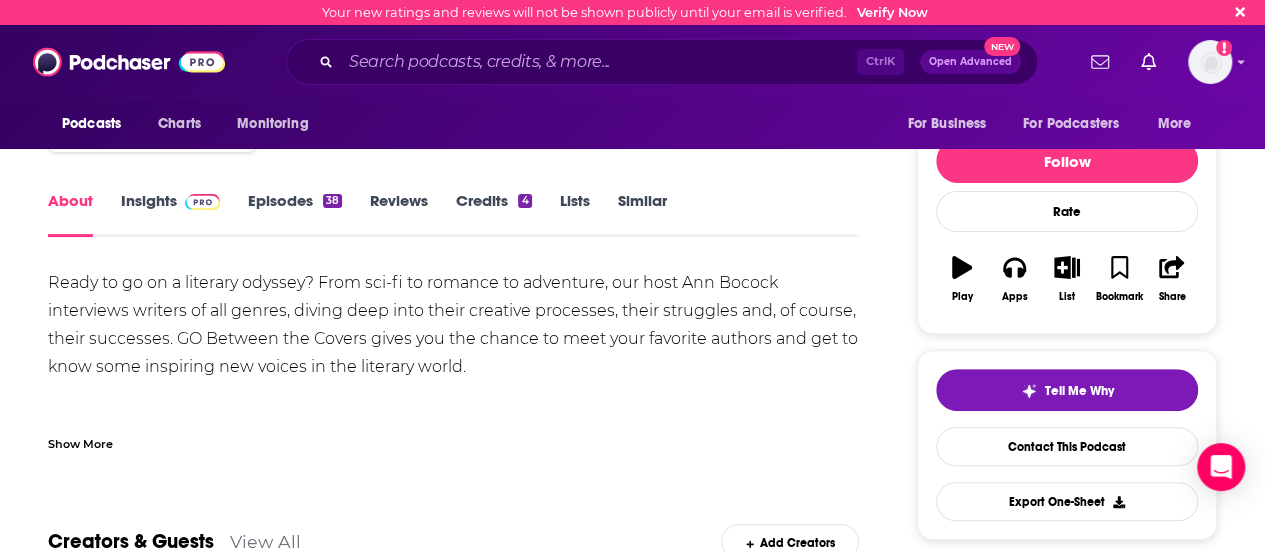 scroll, scrollTop: 197, scrollLeft: 0, axis: vertical 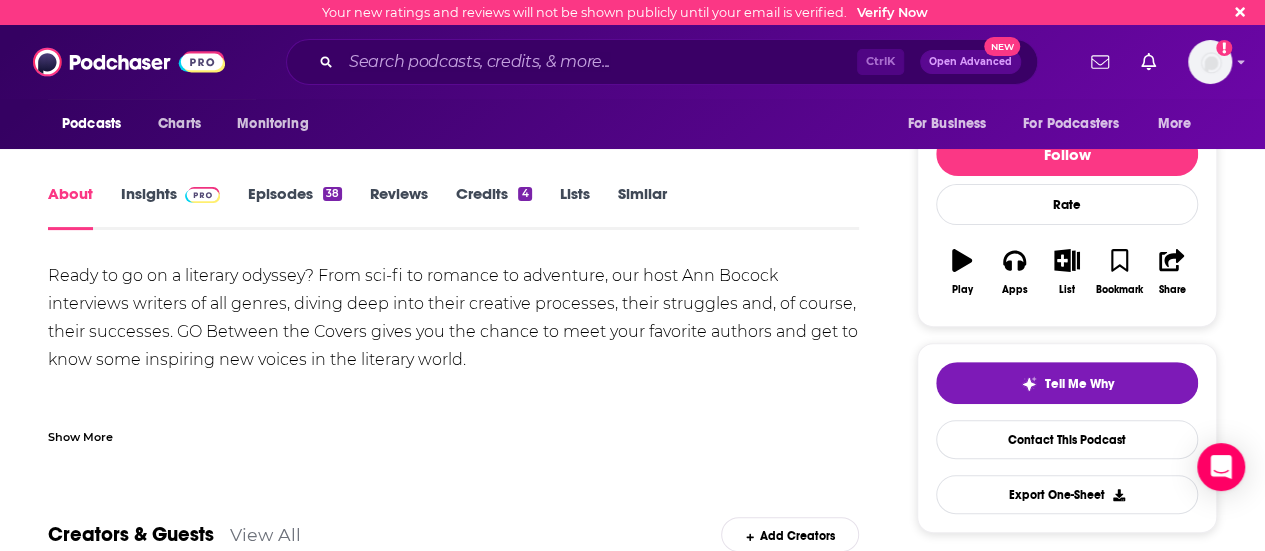 click on "Insights" at bounding box center (170, 207) 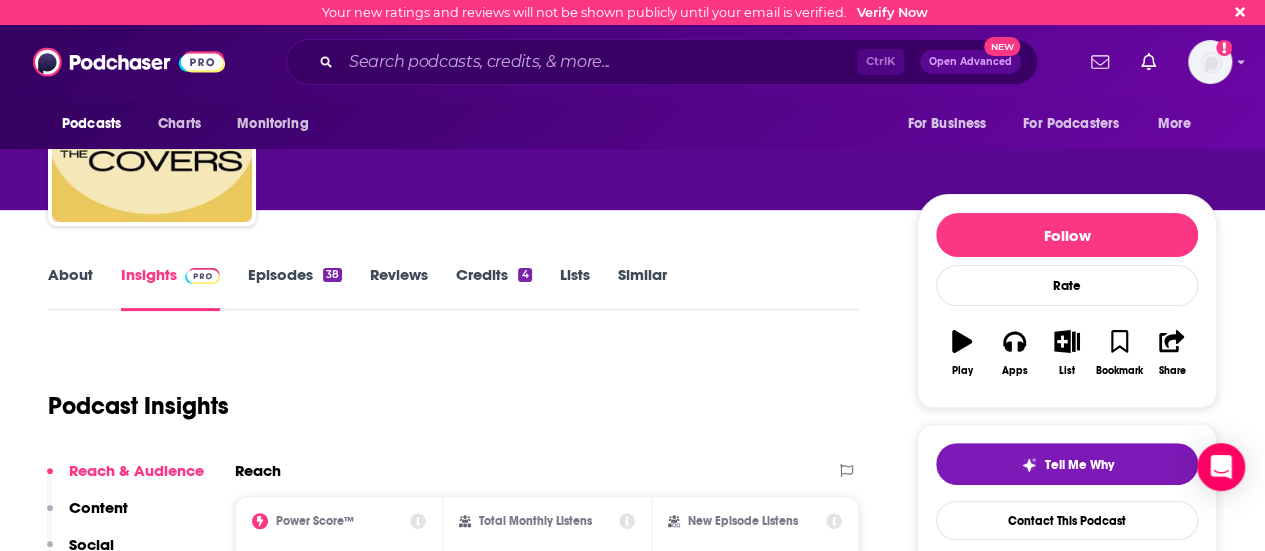 scroll, scrollTop: 116, scrollLeft: 0, axis: vertical 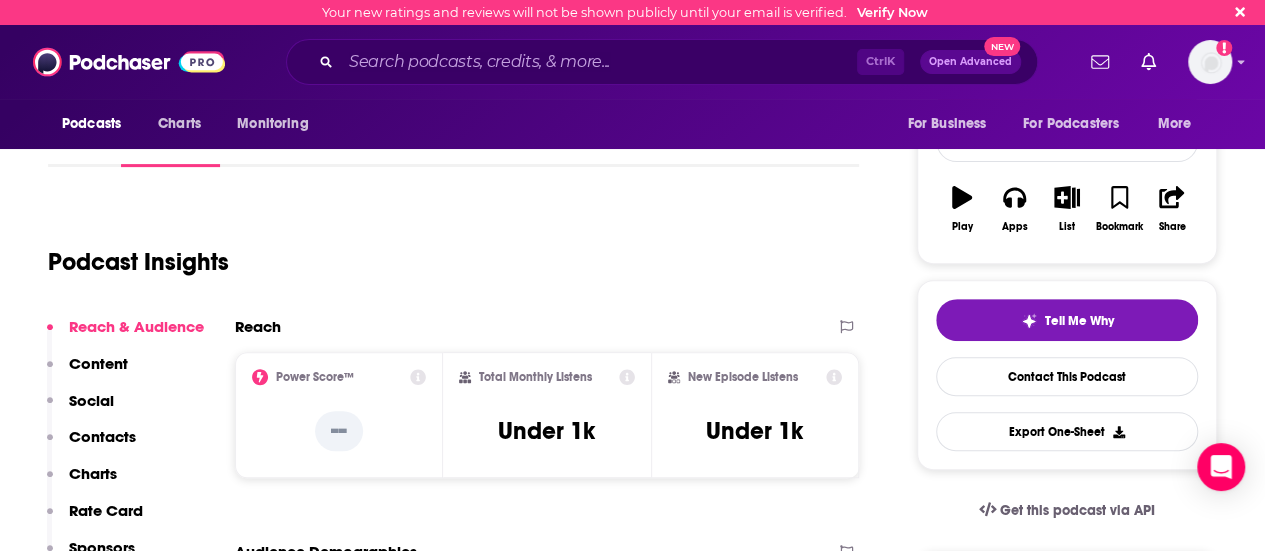click on "Contacts" at bounding box center [102, 436] 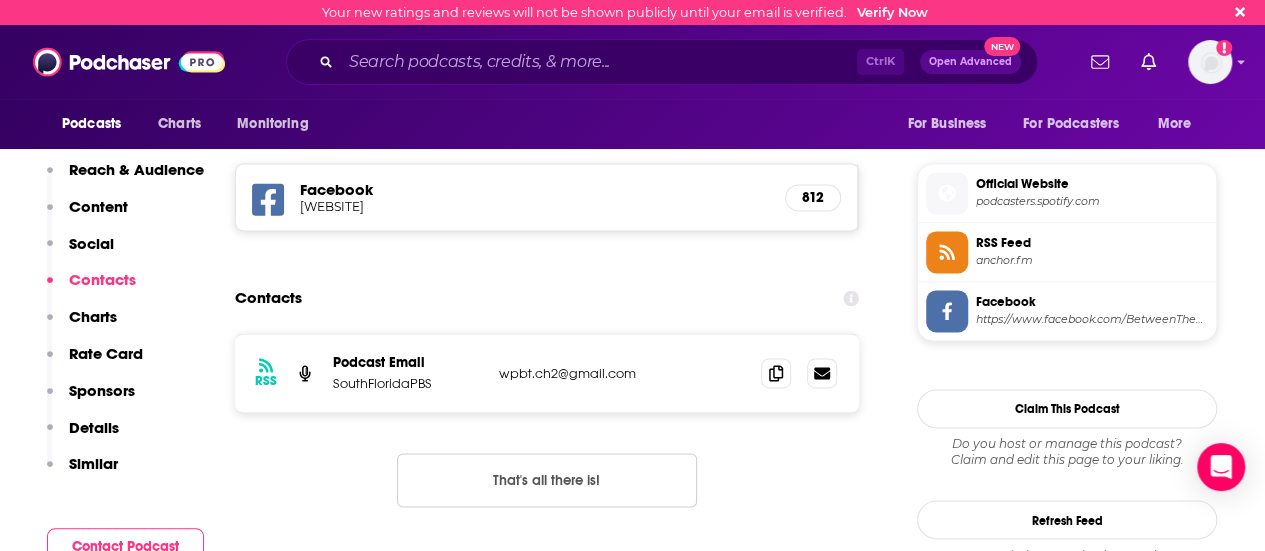 scroll, scrollTop: 1375, scrollLeft: 0, axis: vertical 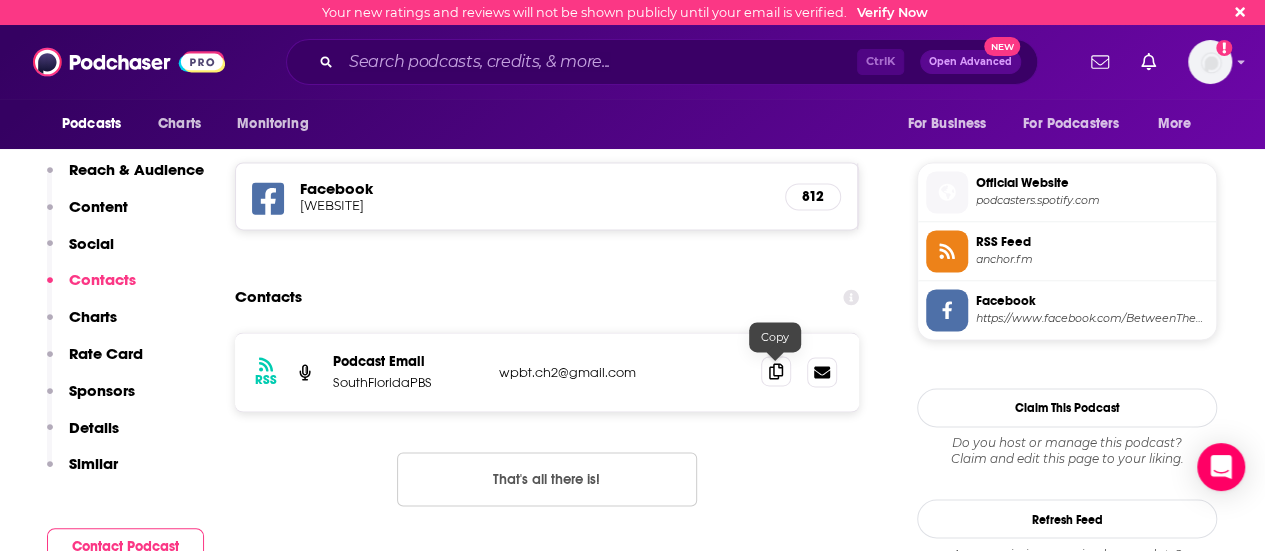 click 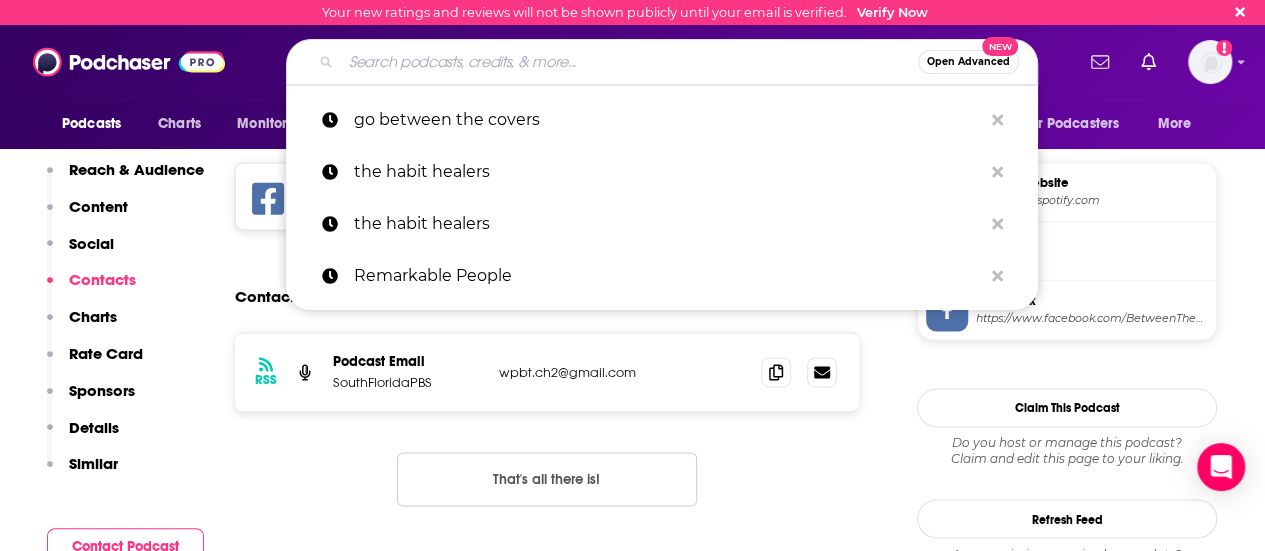 click at bounding box center (629, 62) 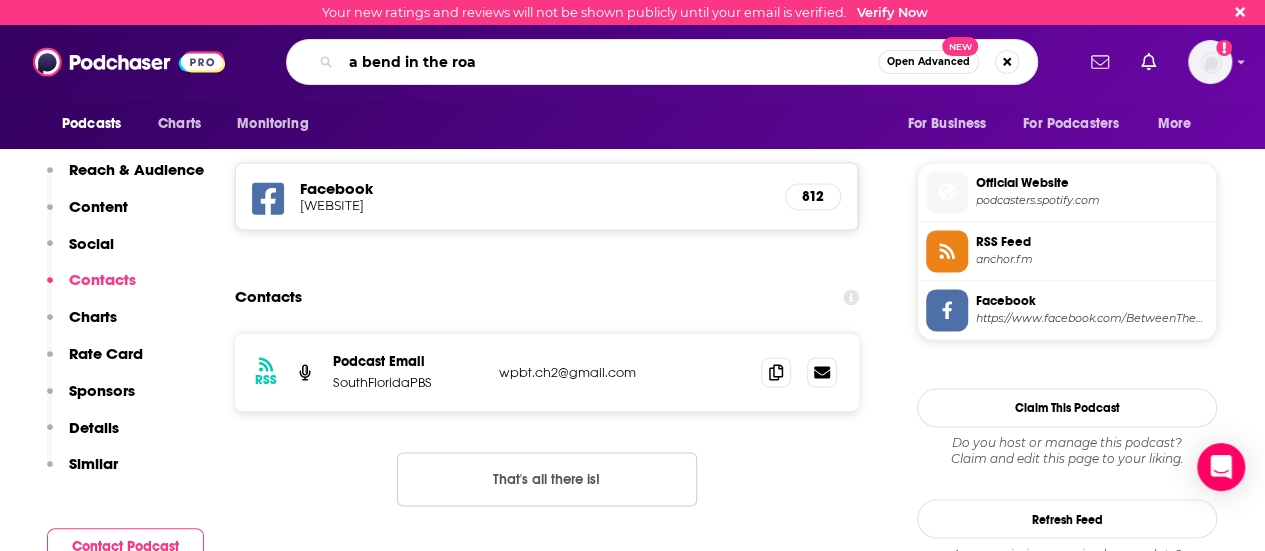 type on "a bend in the road" 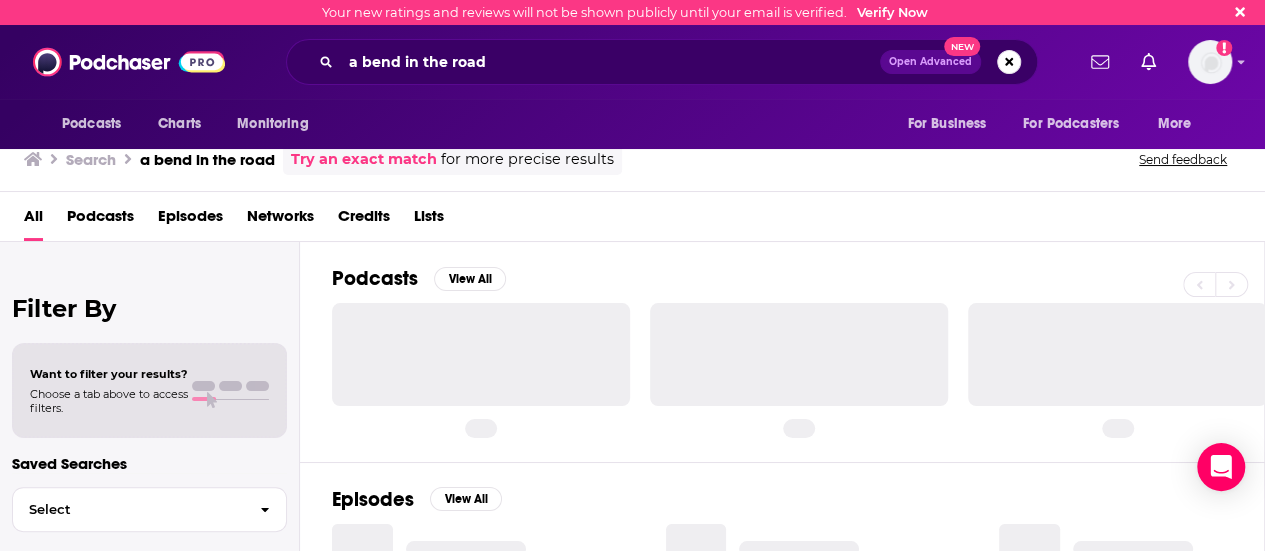 scroll, scrollTop: 0, scrollLeft: 0, axis: both 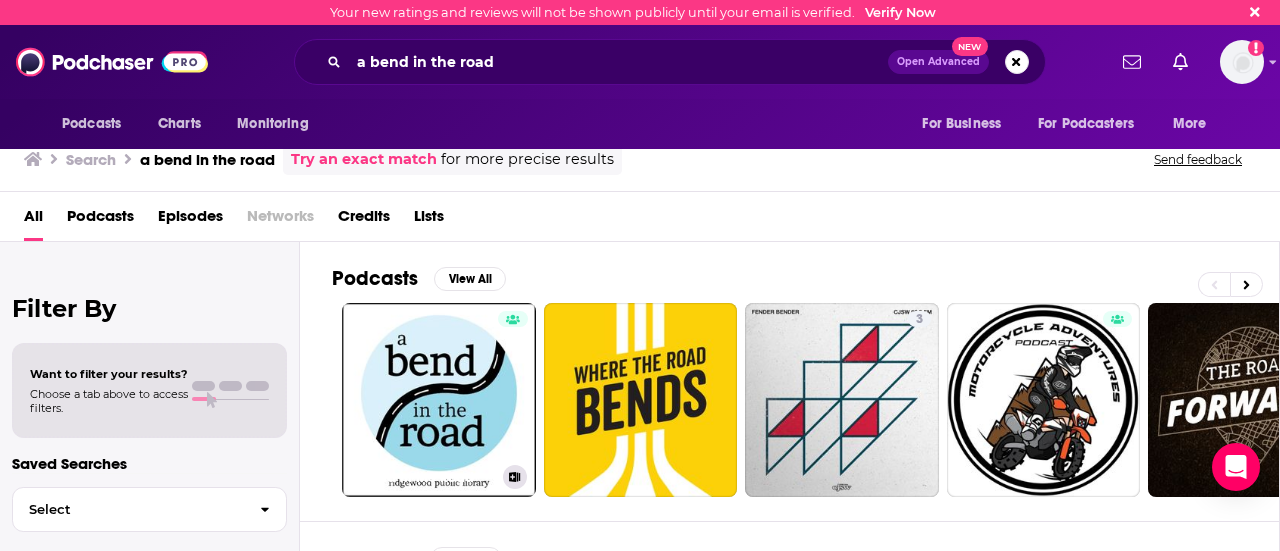 click at bounding box center (513, 388) 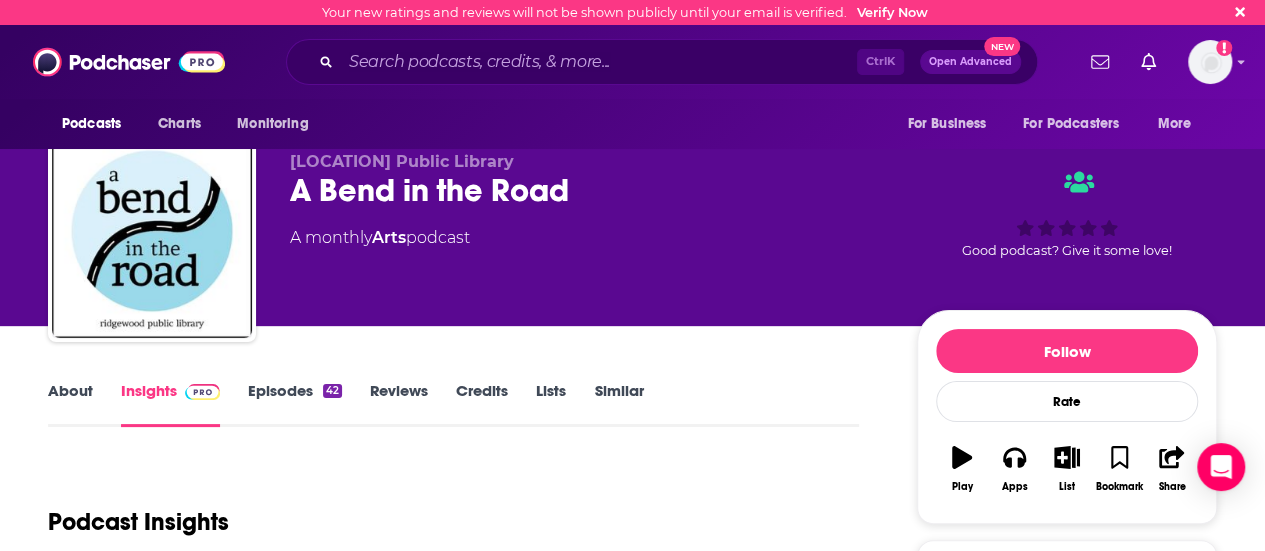 click on "About" at bounding box center [70, 404] 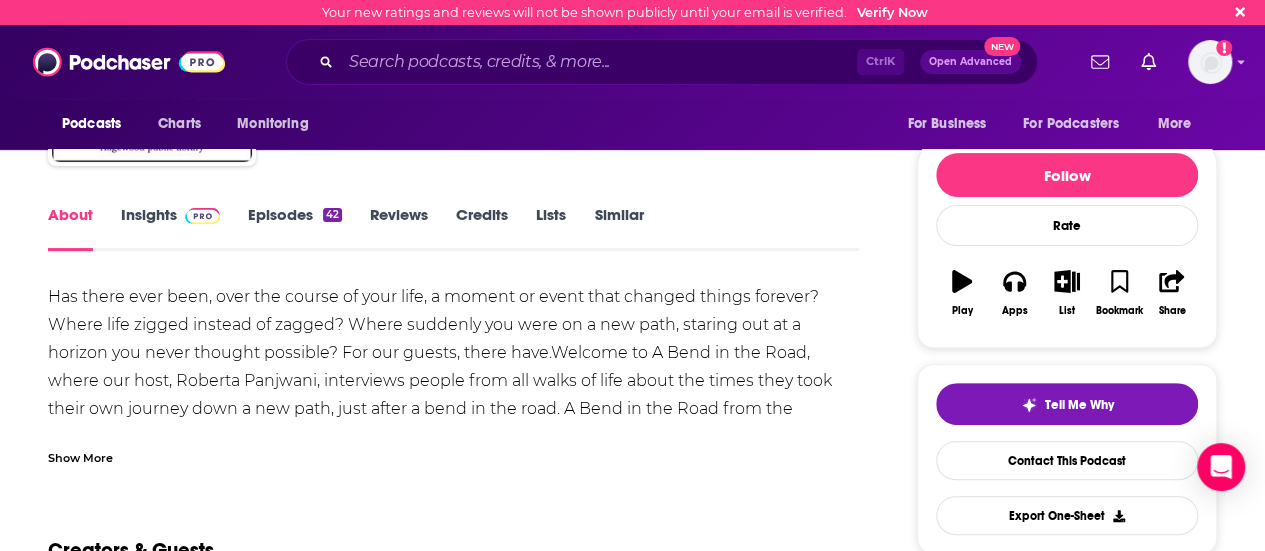 scroll, scrollTop: 181, scrollLeft: 0, axis: vertical 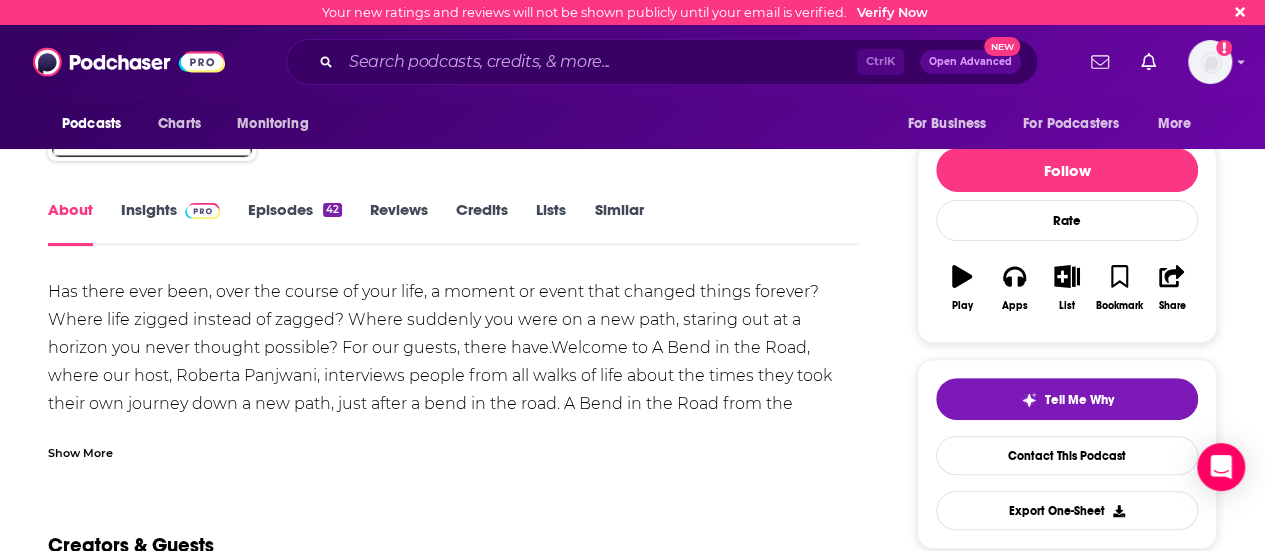 click on "Show More" at bounding box center [80, 451] 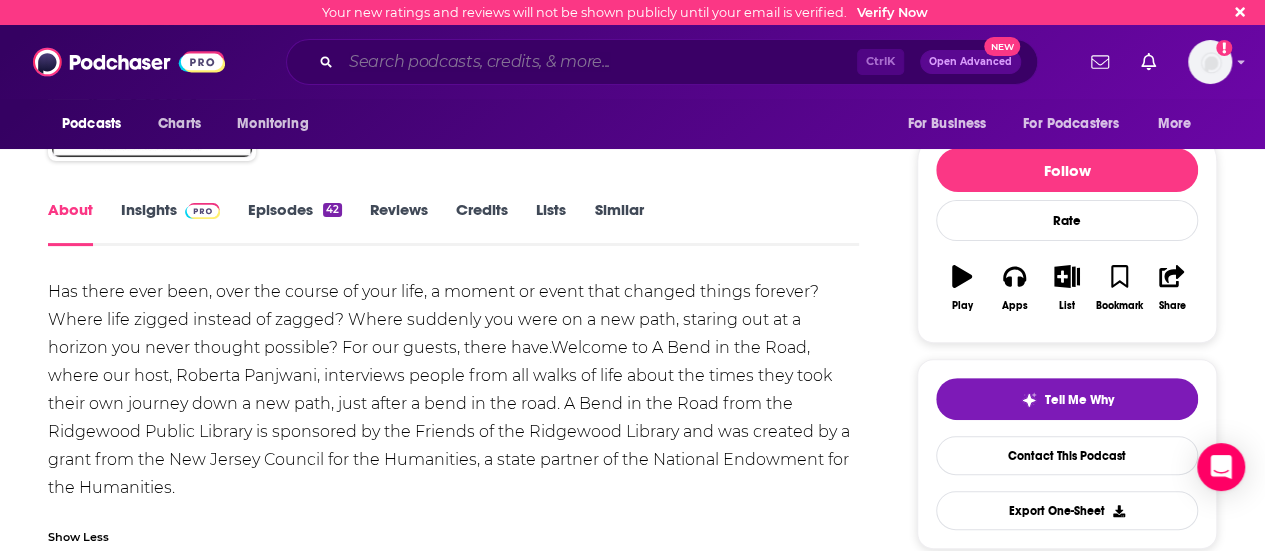 click at bounding box center (599, 62) 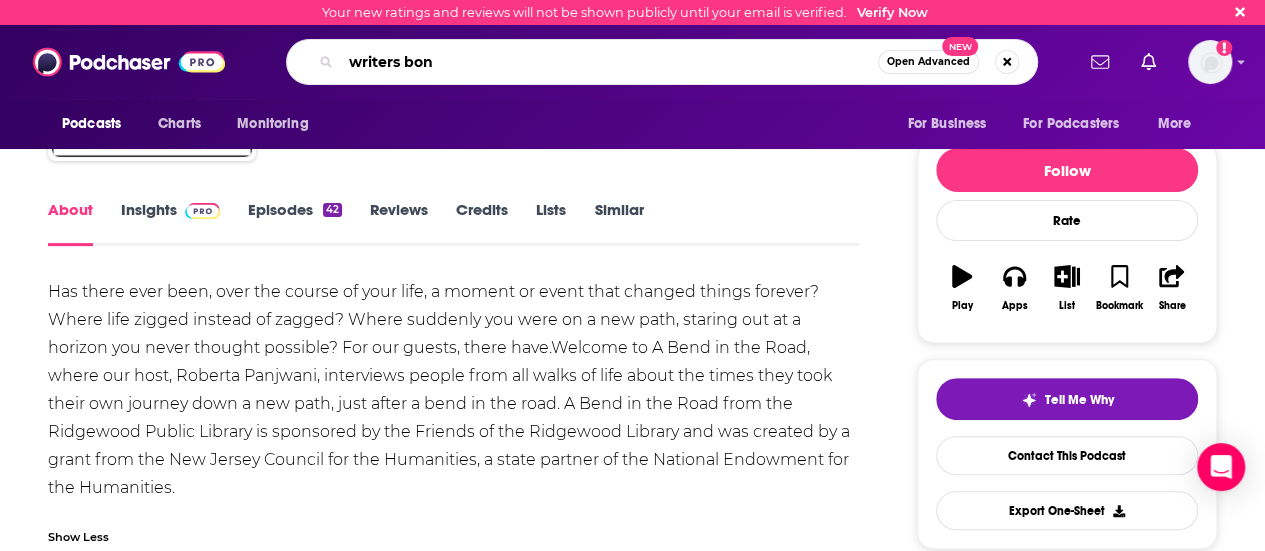 type on "writers bone" 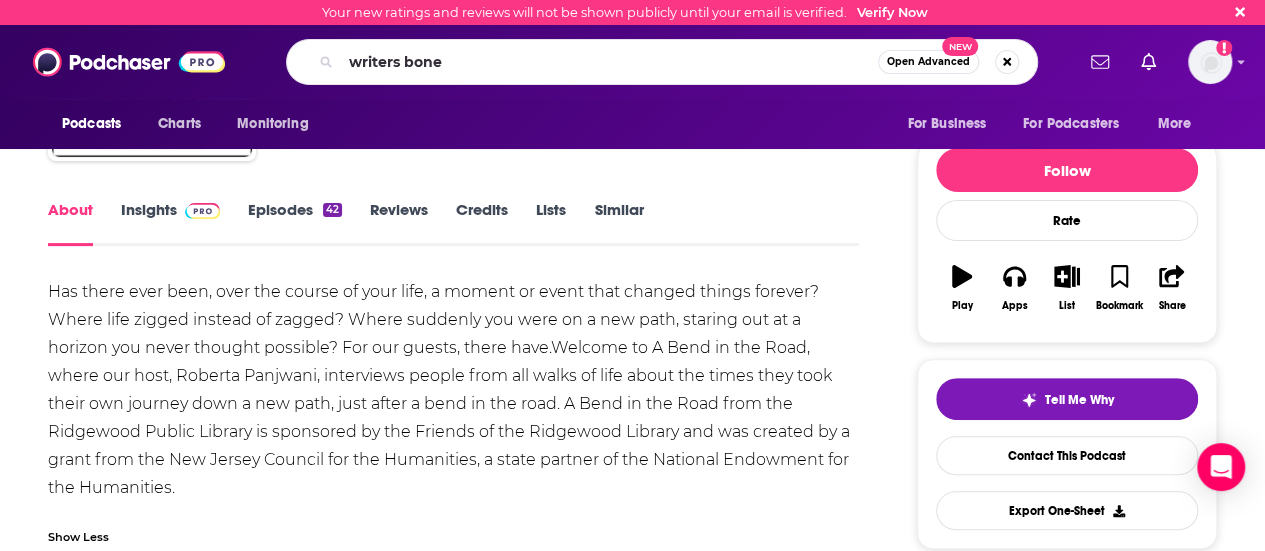 scroll, scrollTop: 0, scrollLeft: 0, axis: both 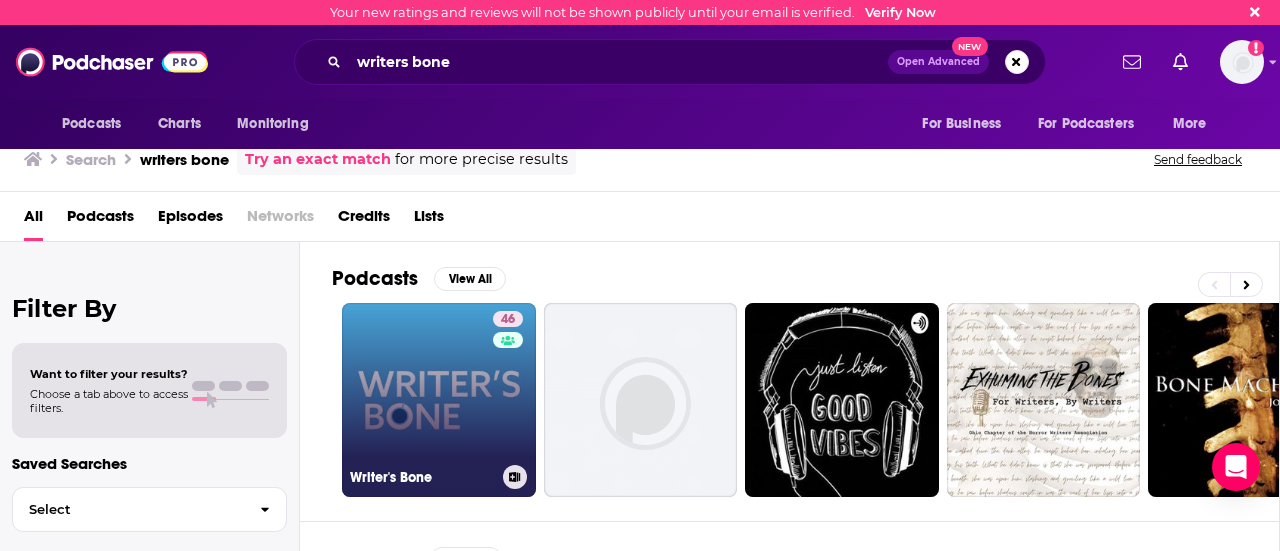 click on "46 Writer's Bone" at bounding box center (439, 400) 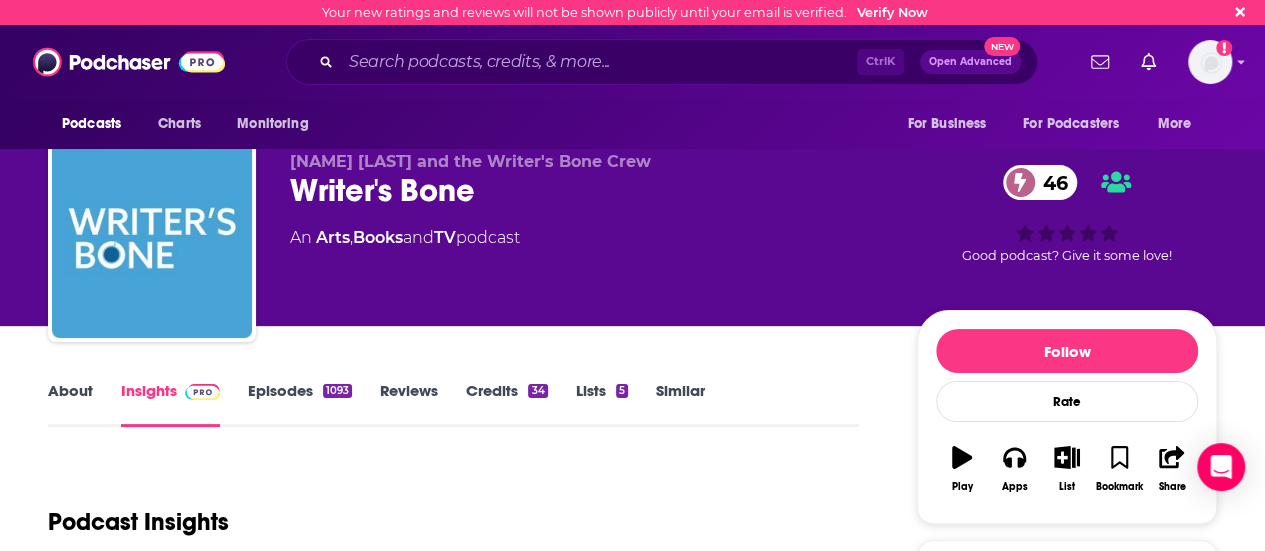 click on "About" at bounding box center [70, 404] 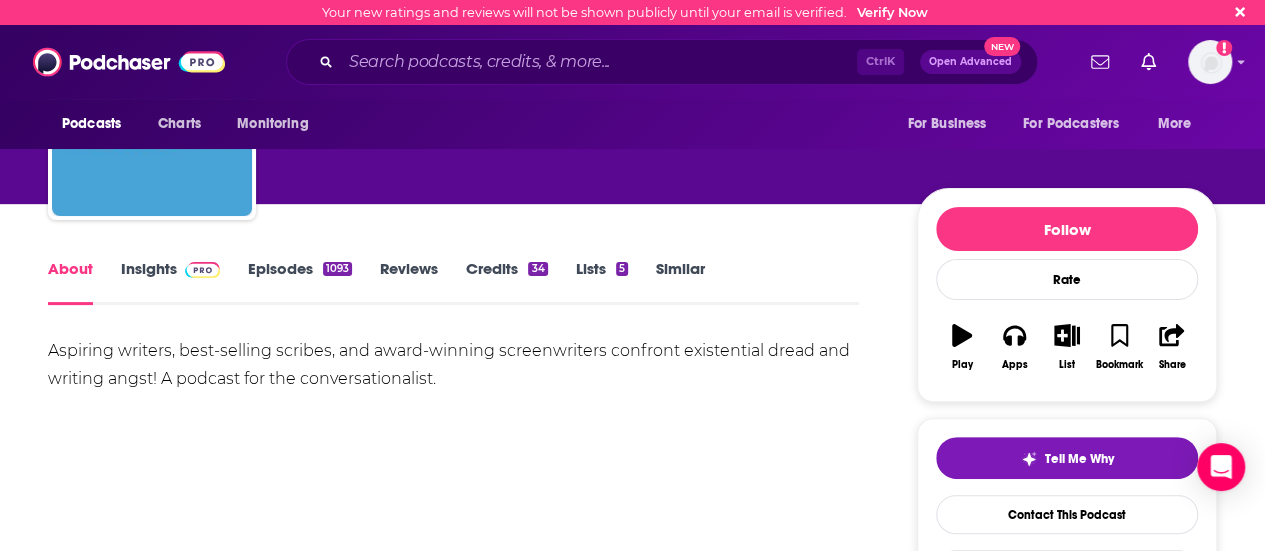 scroll, scrollTop: 123, scrollLeft: 0, axis: vertical 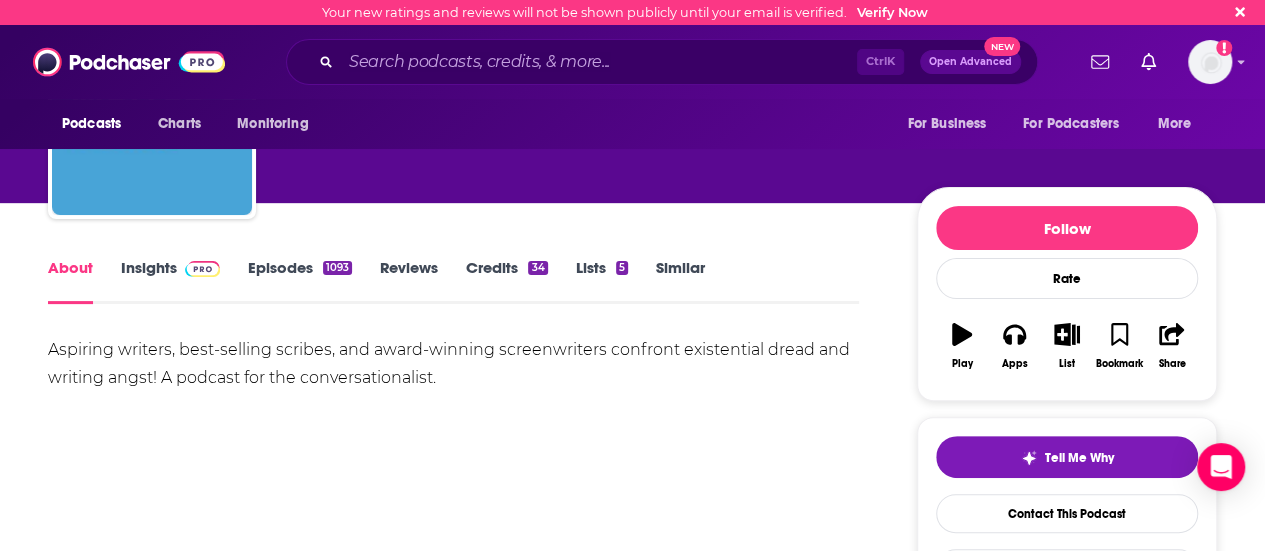 click on "Insights" at bounding box center (170, 281) 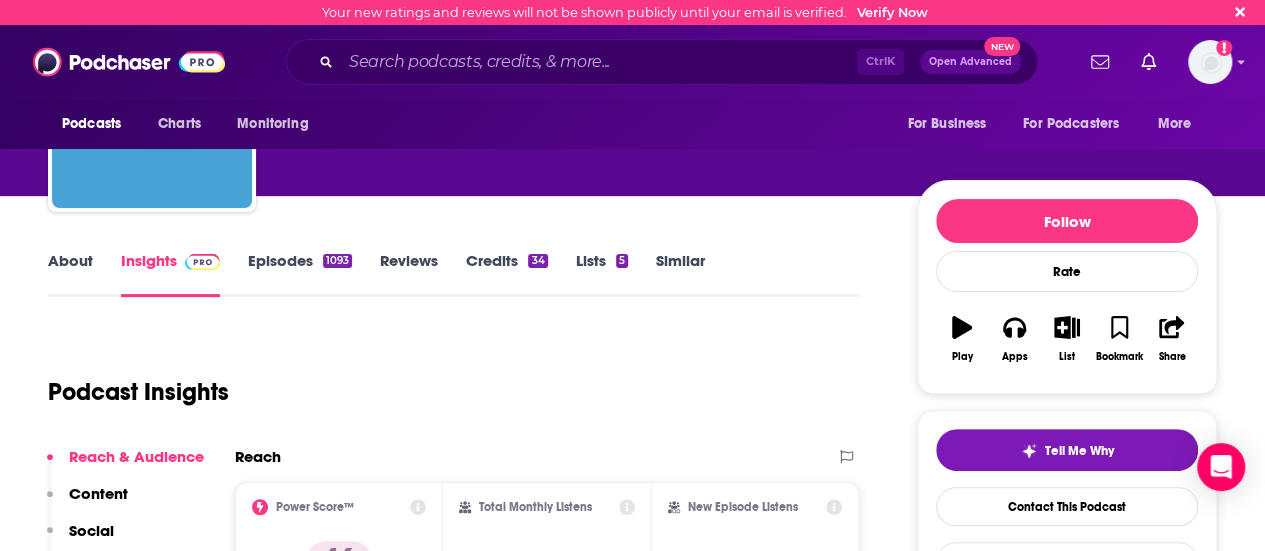scroll, scrollTop: 131, scrollLeft: 0, axis: vertical 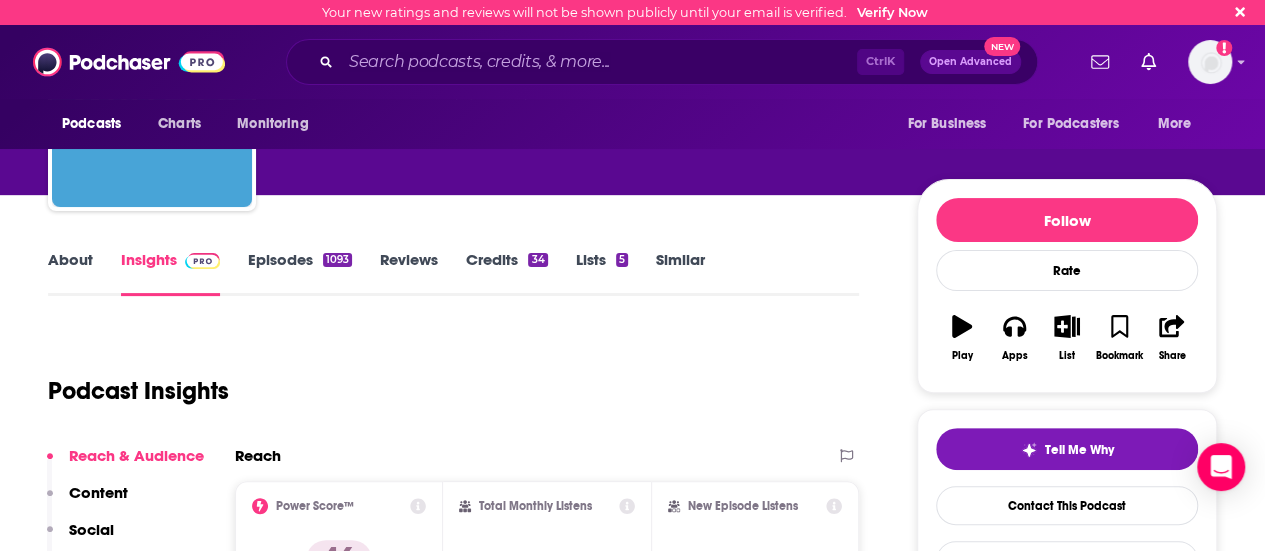 click on "About" at bounding box center [70, 273] 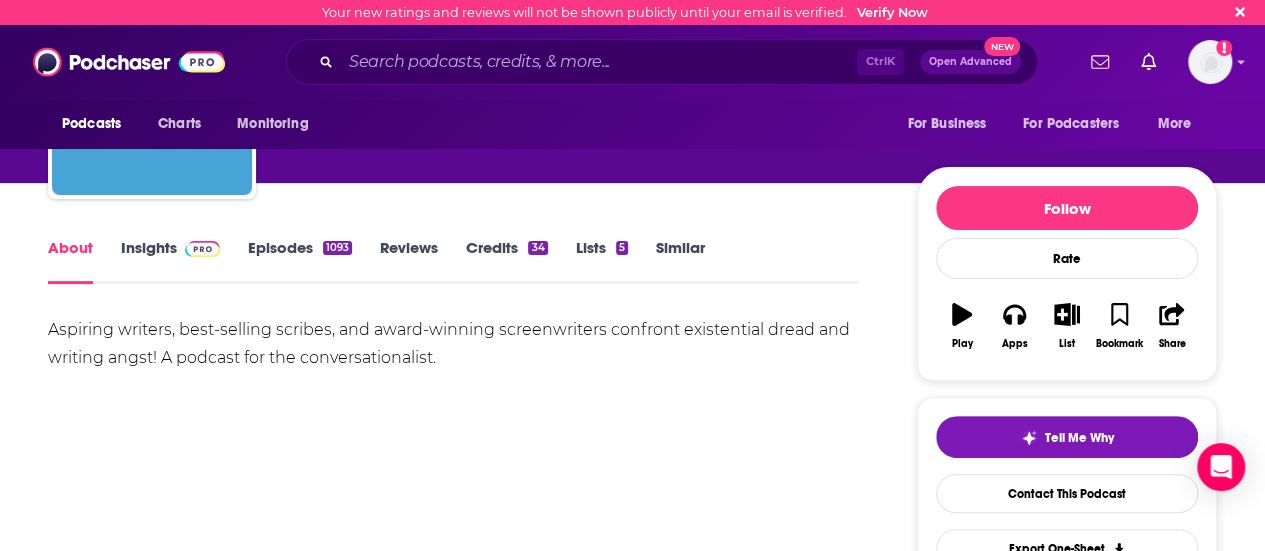 scroll, scrollTop: 184, scrollLeft: 0, axis: vertical 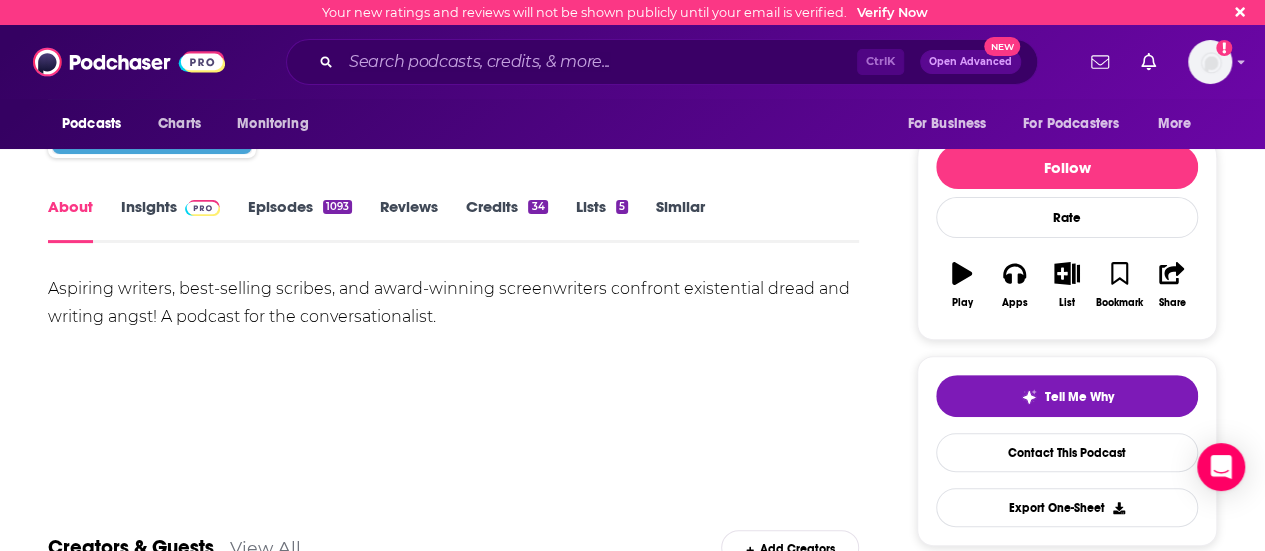 click on "Episodes 1093" at bounding box center [300, 220] 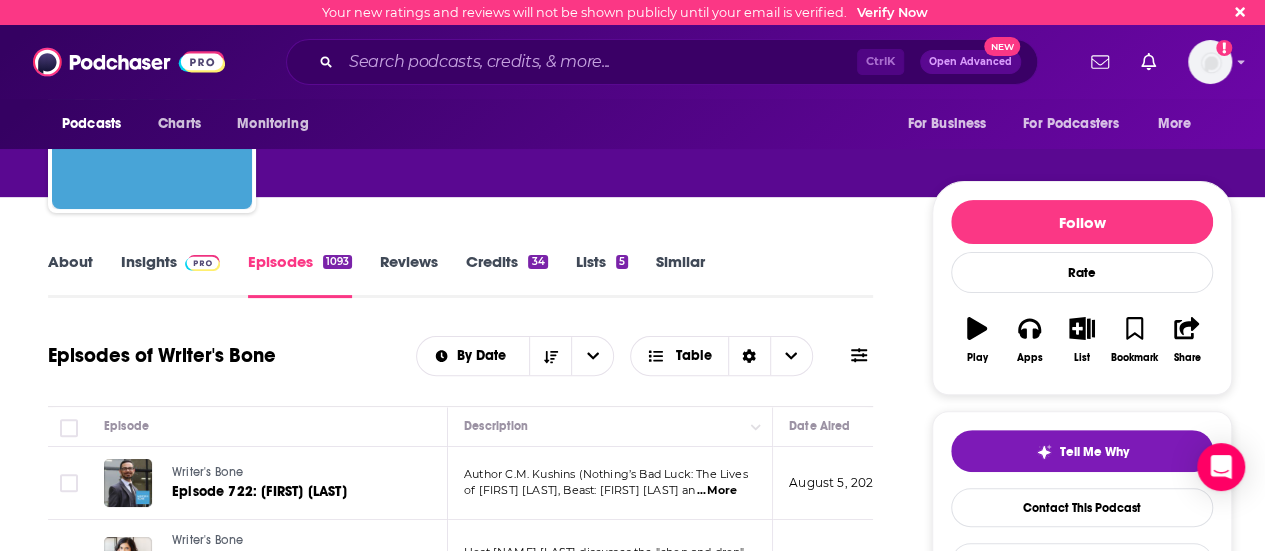 scroll, scrollTop: 131, scrollLeft: 0, axis: vertical 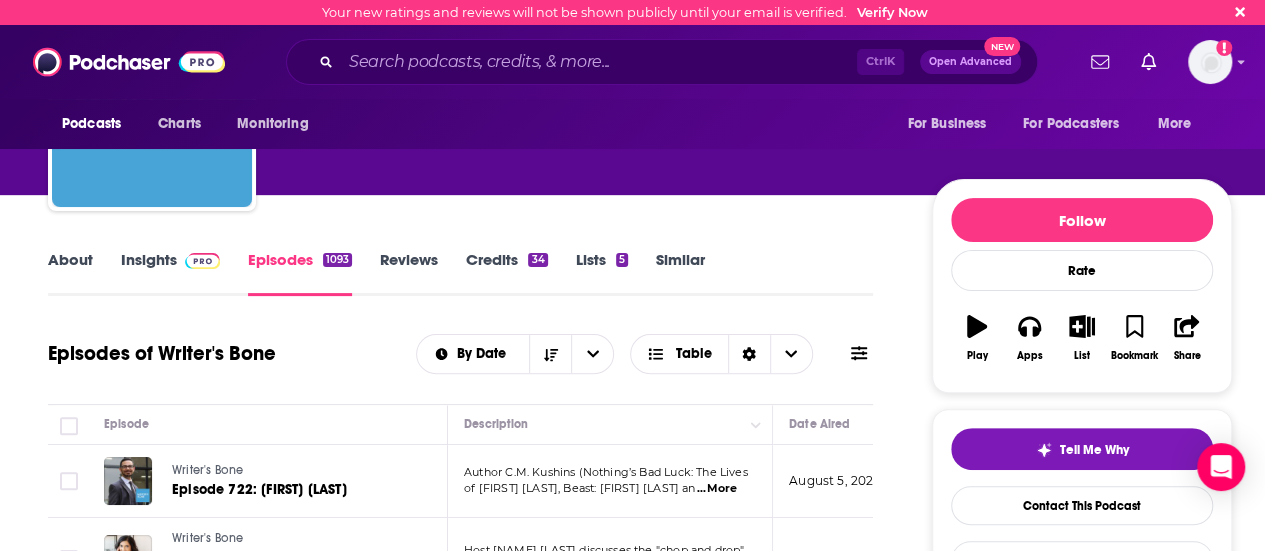 click on "Insights" at bounding box center [170, 273] 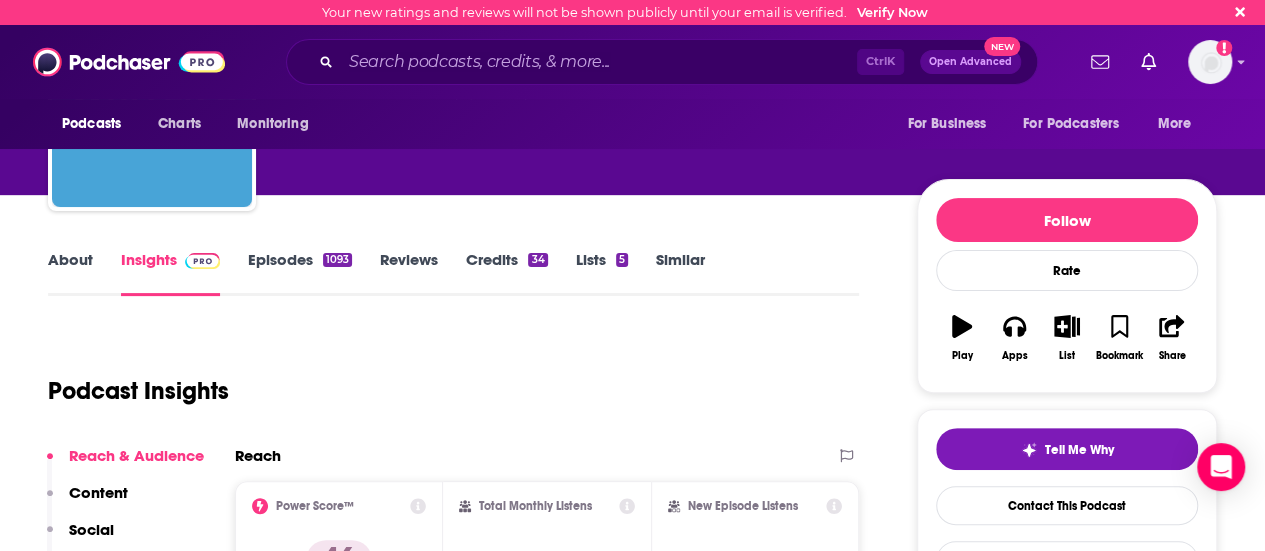 scroll, scrollTop: 0, scrollLeft: 0, axis: both 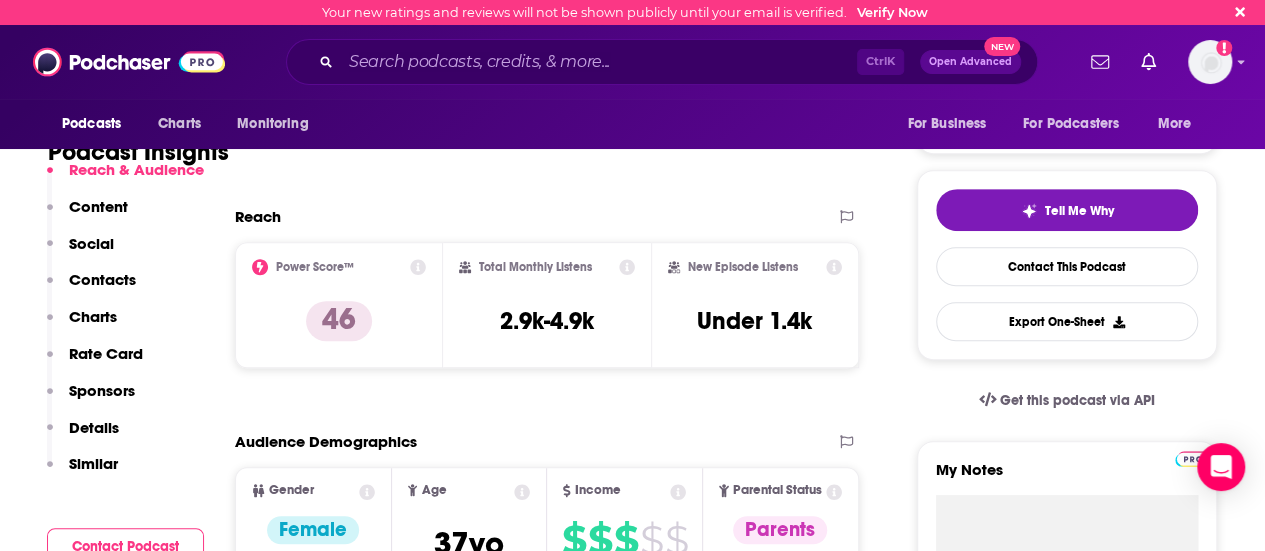 click on "Contacts" at bounding box center [102, 279] 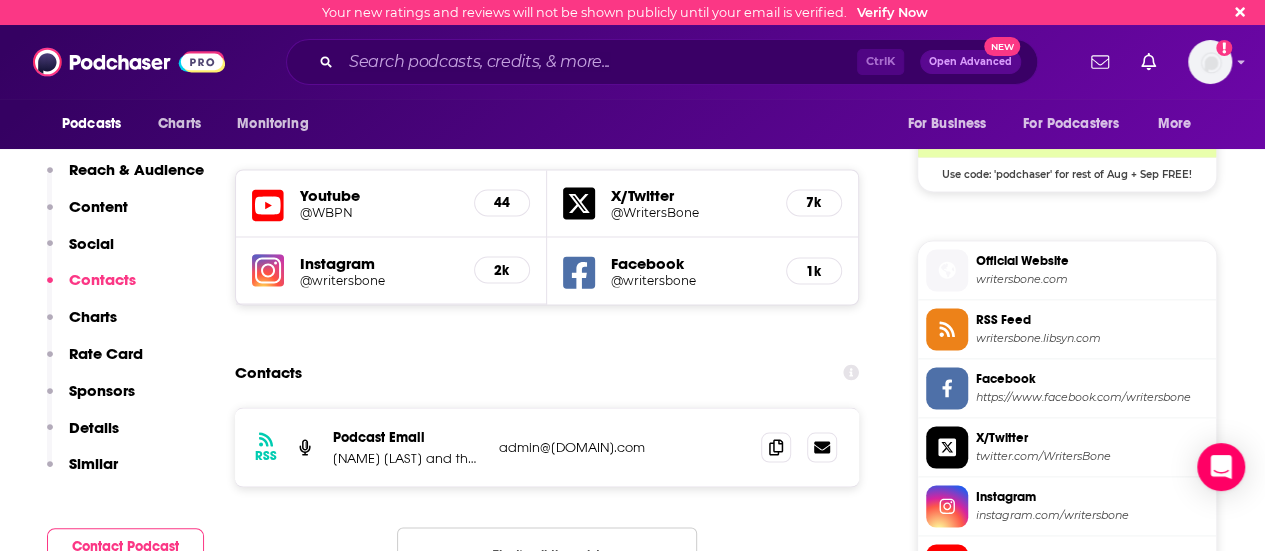 scroll, scrollTop: 1715, scrollLeft: 0, axis: vertical 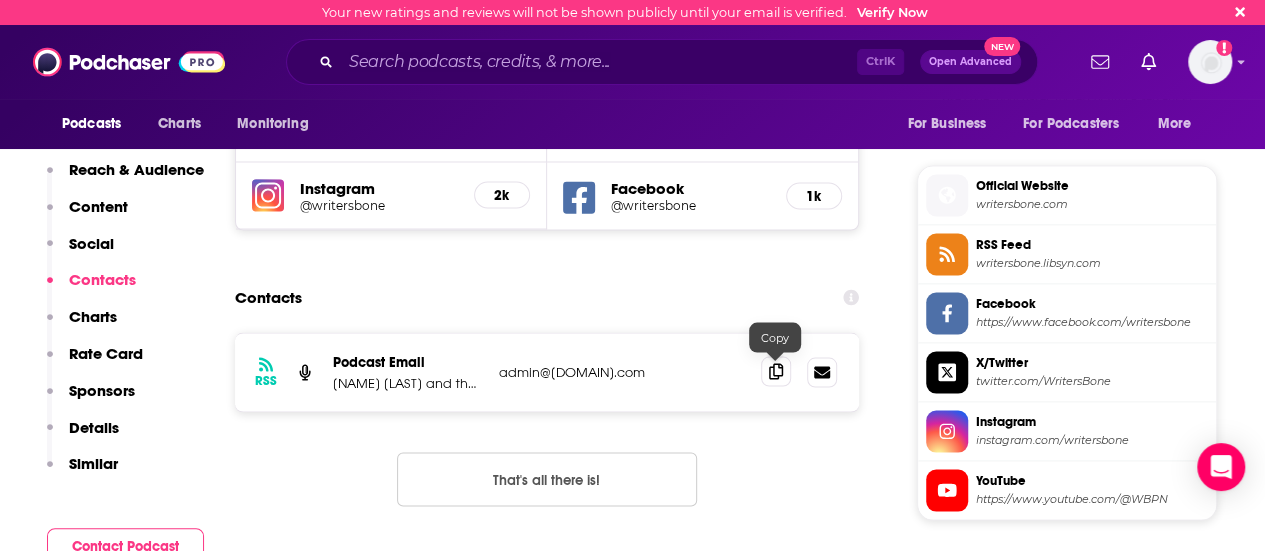 click 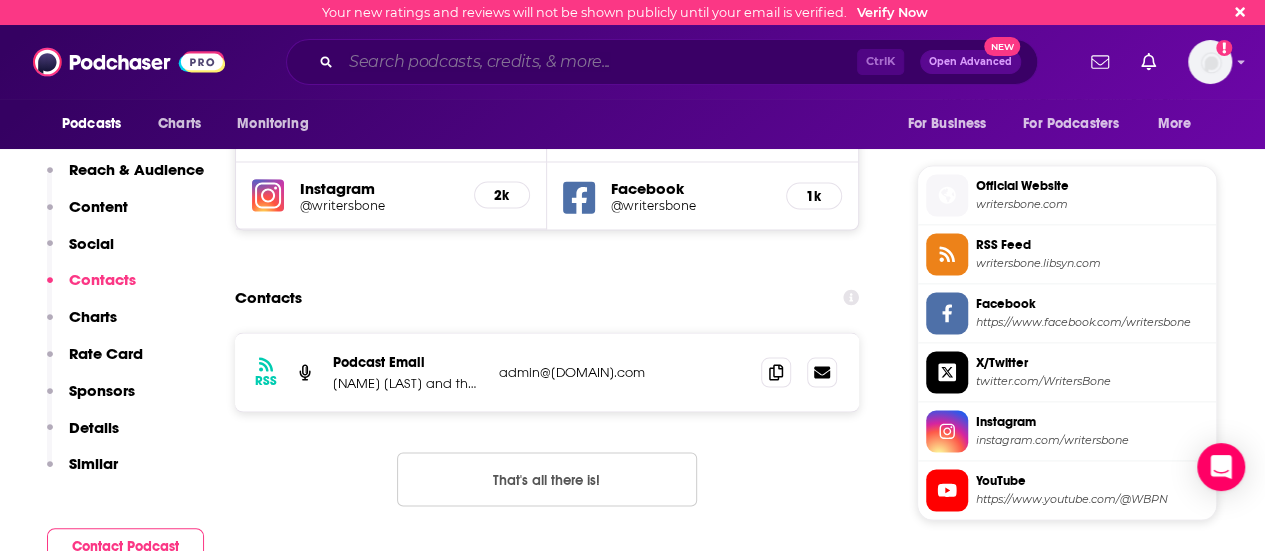 click at bounding box center [599, 62] 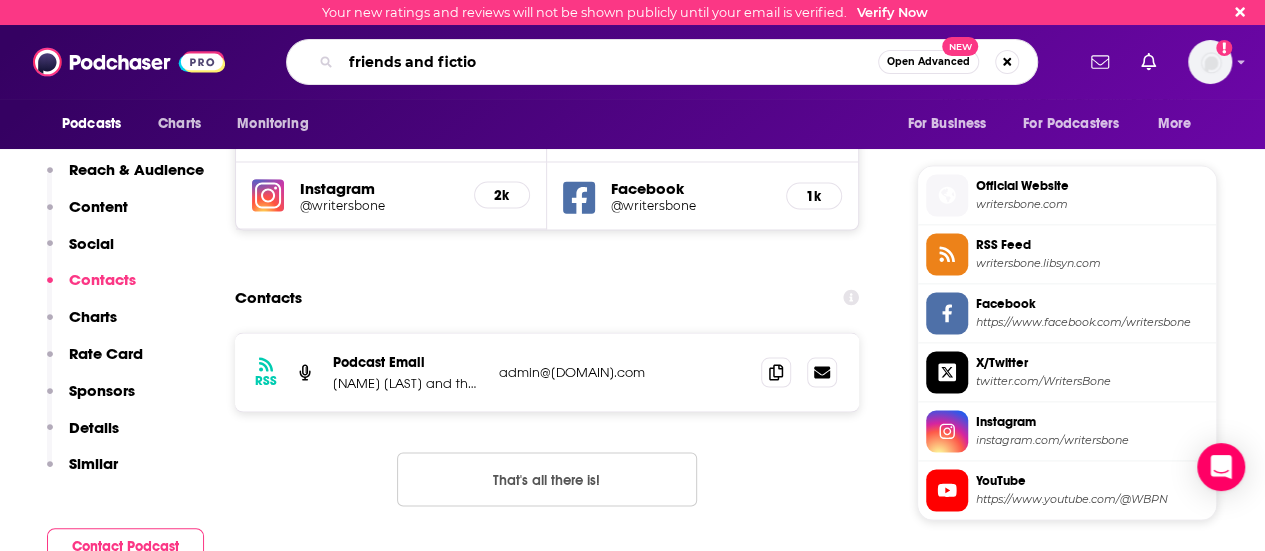 type on "friends and fiction" 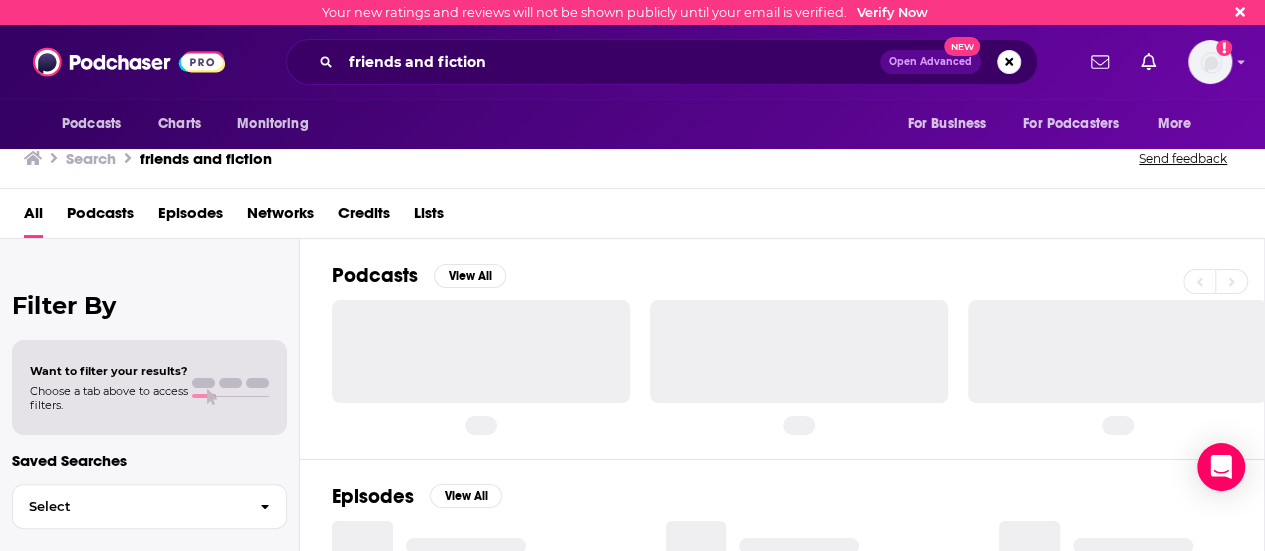 scroll, scrollTop: 0, scrollLeft: 0, axis: both 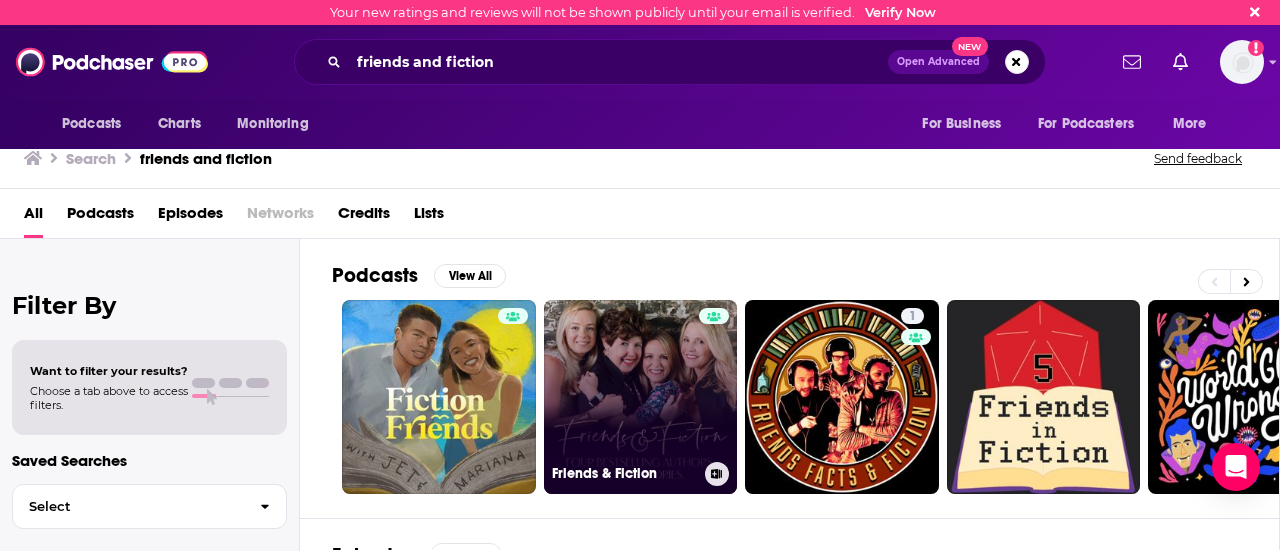 click on "Friends & Fiction" at bounding box center [641, 397] 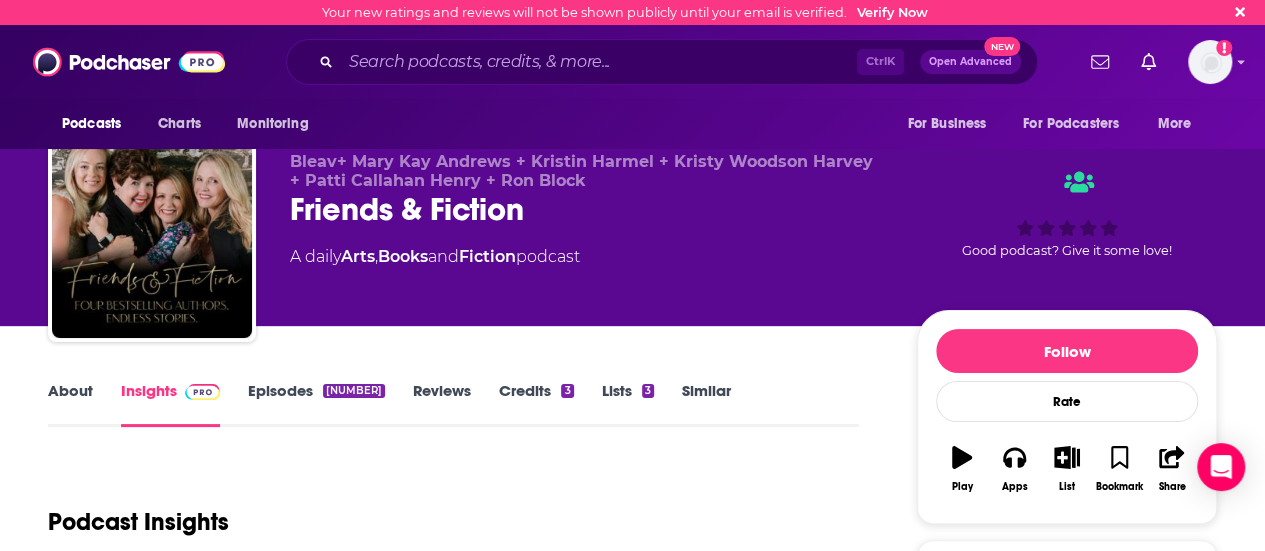 click on "About" at bounding box center [70, 404] 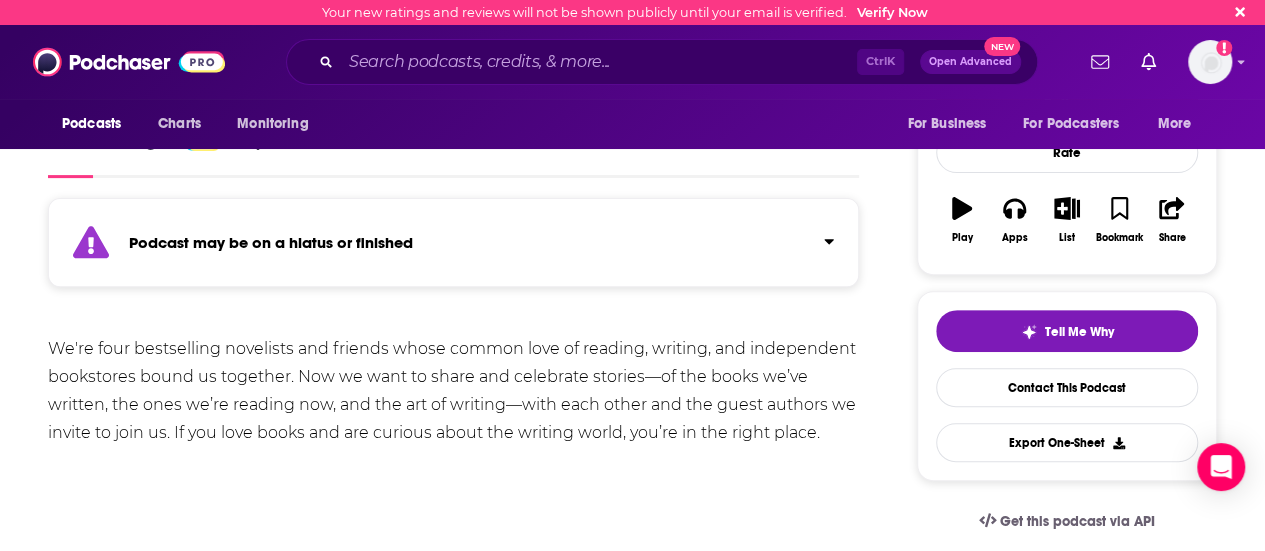 scroll, scrollTop: 229, scrollLeft: 0, axis: vertical 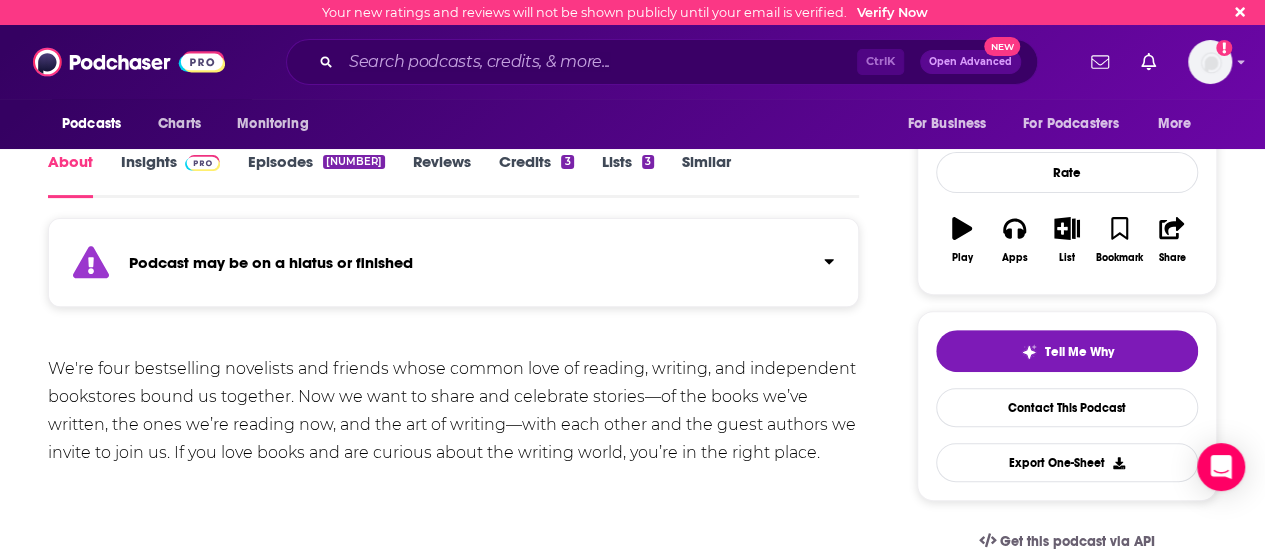 click on "Episodes [NUMBER]" at bounding box center [316, 175] 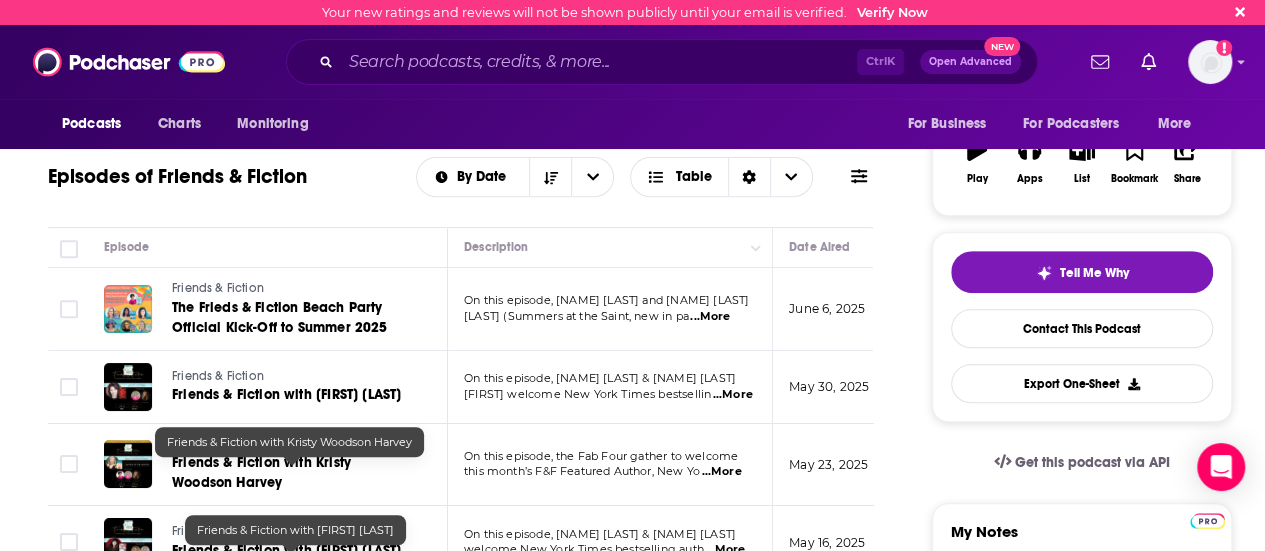 scroll, scrollTop: 297, scrollLeft: 0, axis: vertical 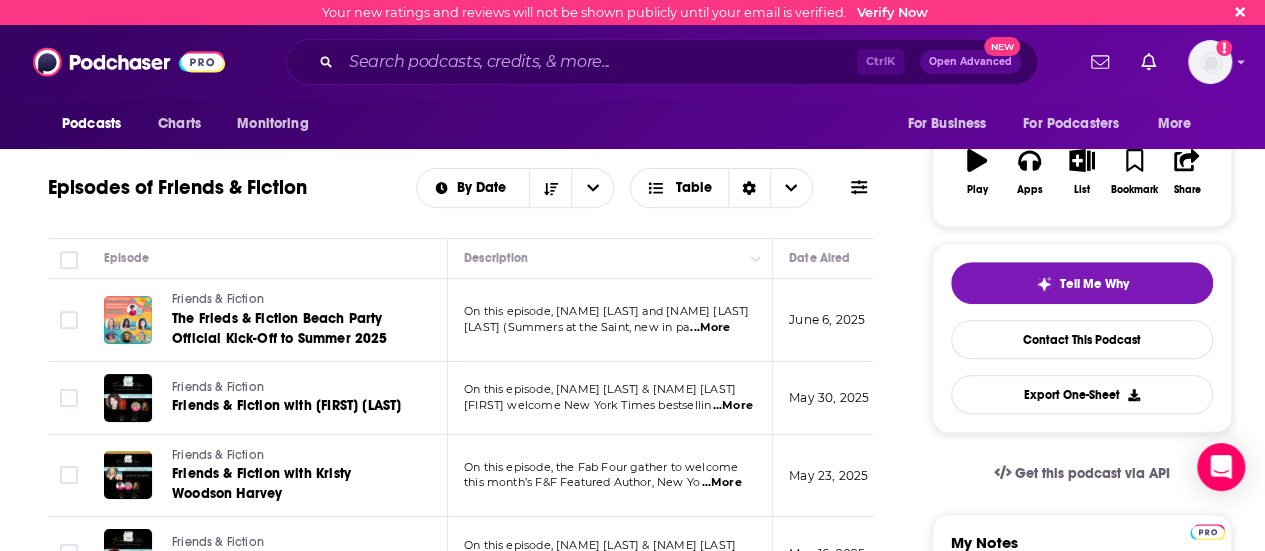click on "...More" at bounding box center (710, 328) 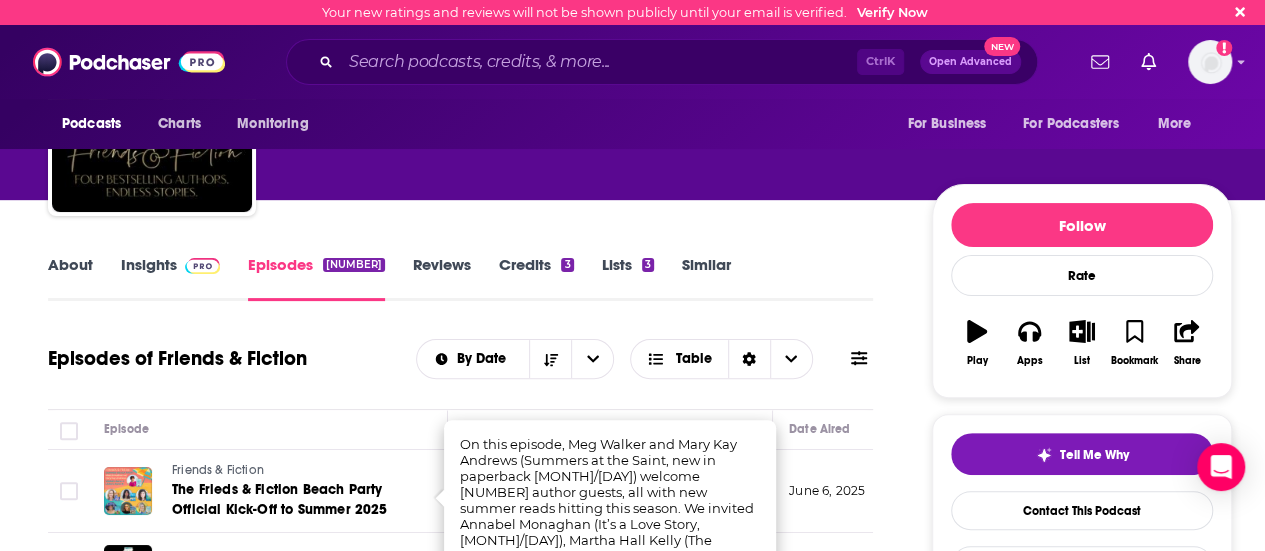 scroll, scrollTop: 125, scrollLeft: 0, axis: vertical 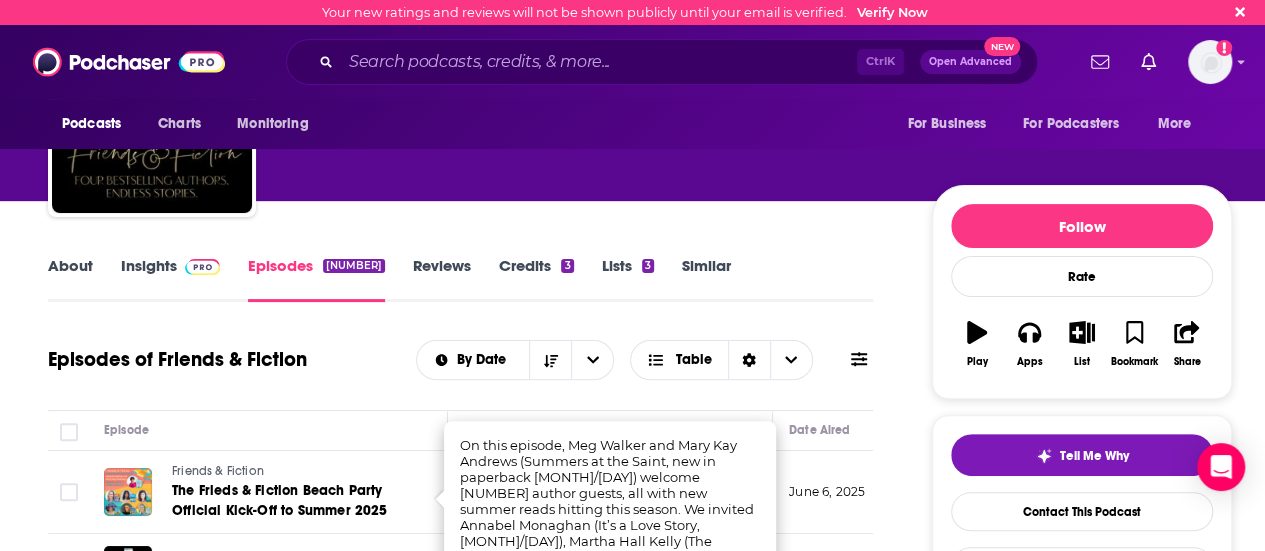 click on "Insights" at bounding box center (170, 279) 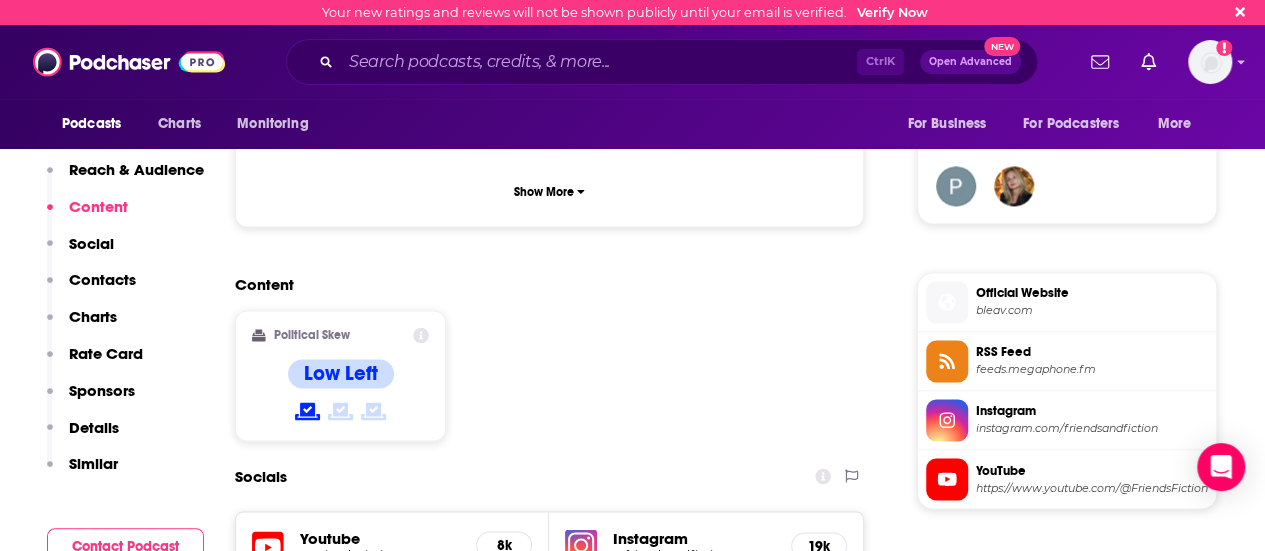 scroll, scrollTop: 1426, scrollLeft: 0, axis: vertical 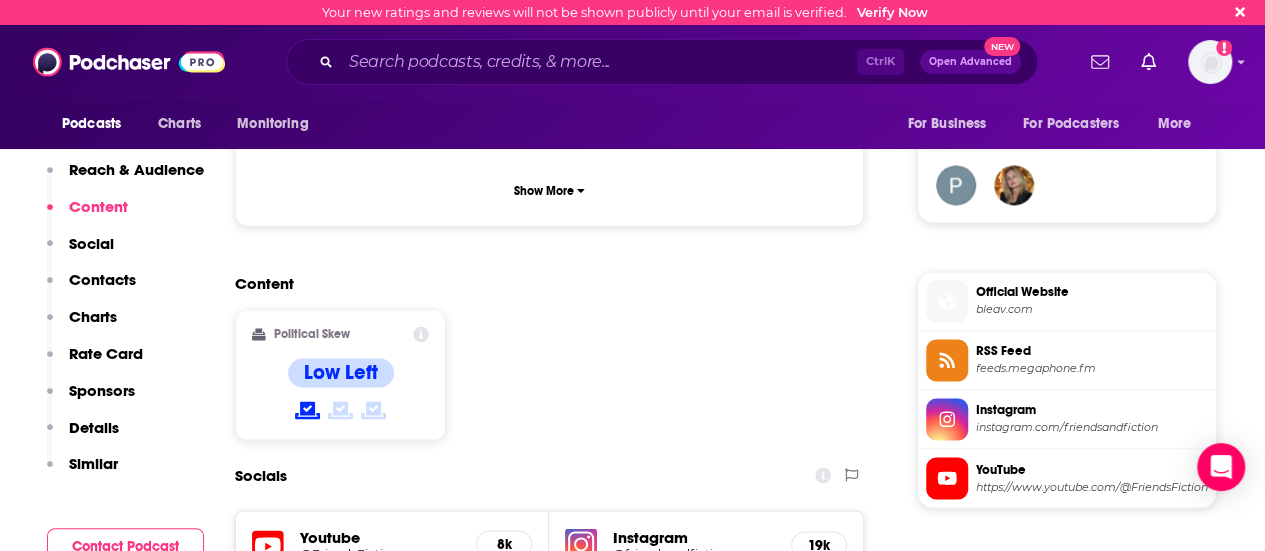 click on "Contacts" at bounding box center [102, 279] 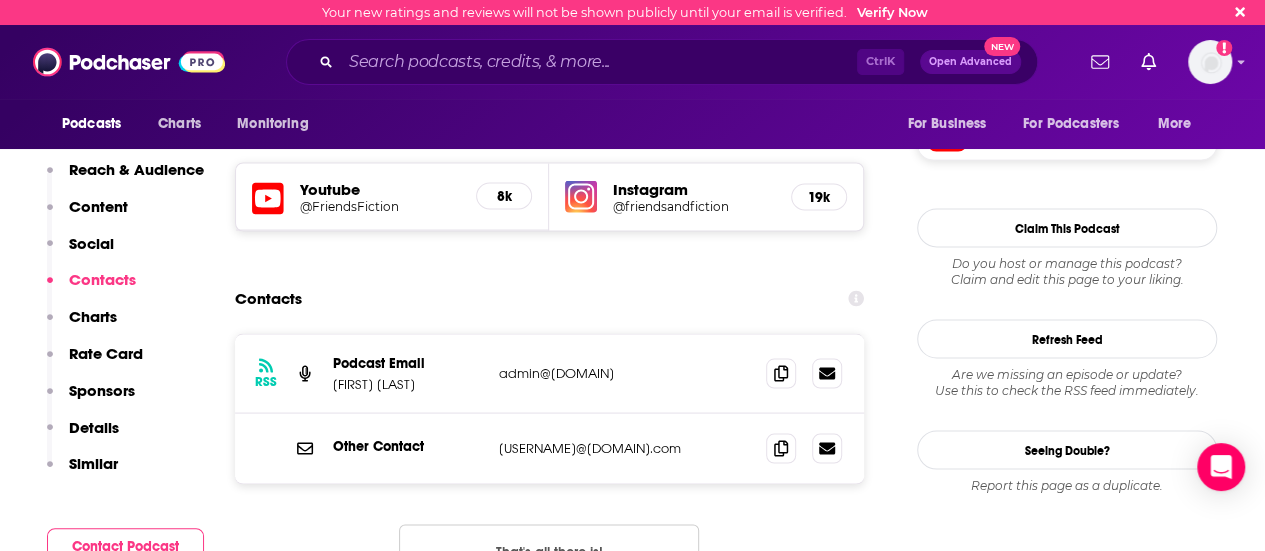 scroll, scrollTop: 1824, scrollLeft: 0, axis: vertical 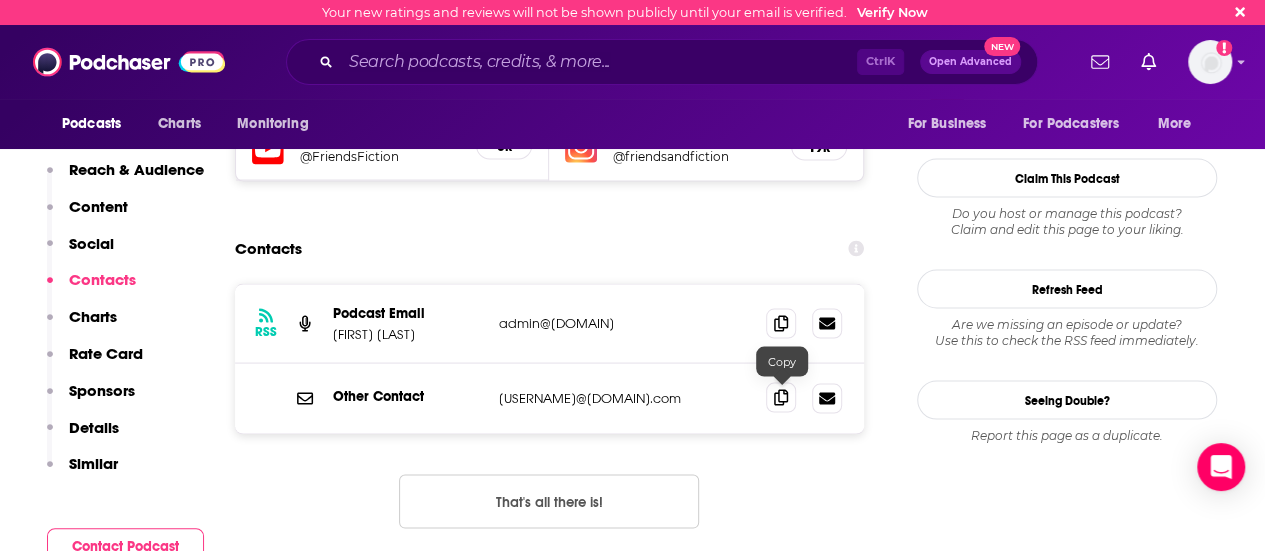 click at bounding box center (781, 397) 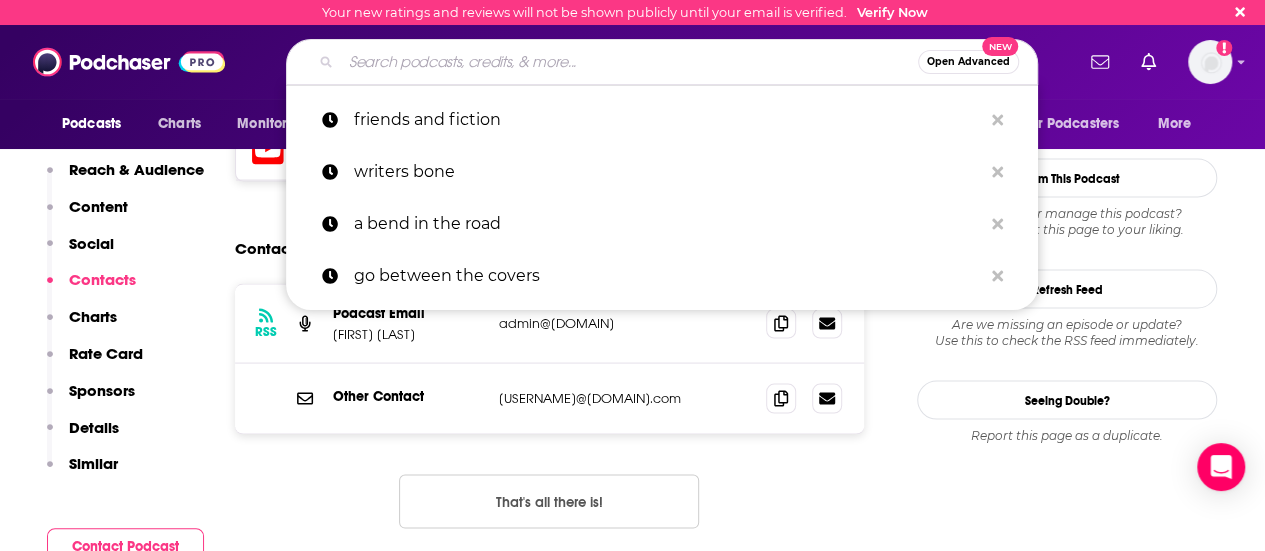 click at bounding box center [629, 62] 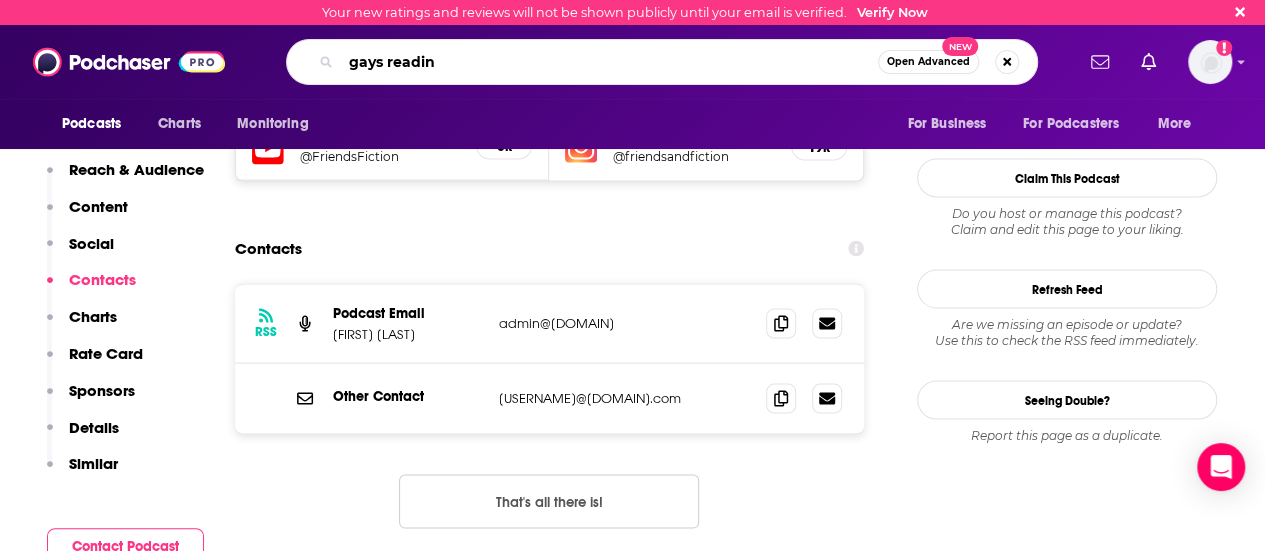 type on "gays reading" 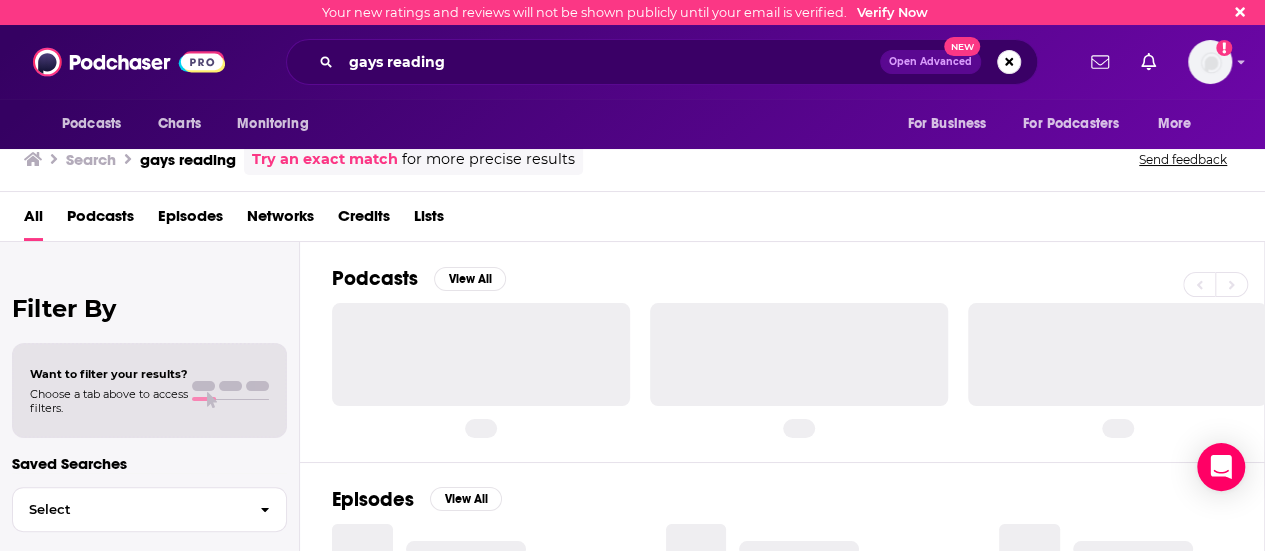 scroll, scrollTop: 0, scrollLeft: 0, axis: both 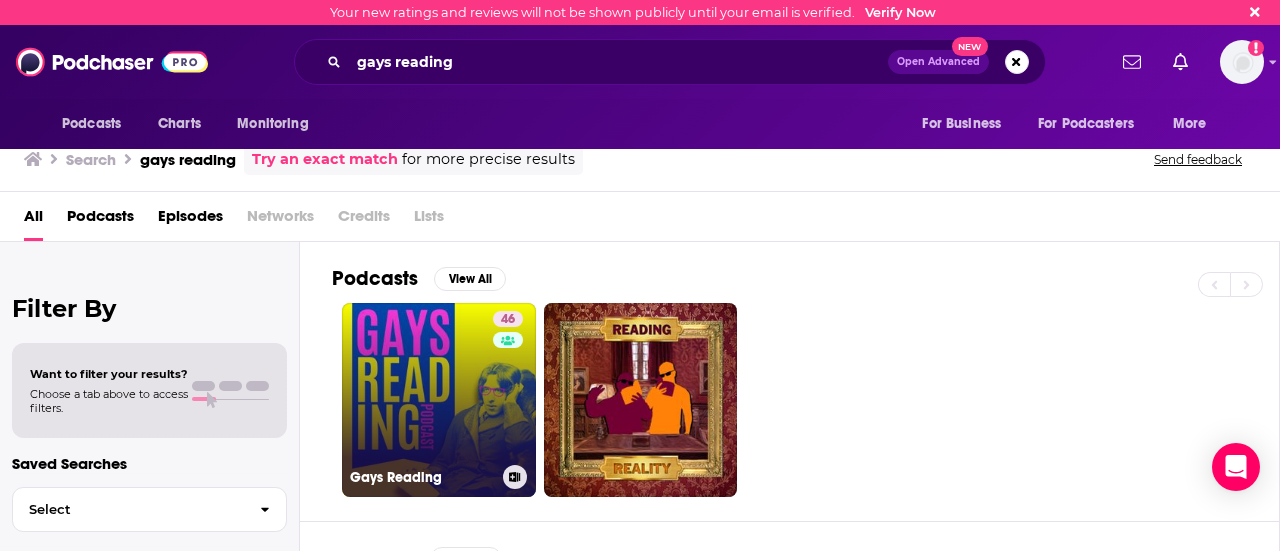 click on "46 Gays Reading" at bounding box center [439, 400] 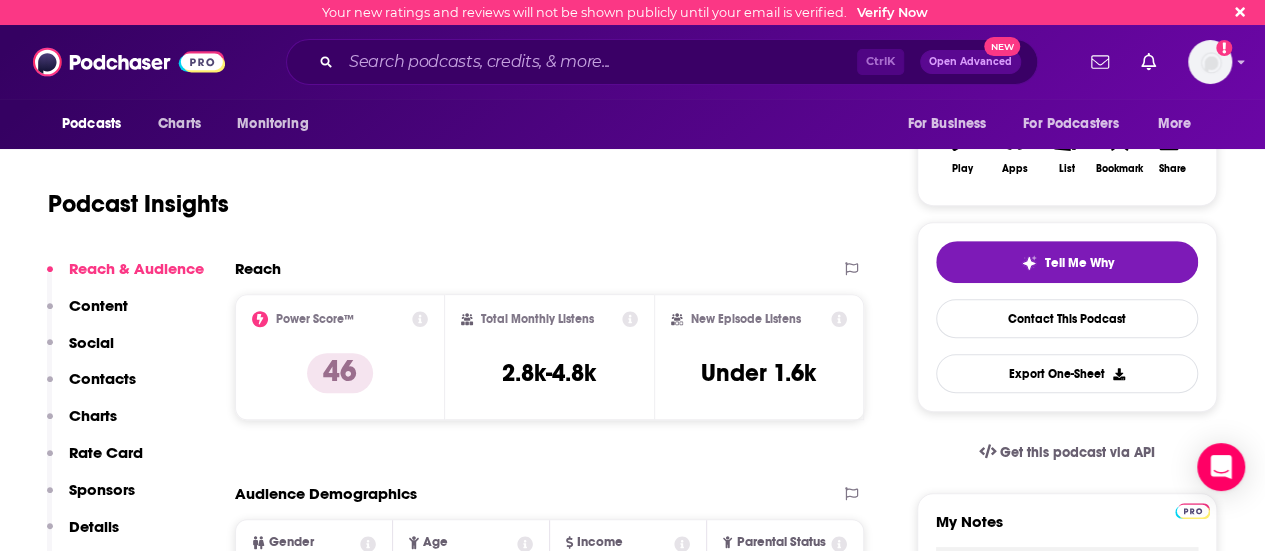 scroll, scrollTop: 316, scrollLeft: 0, axis: vertical 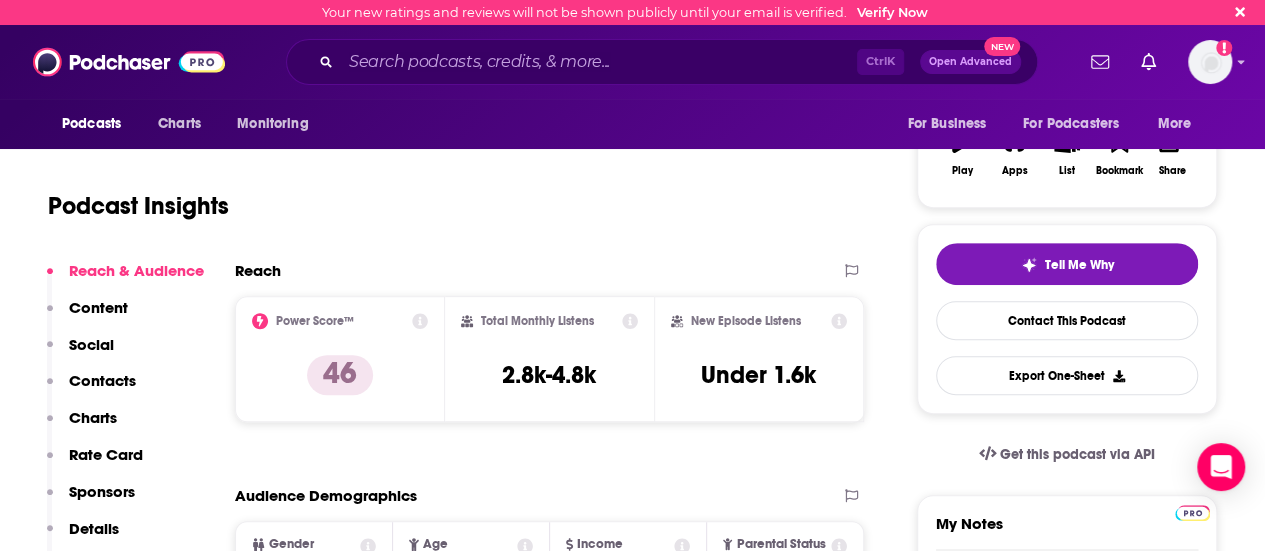 click on "Contacts" at bounding box center [102, 380] 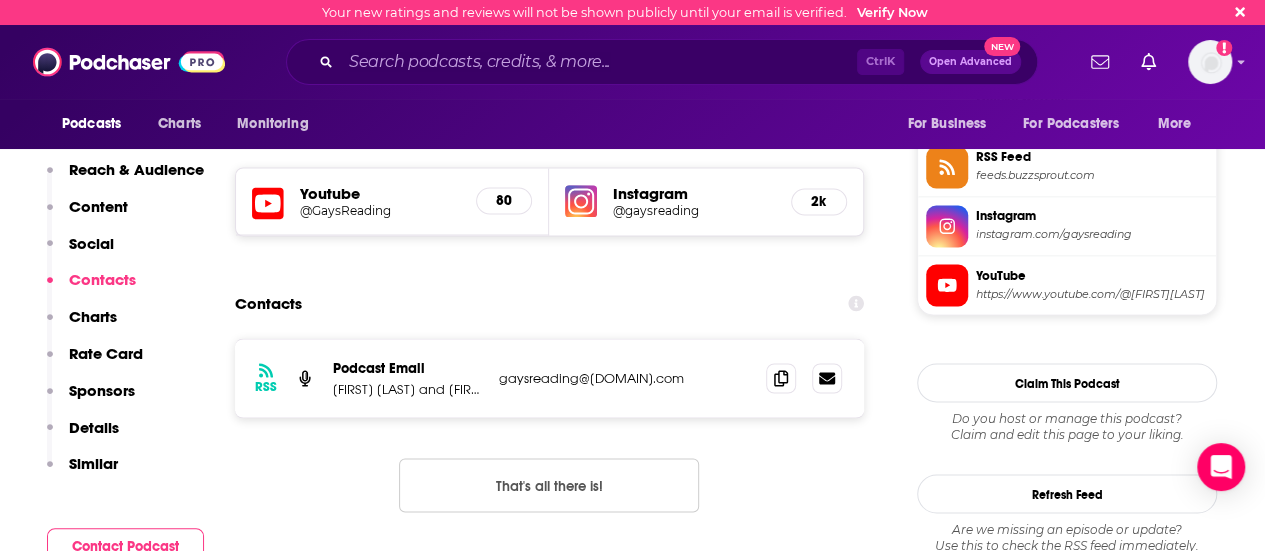 scroll, scrollTop: 1648, scrollLeft: 0, axis: vertical 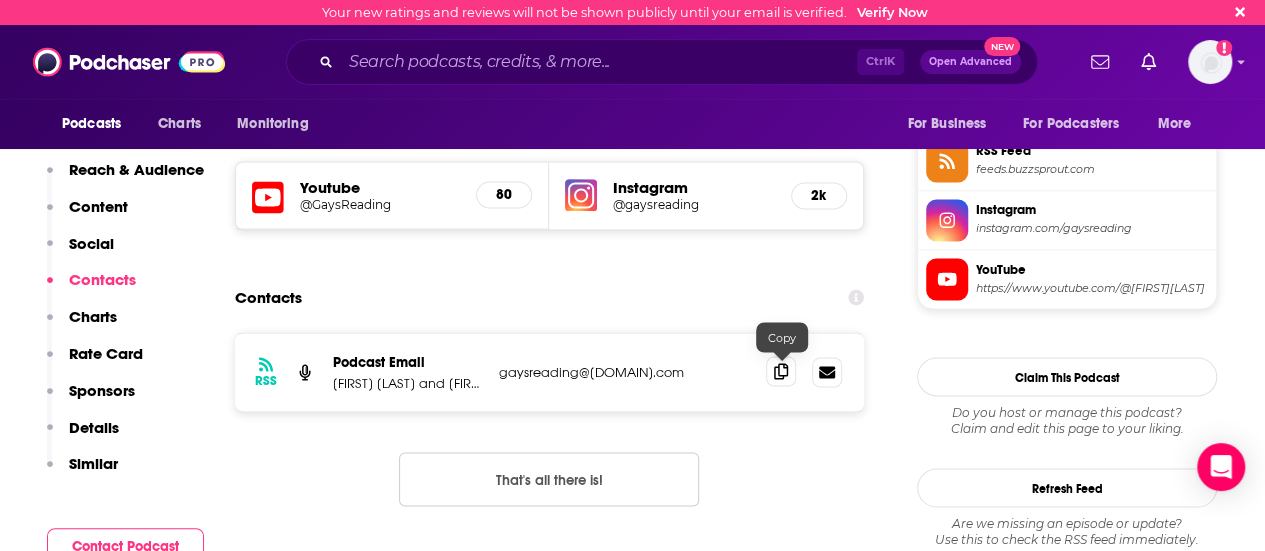 click 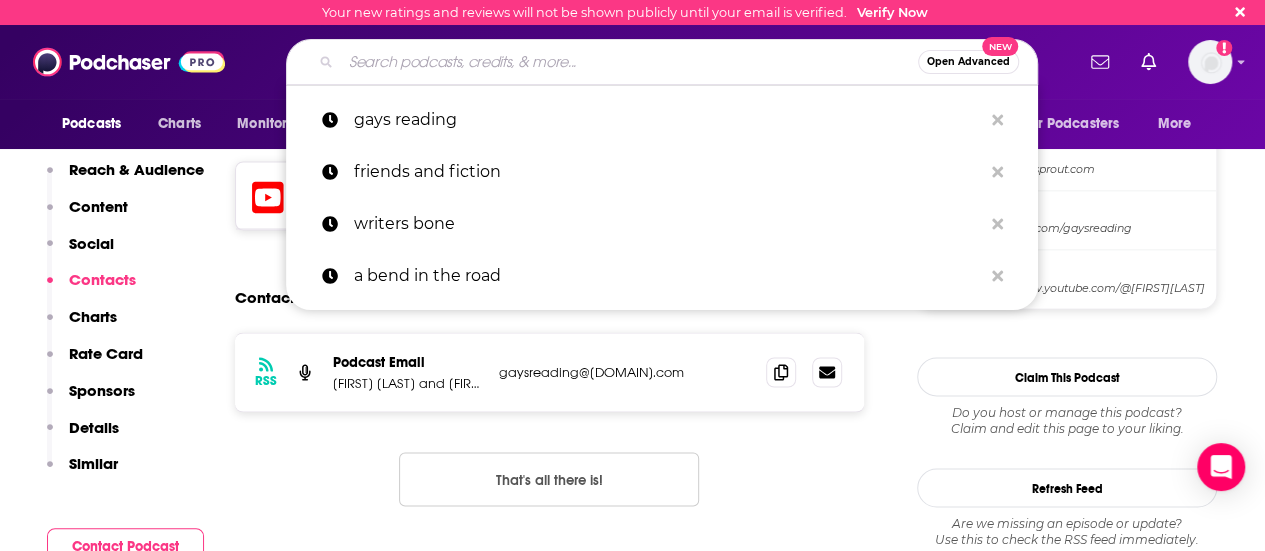 click at bounding box center [629, 62] 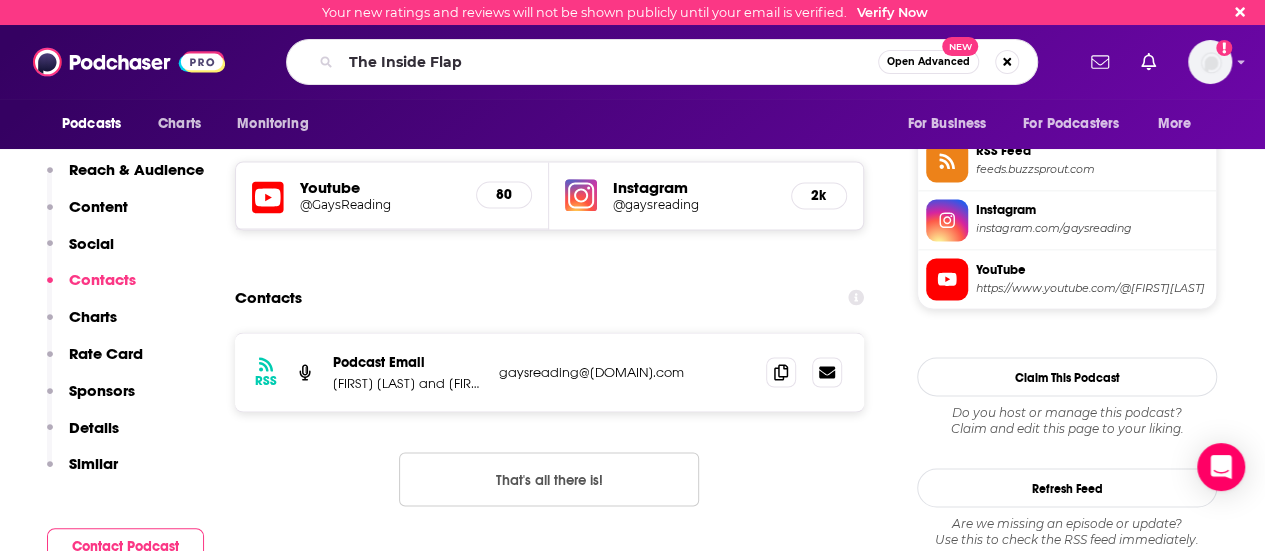scroll, scrollTop: 0, scrollLeft: 0, axis: both 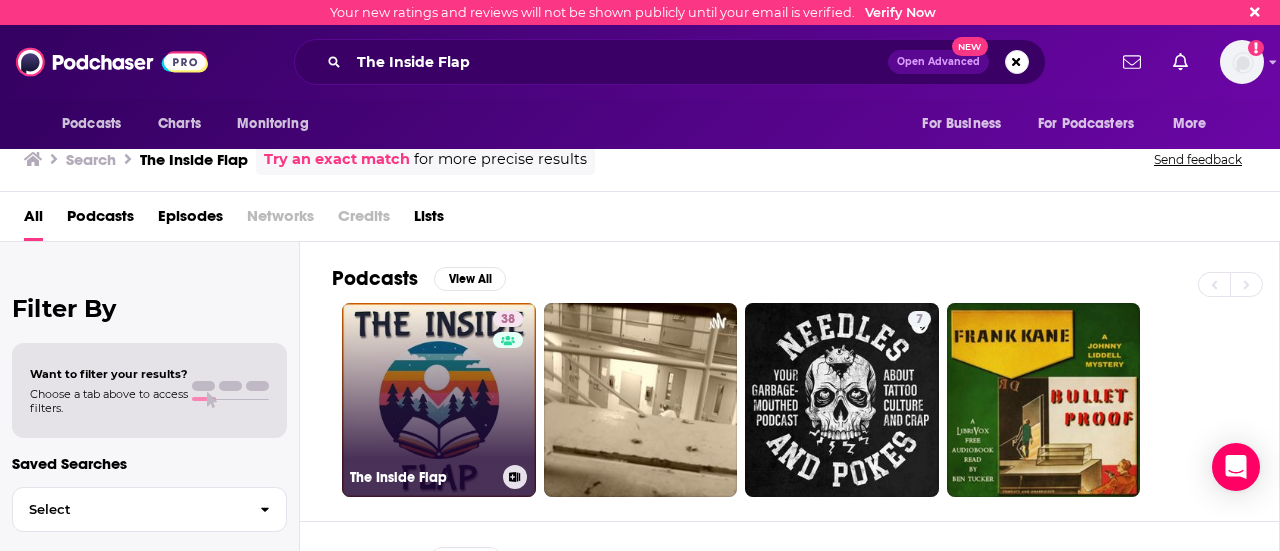 click on "38 The Inside Flap" at bounding box center [439, 400] 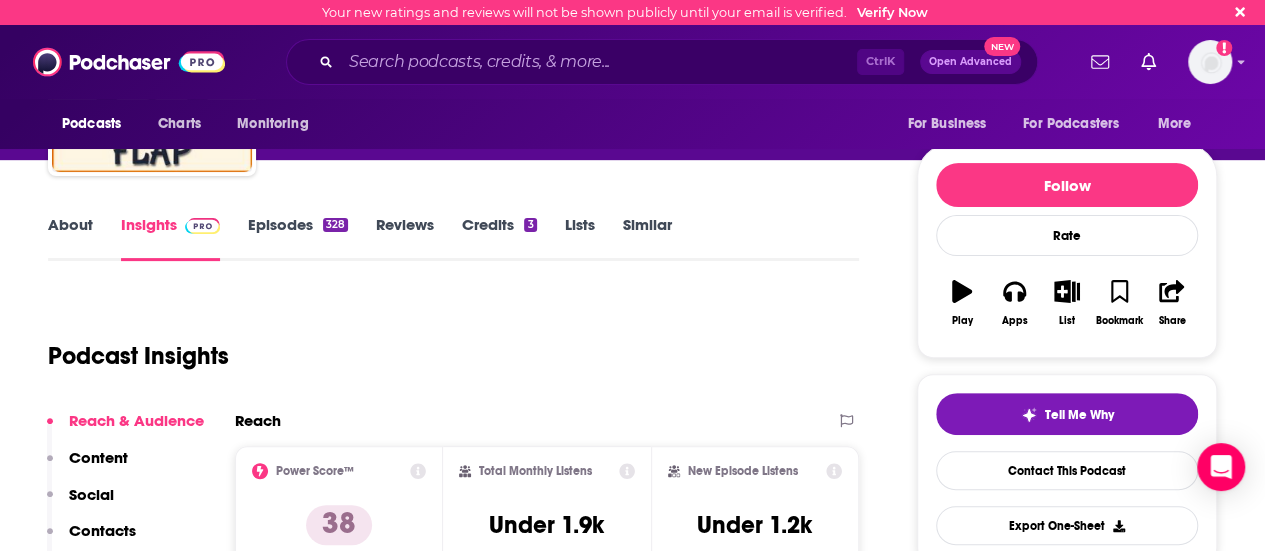 scroll, scrollTop: 167, scrollLeft: 0, axis: vertical 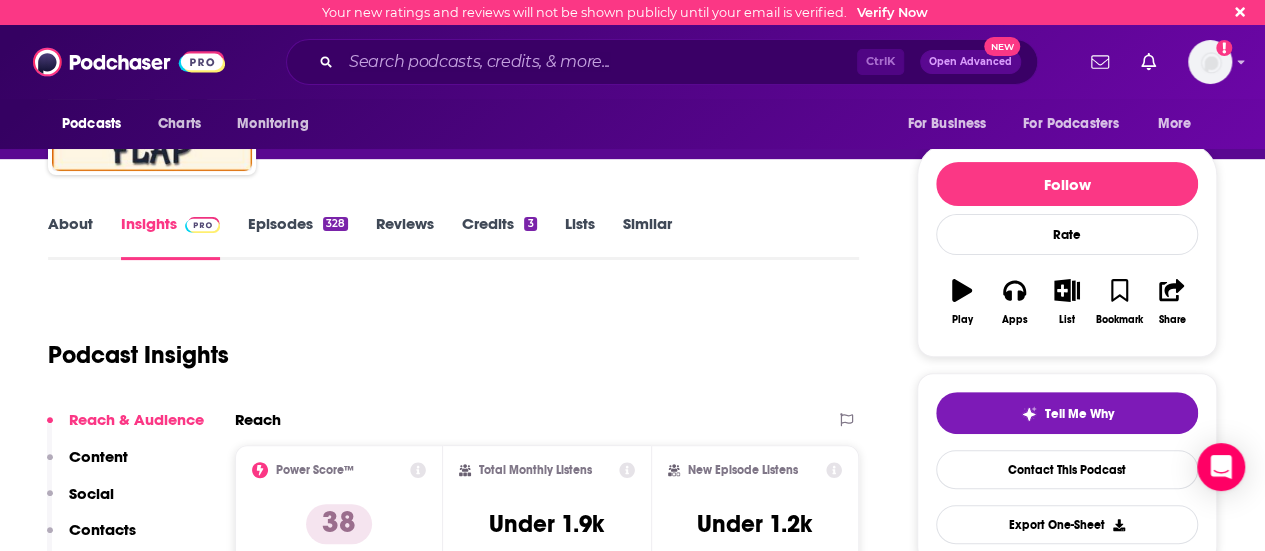 click on "About" at bounding box center (70, 237) 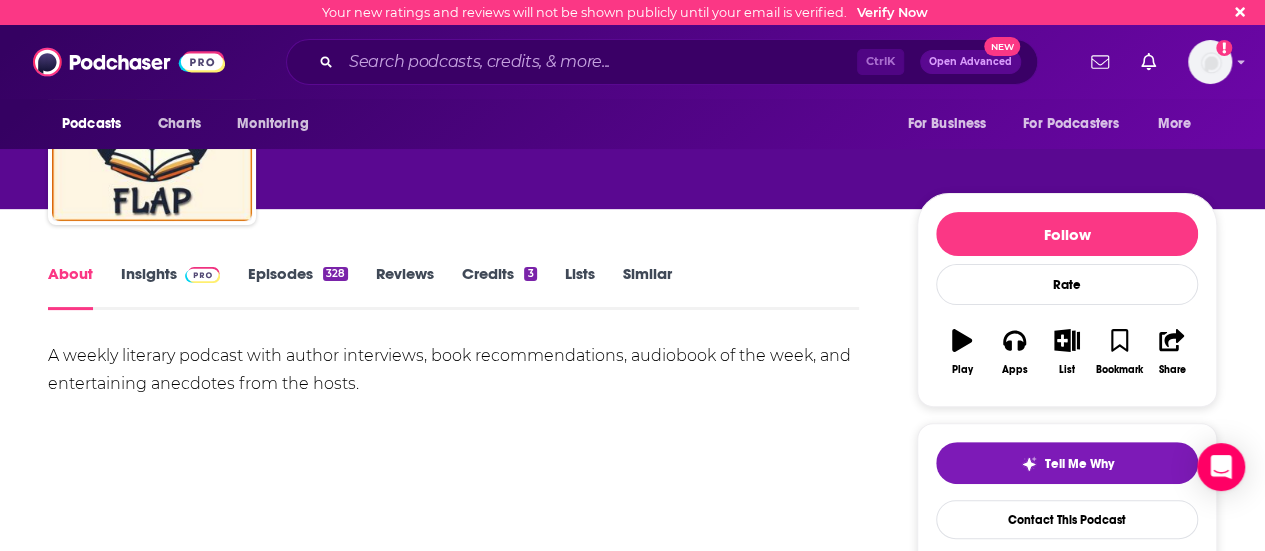 scroll, scrollTop: 130, scrollLeft: 0, axis: vertical 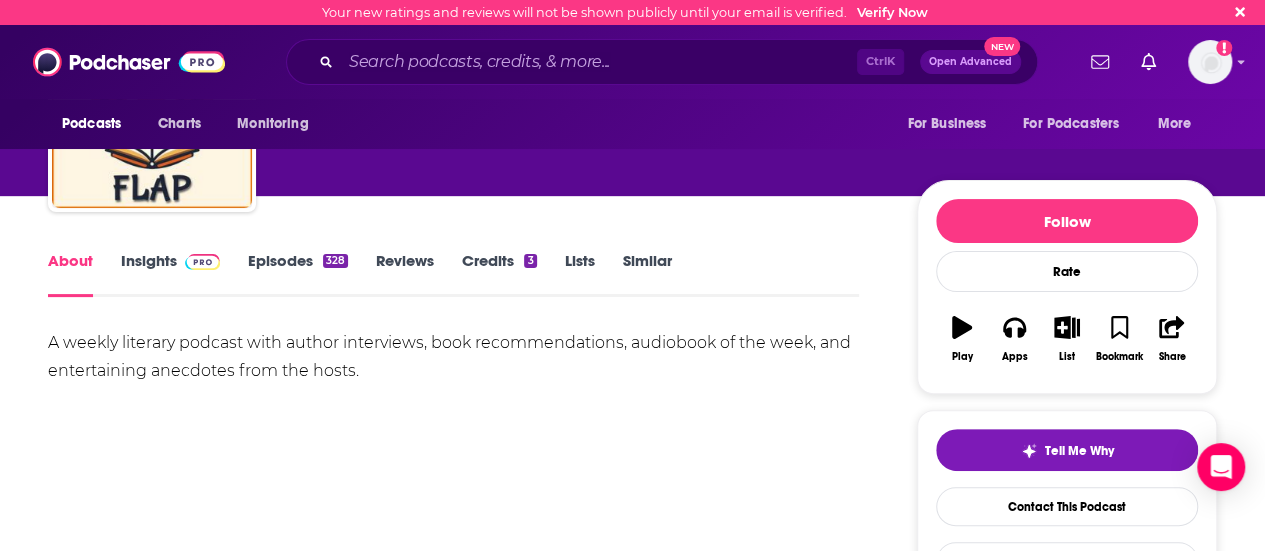 click on "Episodes 328" at bounding box center (298, 274) 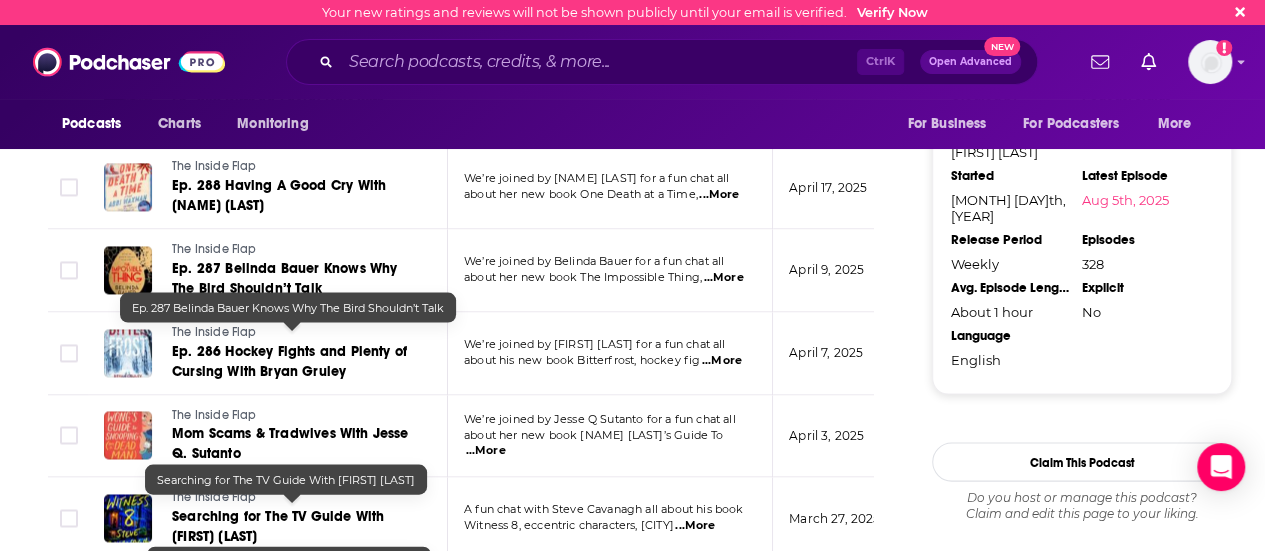 scroll, scrollTop: 2345, scrollLeft: 0, axis: vertical 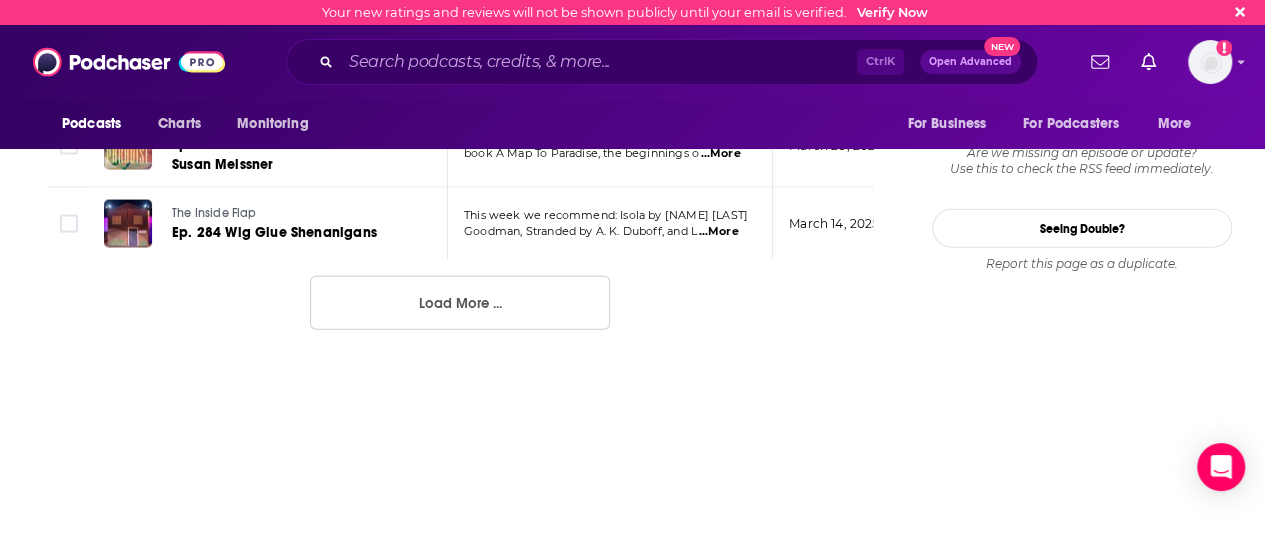 click on "Load More ..." at bounding box center (460, 303) 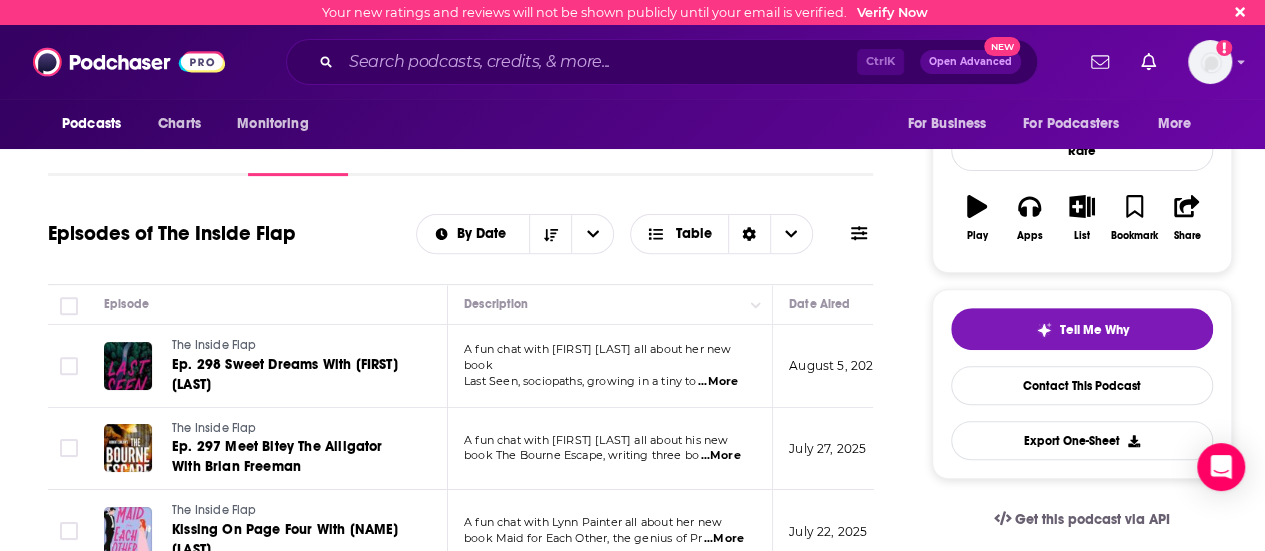 scroll, scrollTop: 247, scrollLeft: 0, axis: vertical 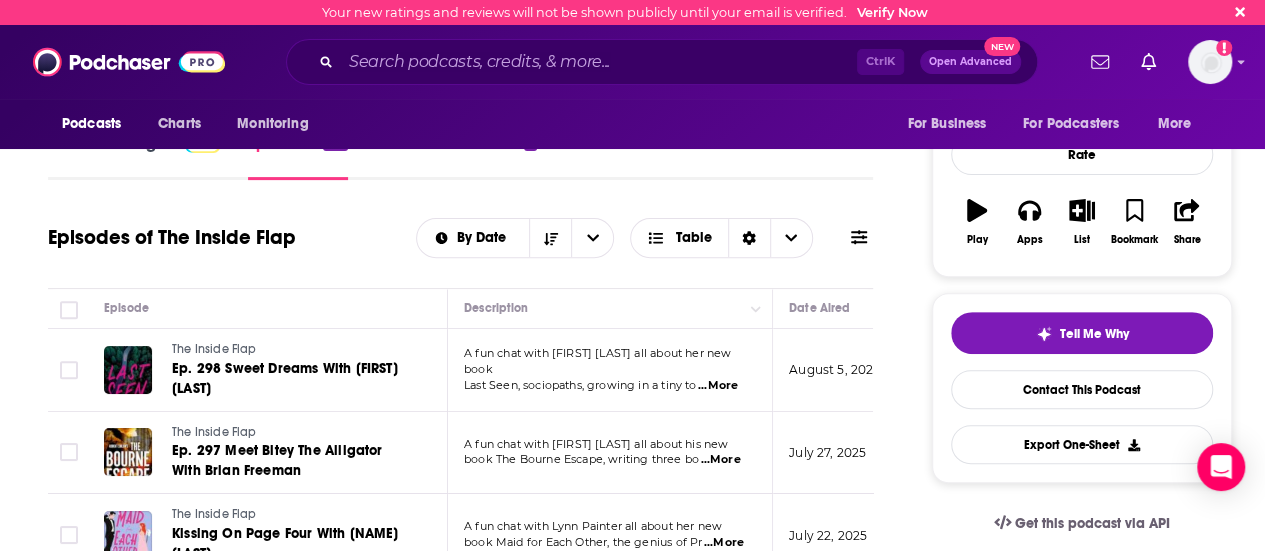 click on "...More" at bounding box center [718, 386] 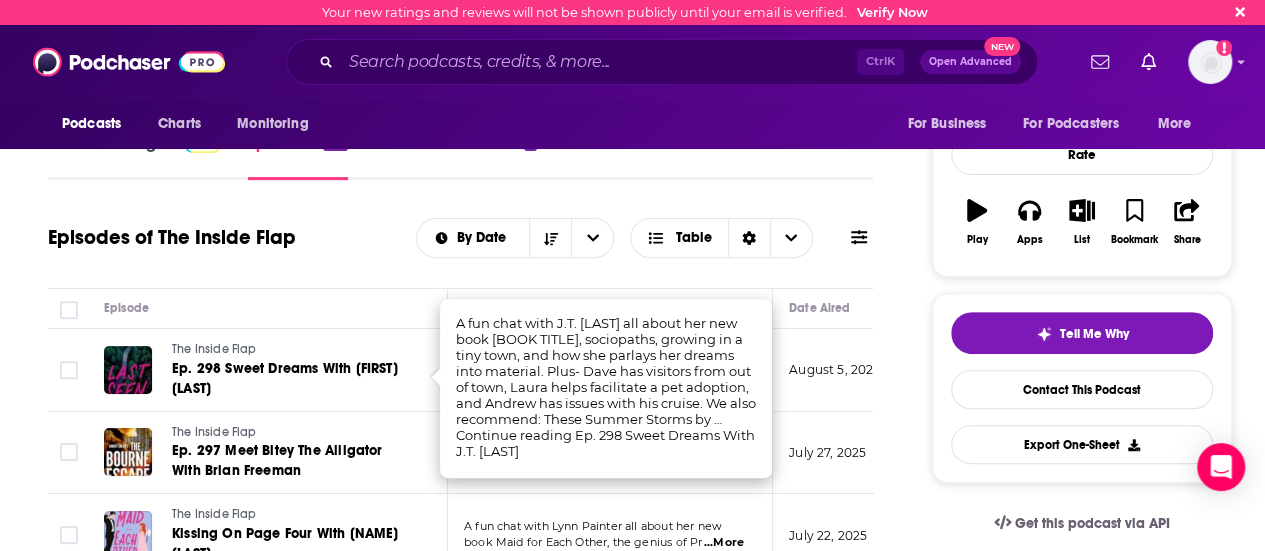 click on "About Insights Episodes 328 Reviews Credits 3 Lists Similar Episodes of The Inside Flap By Date Table Episode Description Date Aired Reach Episode Guests Length The Inside Flap Ep. 298 Sweet Dreams With [NAME] [LAST] A fun chat with [NAME] [LAST] all about her new book Last Seen, sociopaths, growing in a tiny to  ...More [MONTH] [DAY], [YEAR]   Under 1.2k -- 1:29:47 s The Inside Flap Ep. 297 Meet Bitey The Alligator With [NAME] [LAST] A fun chat with [NAME] [LAST] all about his new book The Bourne Escape, writing three bo  ...More [MONTH] [DAY], [YEAR] Under 1.2k -- 1:40:36 s The Inside Flap Kissing On Page Four With [NAME] [LAST] A fun chat with [NAME] [LAST] all about her new book Maid for Each Other, the genius of Pr  ...More [MONTH] [DAY], [YEAR] Under 1.7k -- 41:32 s The Inside Flap The Many Faces of JFK With [NAME] [LAST] A fun chat with [NAME] [LAST] all about his new book JFK: Public, Private, Secret, the t  ...More [MONTH] [DAY], [YEAR] Under 1.4k -- 50:02 s The Inside Flap Bigfoot Is A White Whale With [NAME] [LAST] s" at bounding box center (474, 2315) 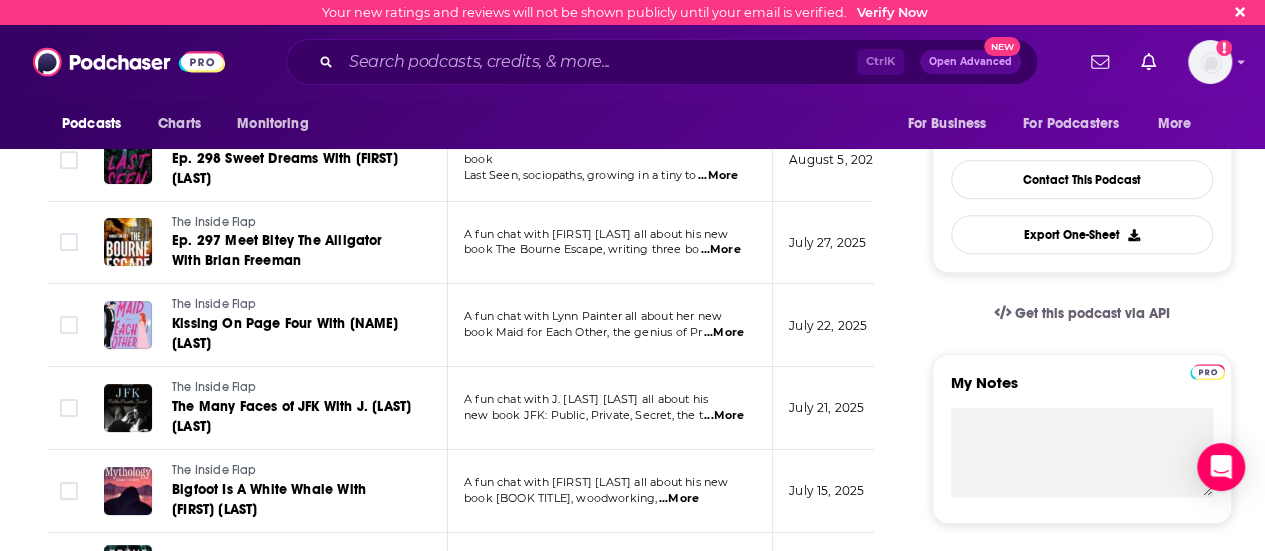 scroll, scrollTop: 468, scrollLeft: 0, axis: vertical 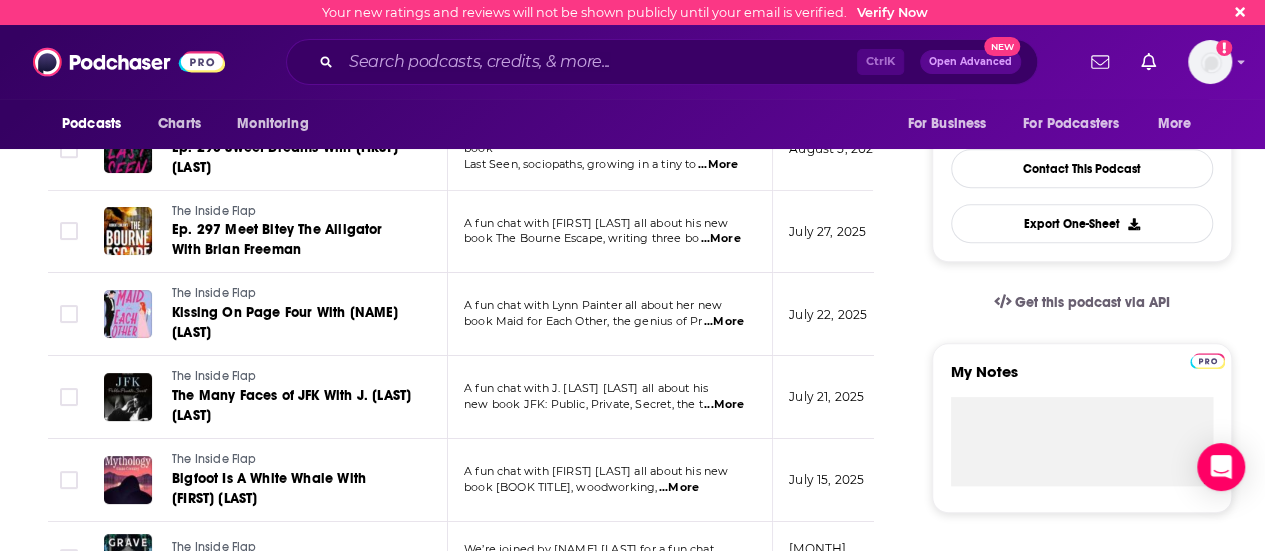 click on "...More" at bounding box center [724, 322] 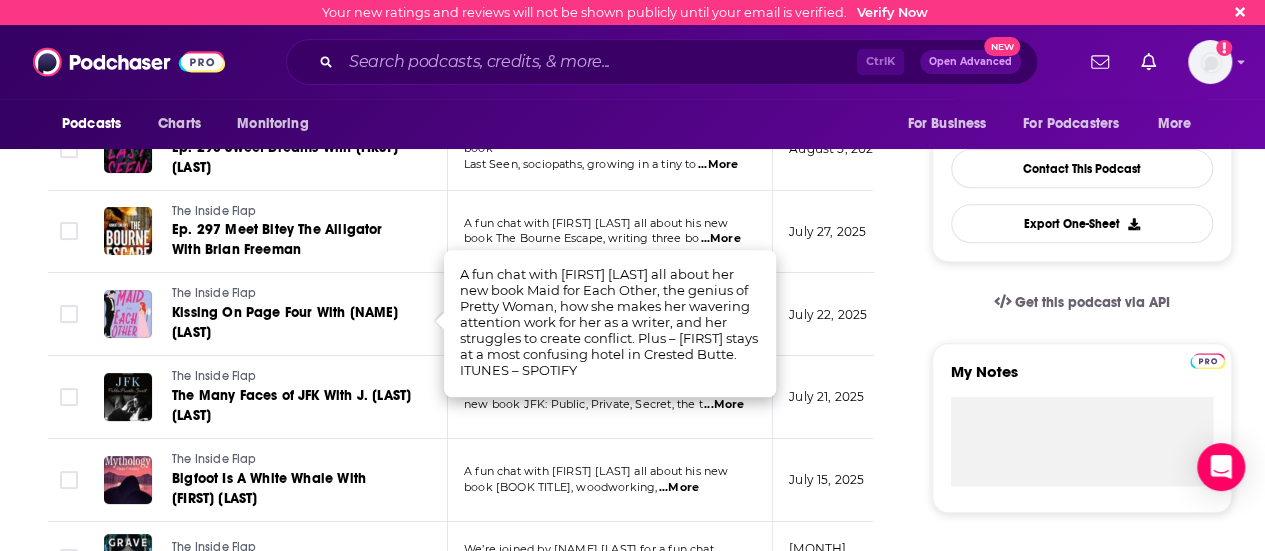 click on "About Insights Episodes 328 Reviews Credits 3 Lists Similar Episodes of The Inside Flap By Date Table Episode Description Date Aired Reach Episode Guests Length The Inside Flap Ep. 298 Sweet Dreams With [NAME] [LAST] A fun chat with [NAME] [LAST] all about her new book Last Seen, sociopaths, growing in a tiny to  ...More [MONTH] [DAY], [YEAR]   Under 1.2k -- 1:29:47 s The Inside Flap Ep. 297 Meet Bitey The Alligator With [NAME] [LAST] A fun chat with [NAME] [LAST] all about his new book The Bourne Escape, writing three bo  ...More [MONTH] [DAY], [YEAR] Under 1.2k -- 1:40:36 s The Inside Flap Kissing On Page Four With [NAME] [LAST] A fun chat with [NAME] [LAST] all about her new book Maid for Each Other, the genius of Pr  ...More [MONTH] [DAY], [YEAR] Under 1.7k -- 41:32 s The Inside Flap The Many Faces of JFK With [NAME] [LAST] A fun chat with [NAME] [LAST] all about his new book JFK: Public, Private, Secret, the t  ...More [MONTH] [DAY], [YEAR] Under 1.4k -- 50:02 s The Inside Flap Bigfoot Is A White Whale With [NAME] [LAST] s" at bounding box center (474, 2094) 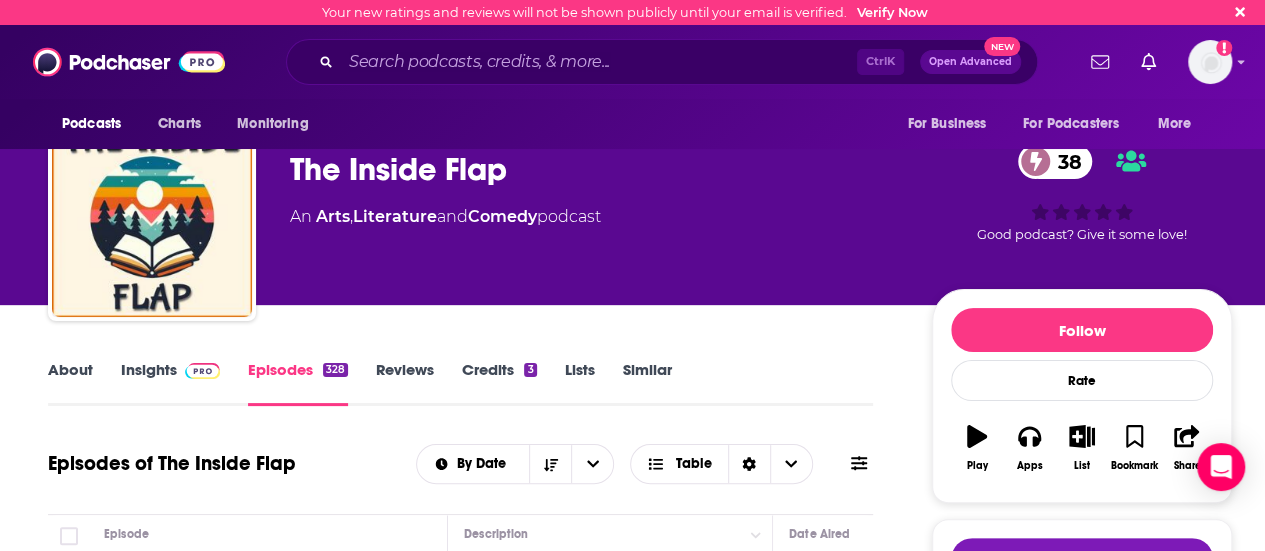 scroll, scrollTop: 0, scrollLeft: 0, axis: both 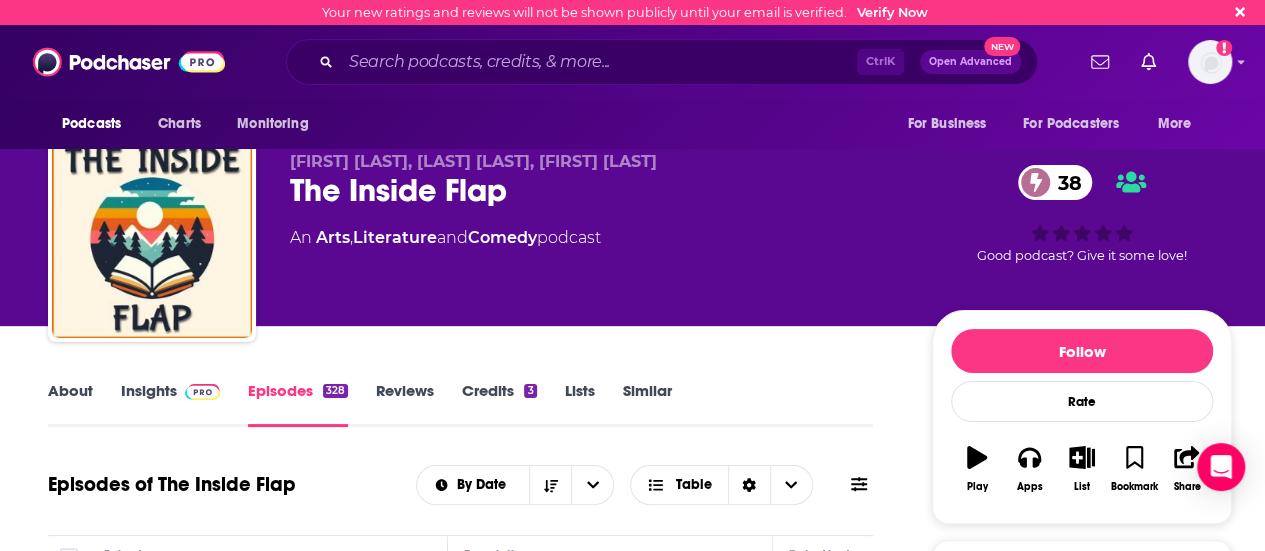 click on "About" at bounding box center (70, 404) 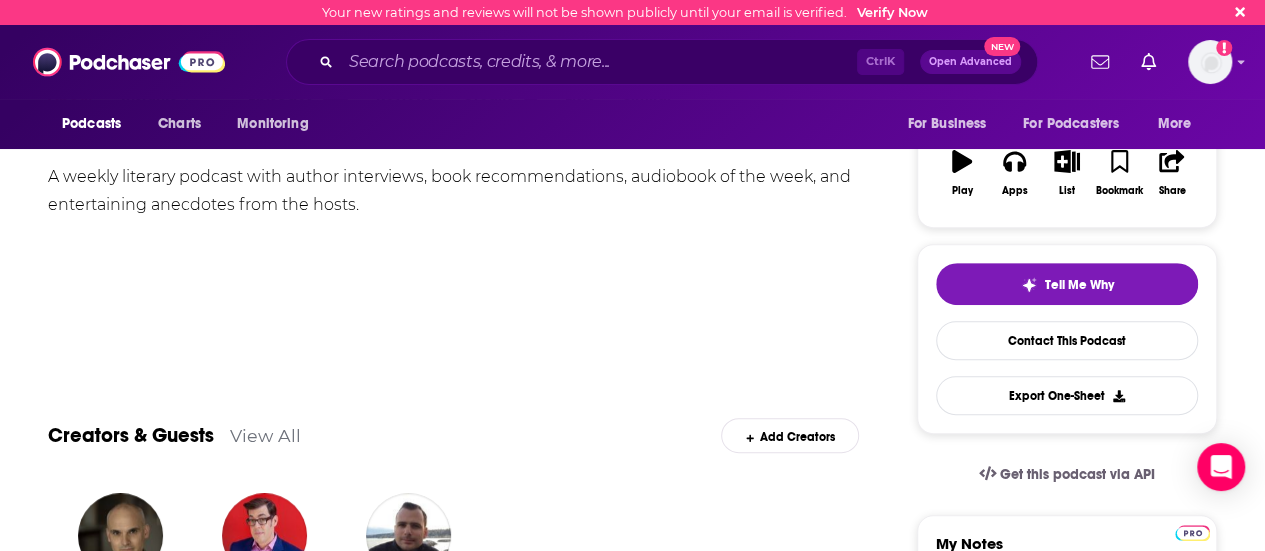 scroll, scrollTop: 0, scrollLeft: 0, axis: both 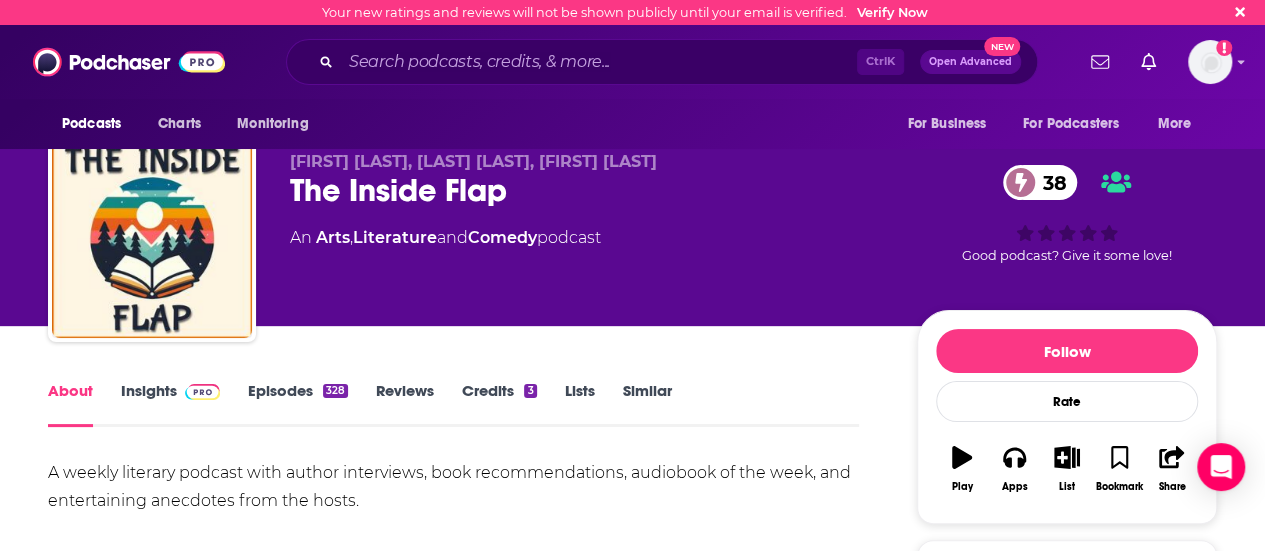click on "Insights" at bounding box center [170, 404] 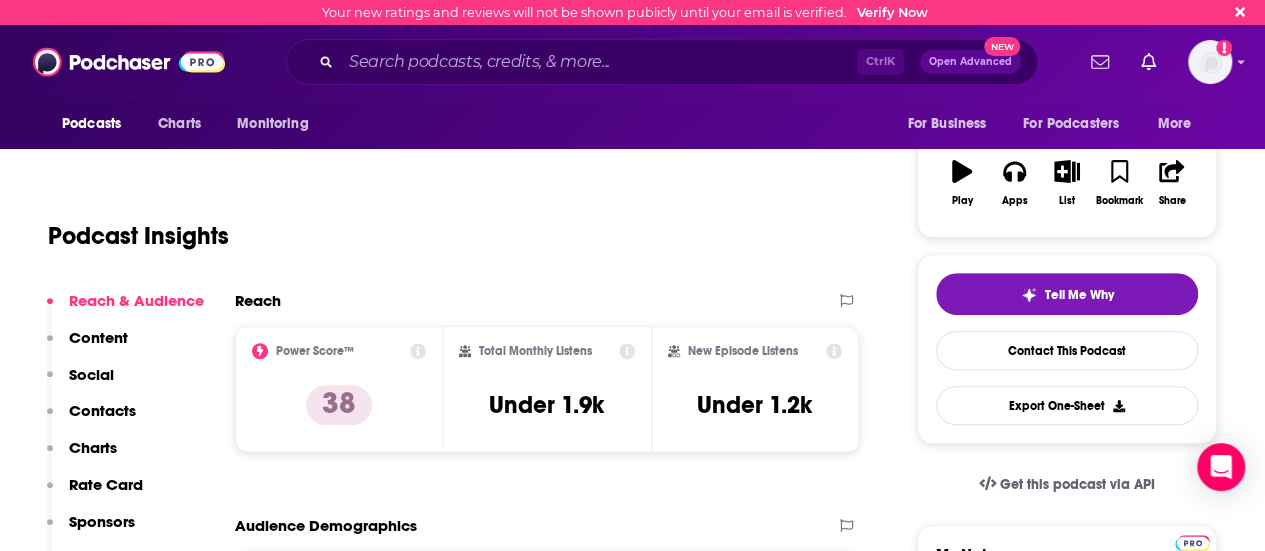 click on "Contacts" at bounding box center [102, 410] 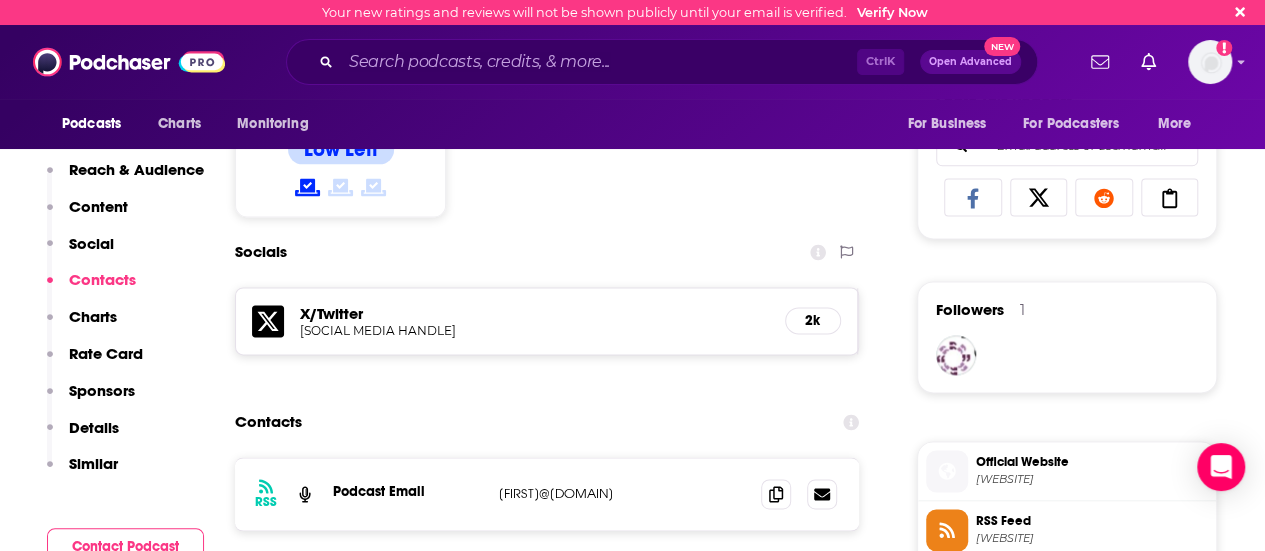 scroll, scrollTop: 1381, scrollLeft: 0, axis: vertical 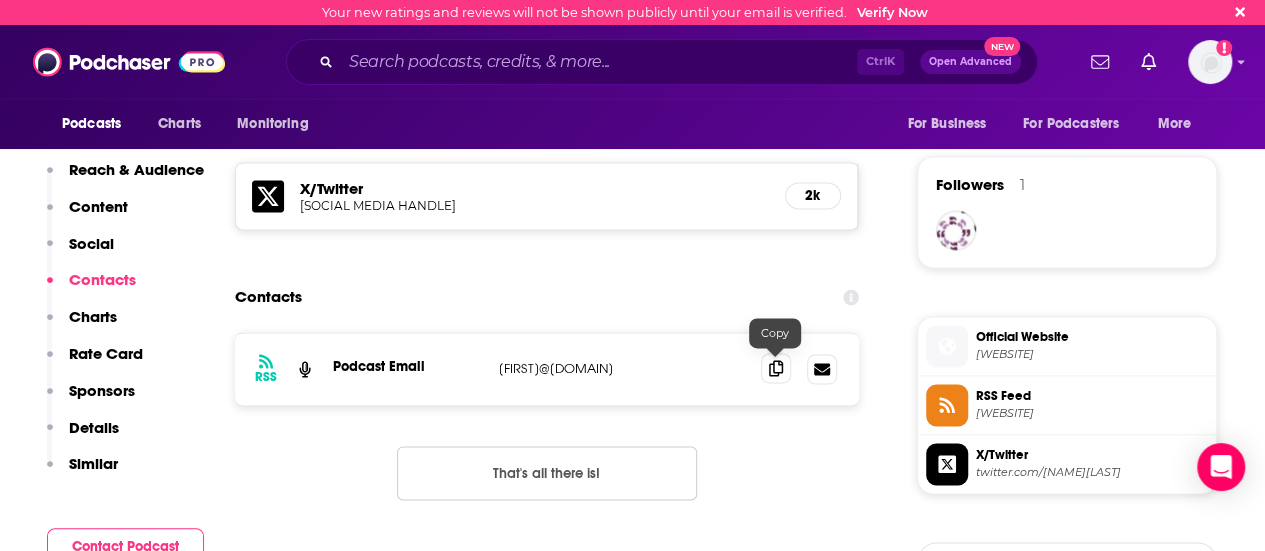 click at bounding box center (776, 368) 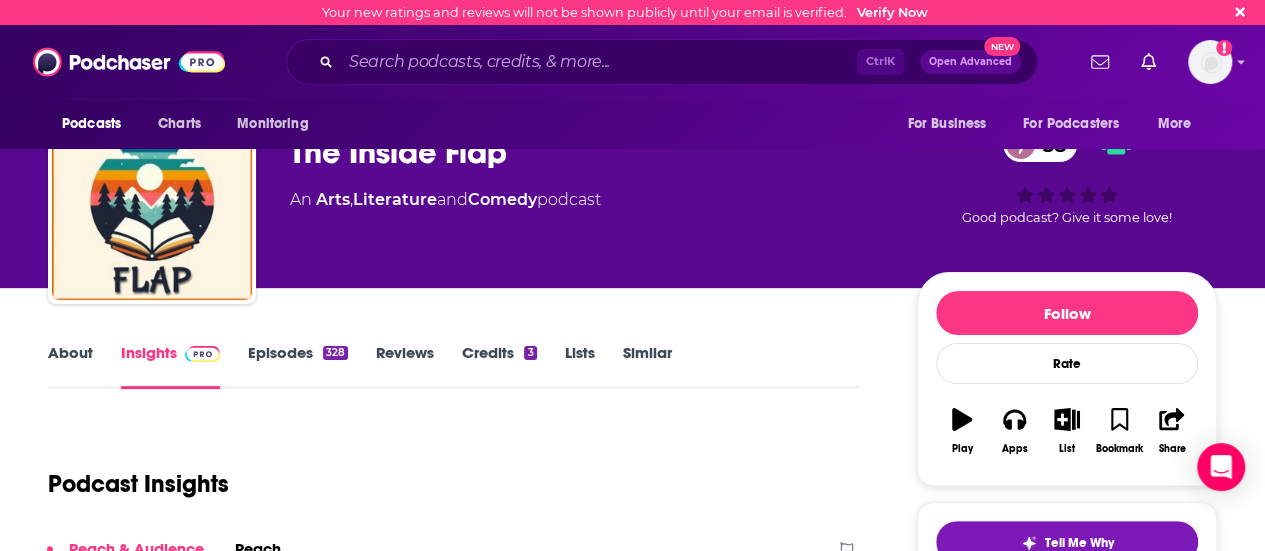 scroll, scrollTop: 0, scrollLeft: 0, axis: both 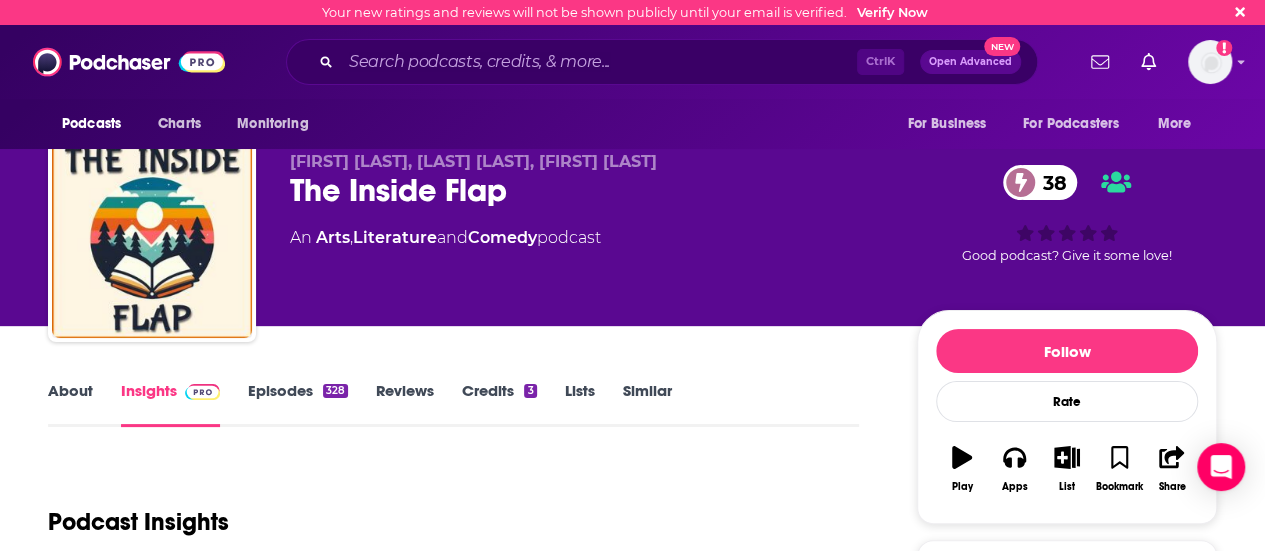 click on "About" at bounding box center (70, 404) 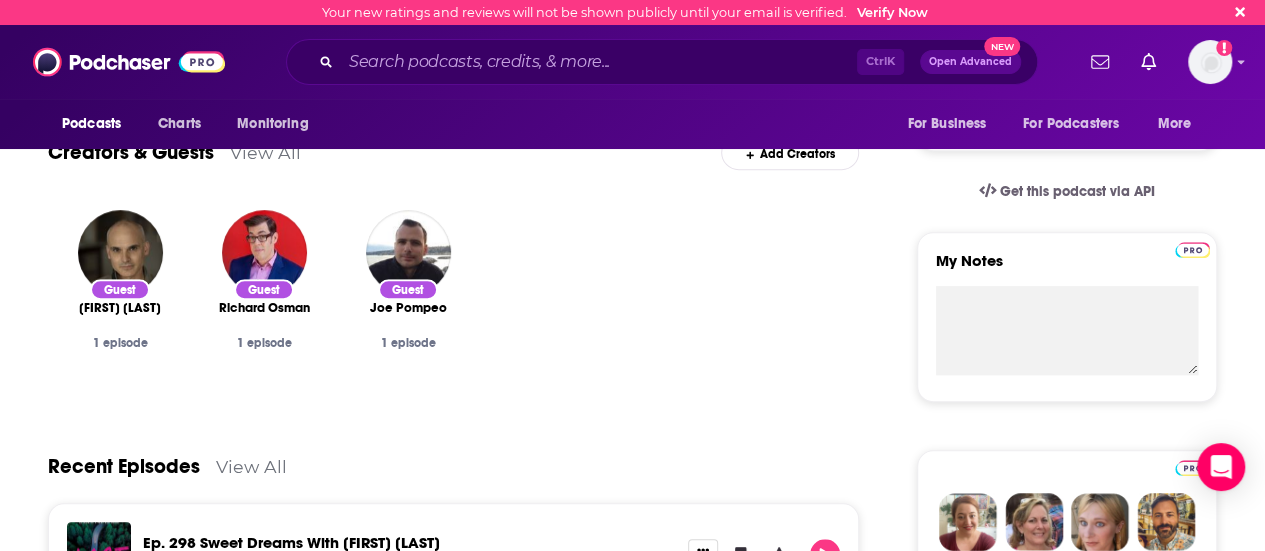 scroll, scrollTop: 0, scrollLeft: 0, axis: both 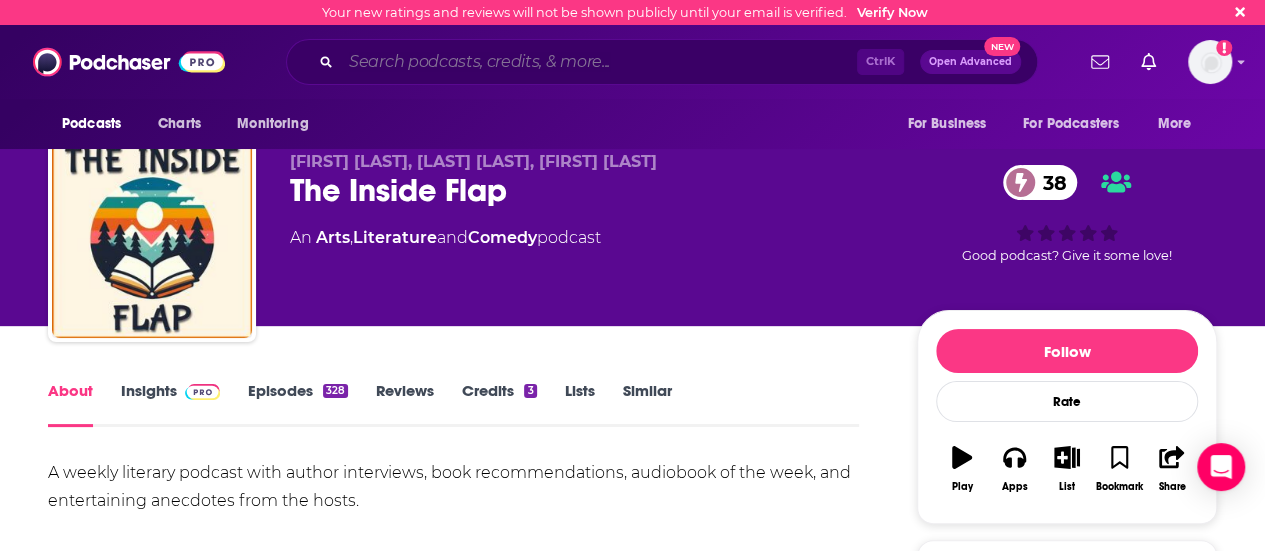 click at bounding box center [599, 62] 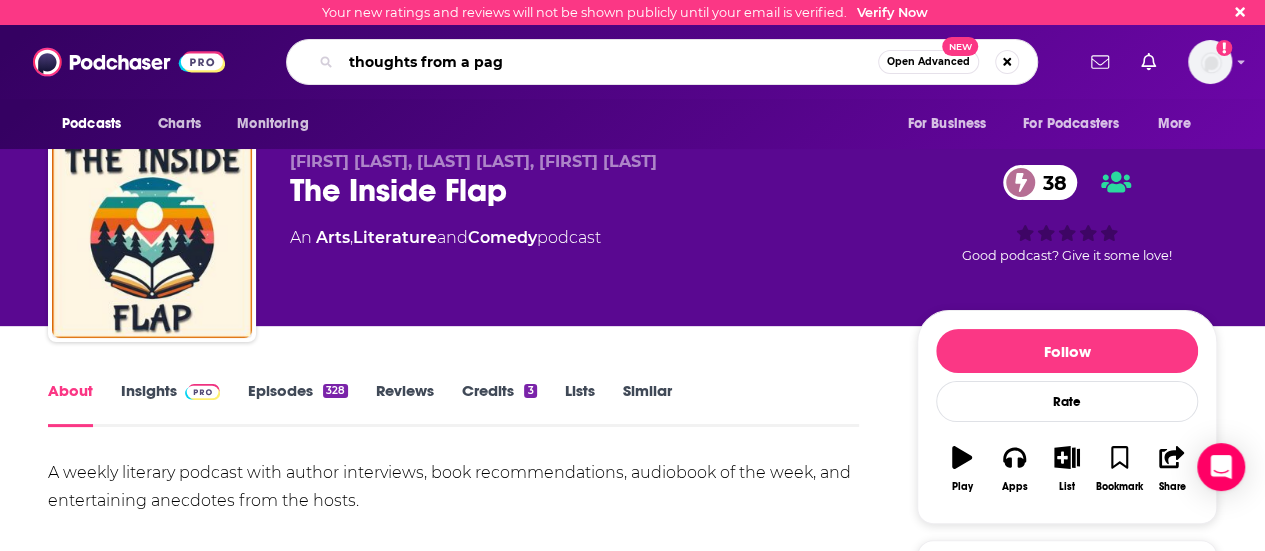 type on "thoughts from a page" 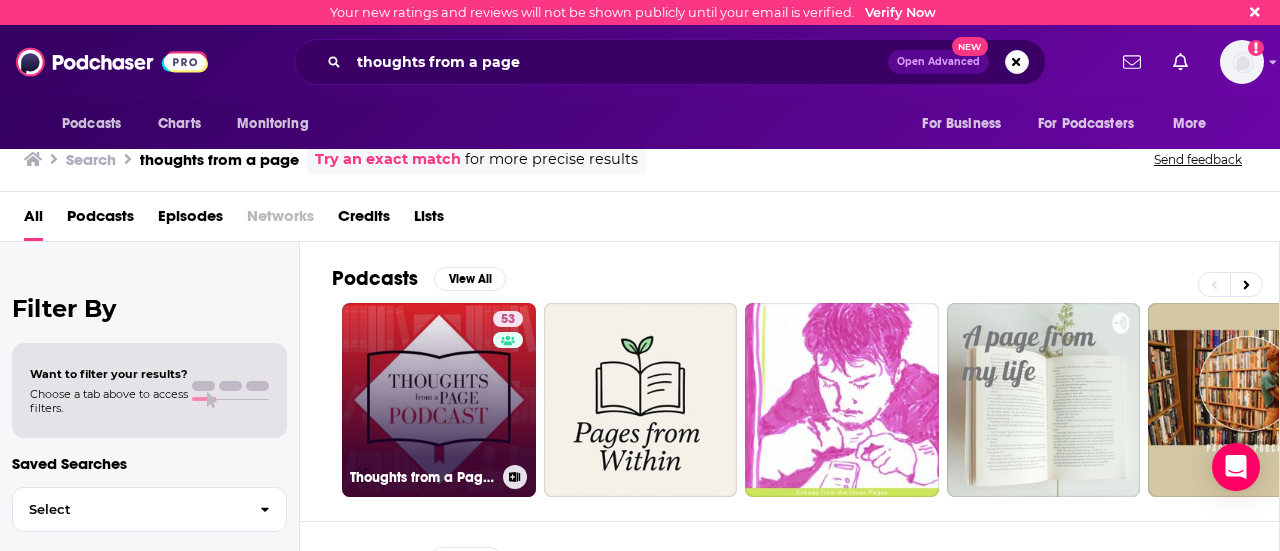 click on "53 Thoughts from a Page Podcast" at bounding box center [439, 400] 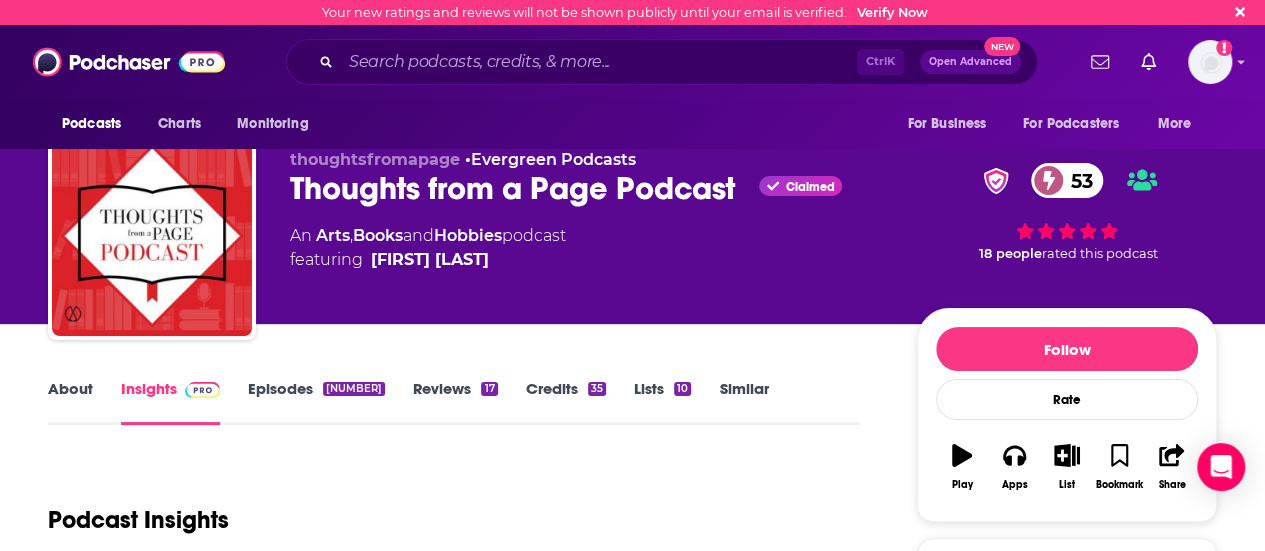 scroll, scrollTop: 0, scrollLeft: 0, axis: both 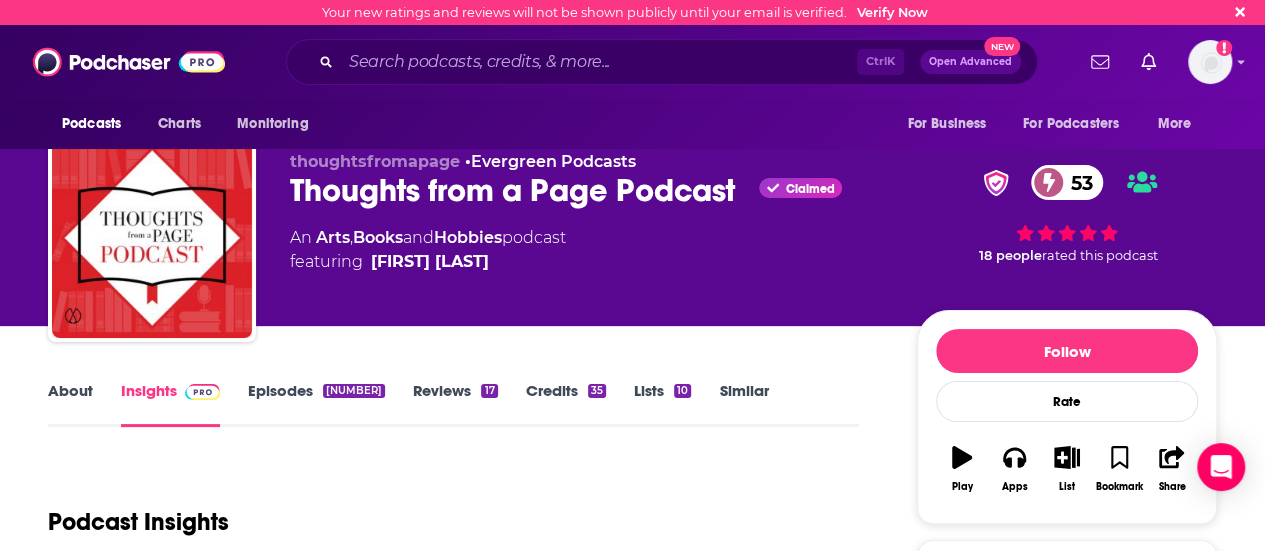 click on "About" at bounding box center [70, 404] 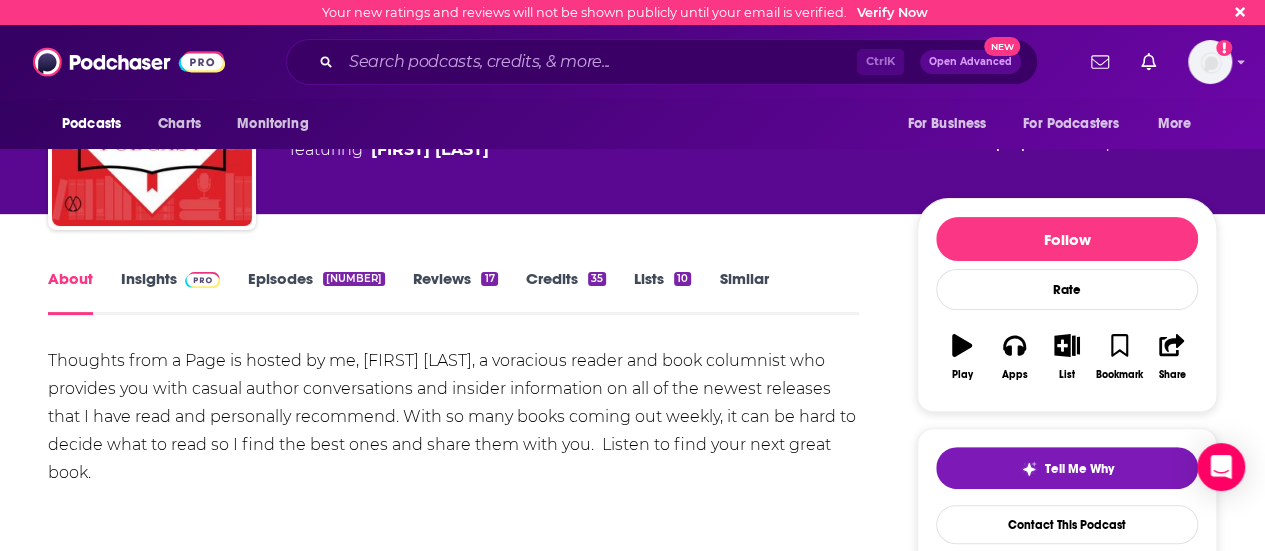 scroll, scrollTop: 116, scrollLeft: 0, axis: vertical 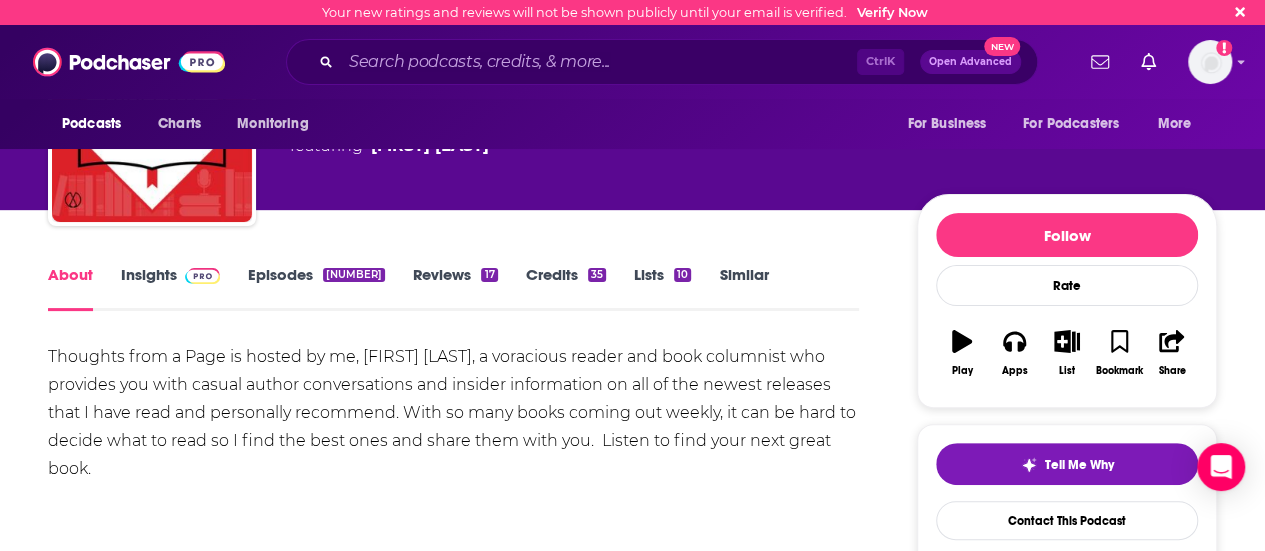 click on "Insights" at bounding box center (170, 288) 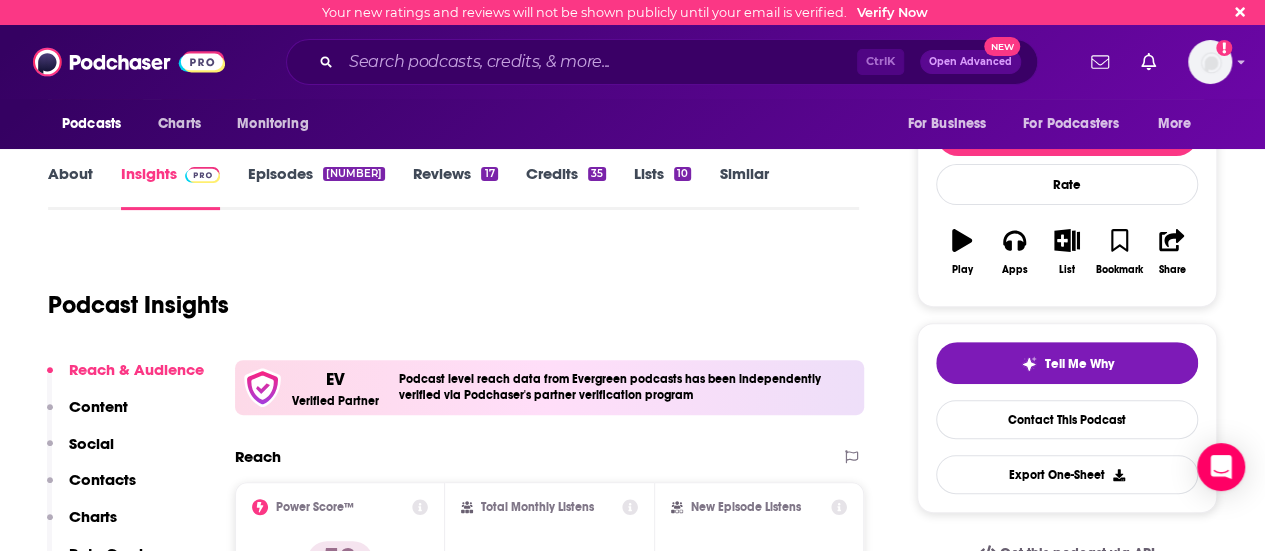 scroll, scrollTop: 222, scrollLeft: 0, axis: vertical 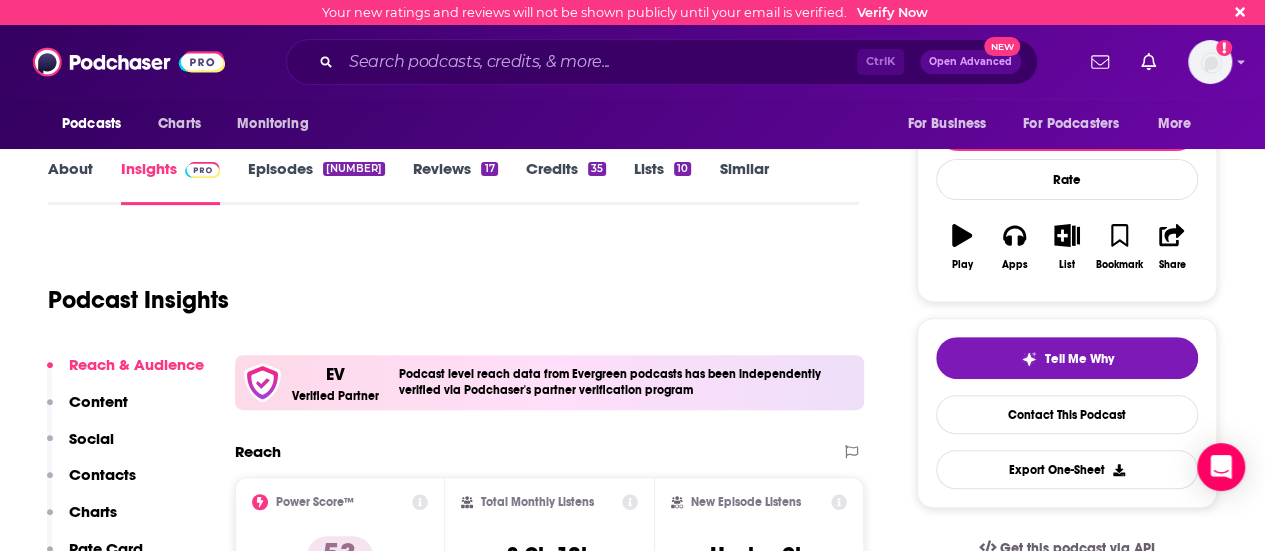 click on "Episodes [NUMBER]" at bounding box center (316, 182) 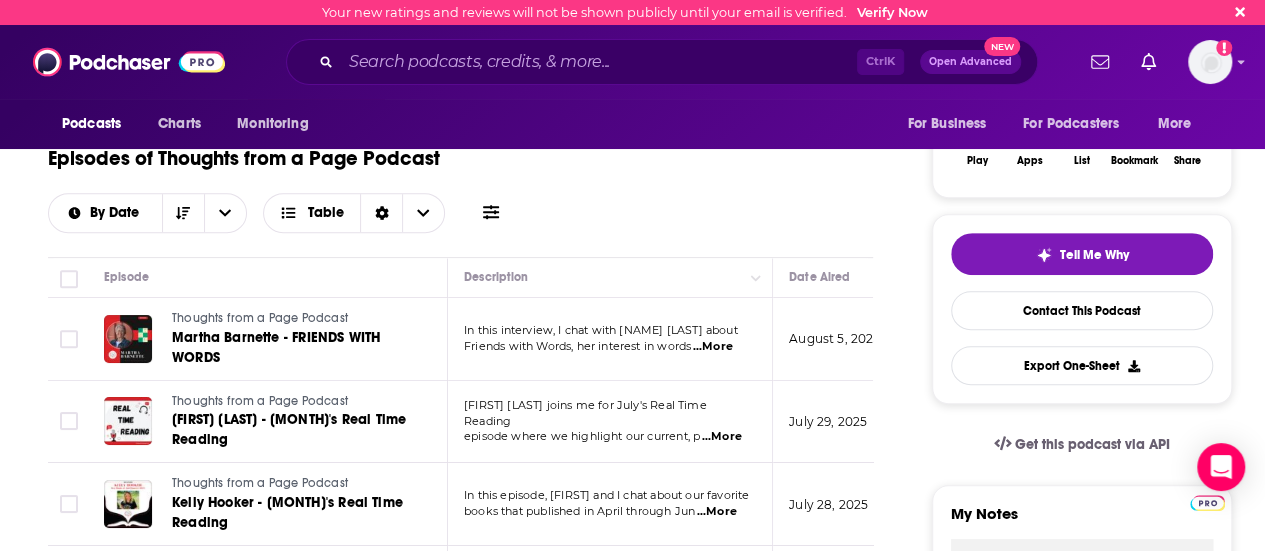 scroll, scrollTop: 0, scrollLeft: 0, axis: both 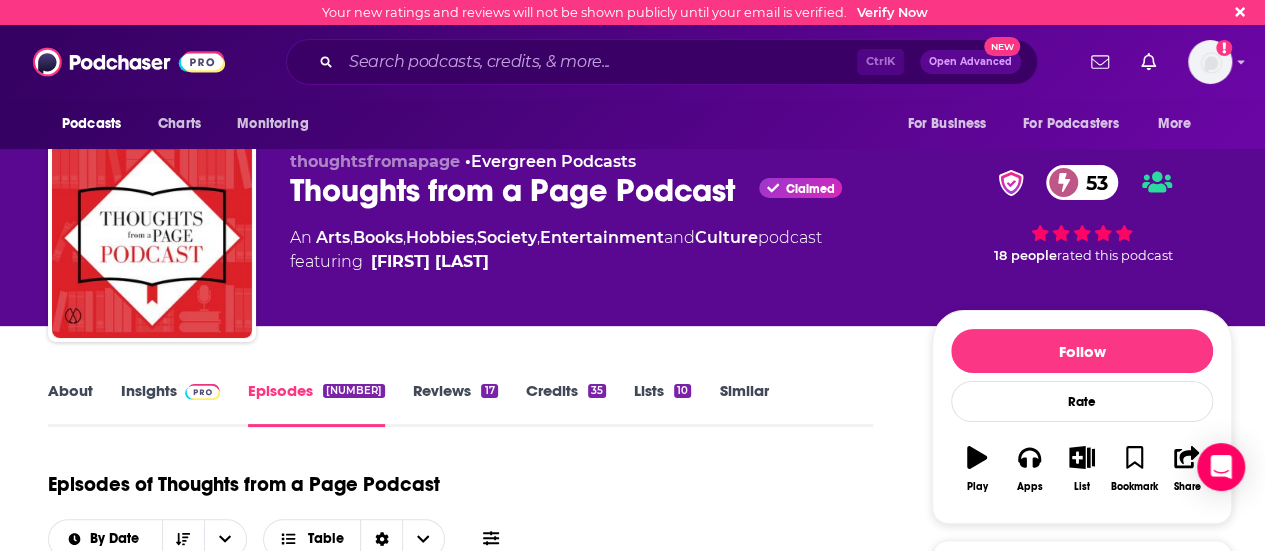 click on "Insights" at bounding box center (170, 404) 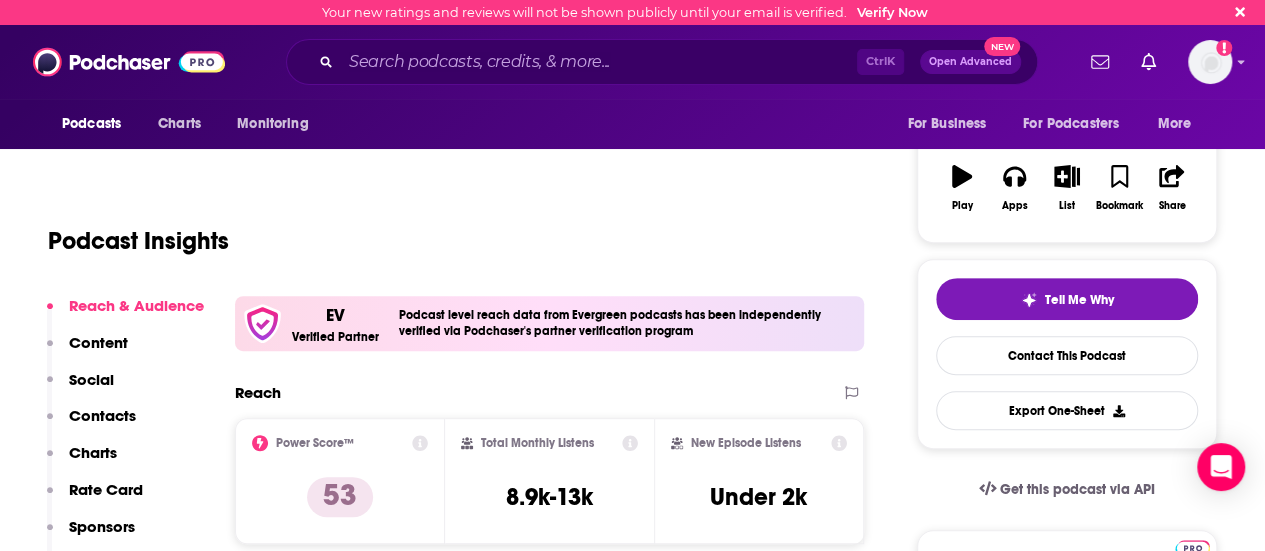 click on "Contacts" at bounding box center (102, 415) 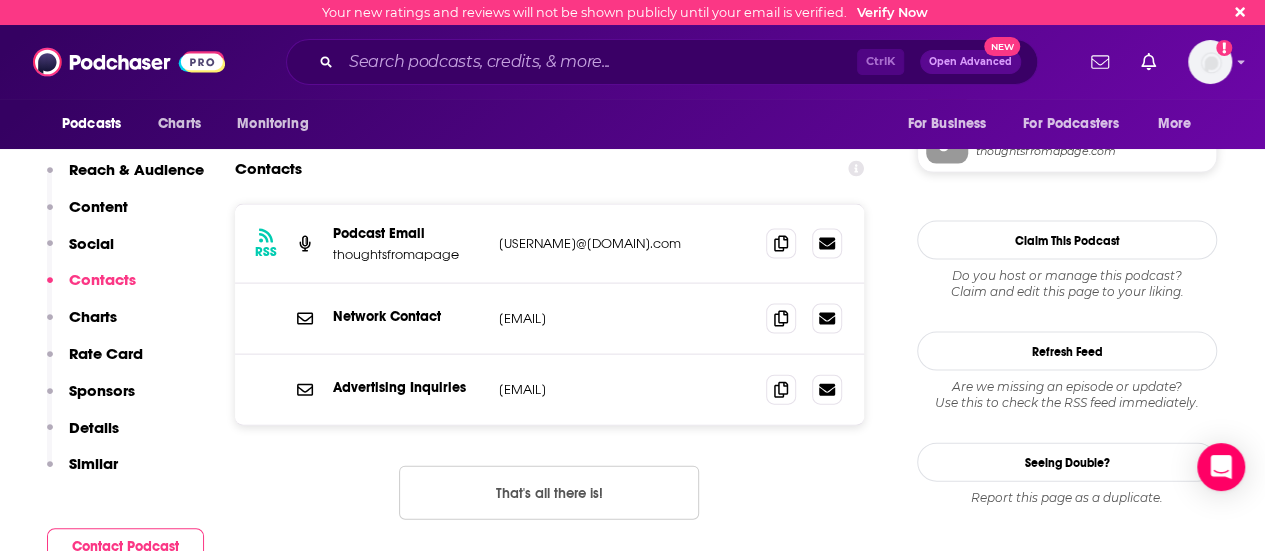 scroll, scrollTop: 1998, scrollLeft: 0, axis: vertical 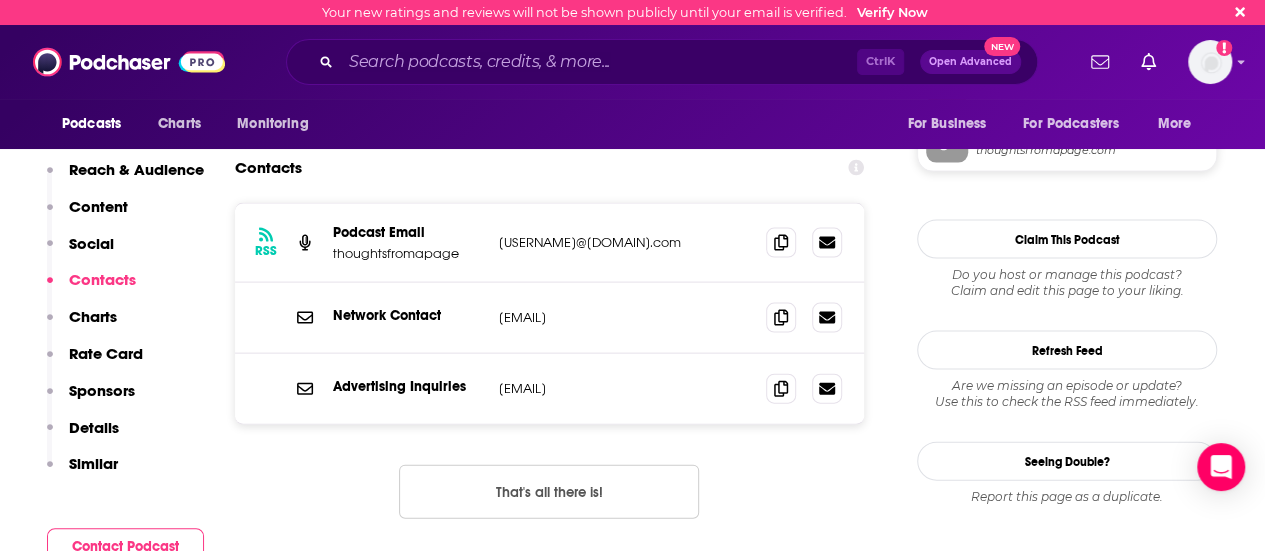 click on "That's all there is!" at bounding box center [549, 492] 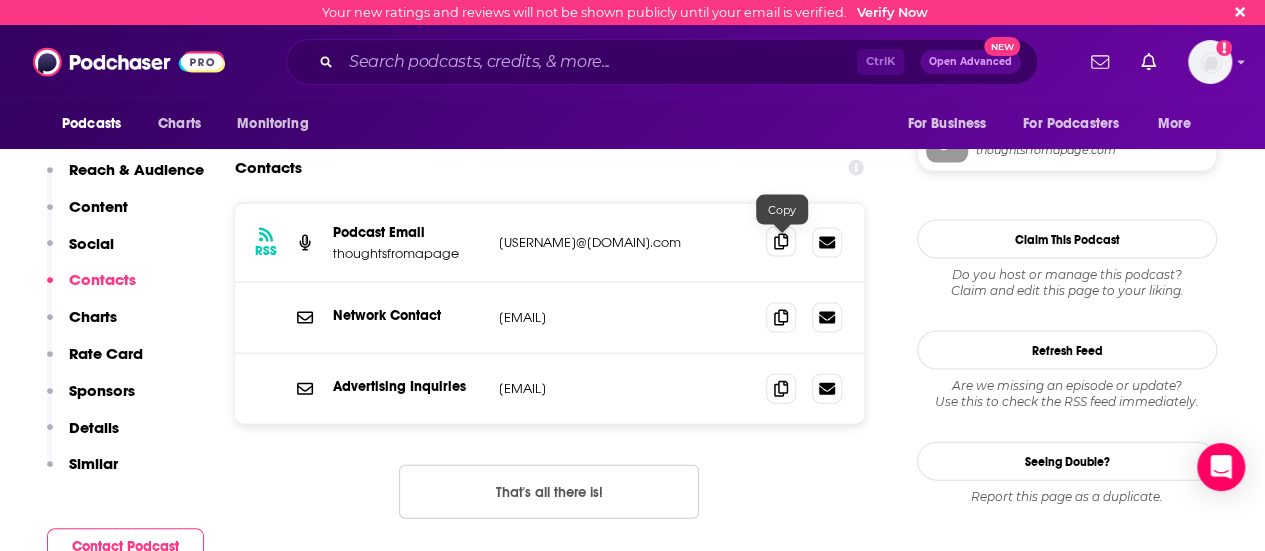 click at bounding box center (781, 242) 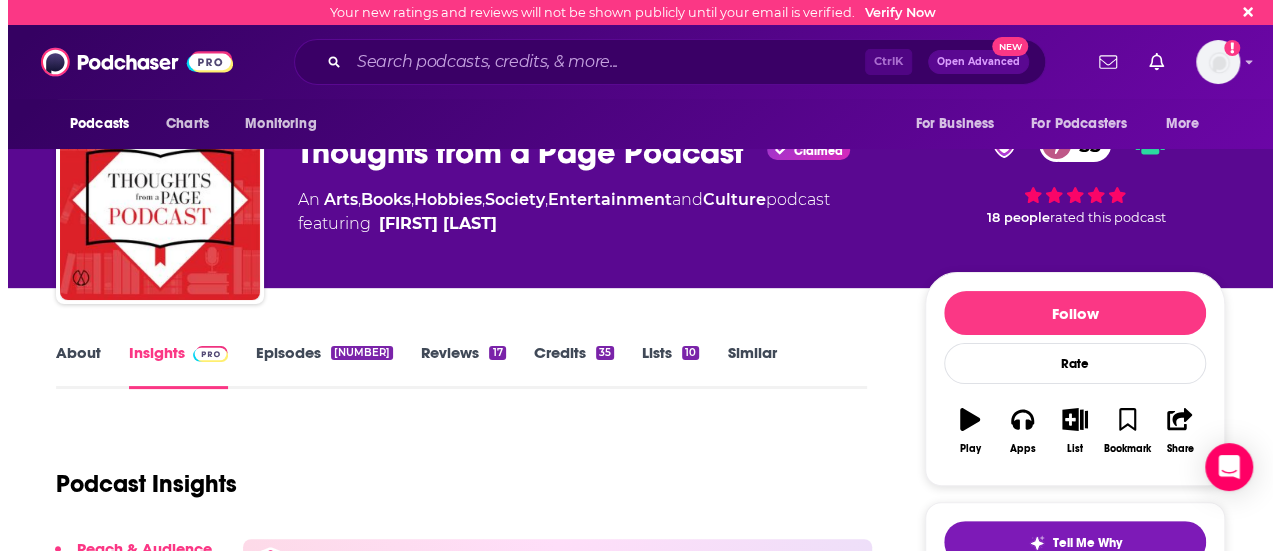 scroll, scrollTop: 0, scrollLeft: 0, axis: both 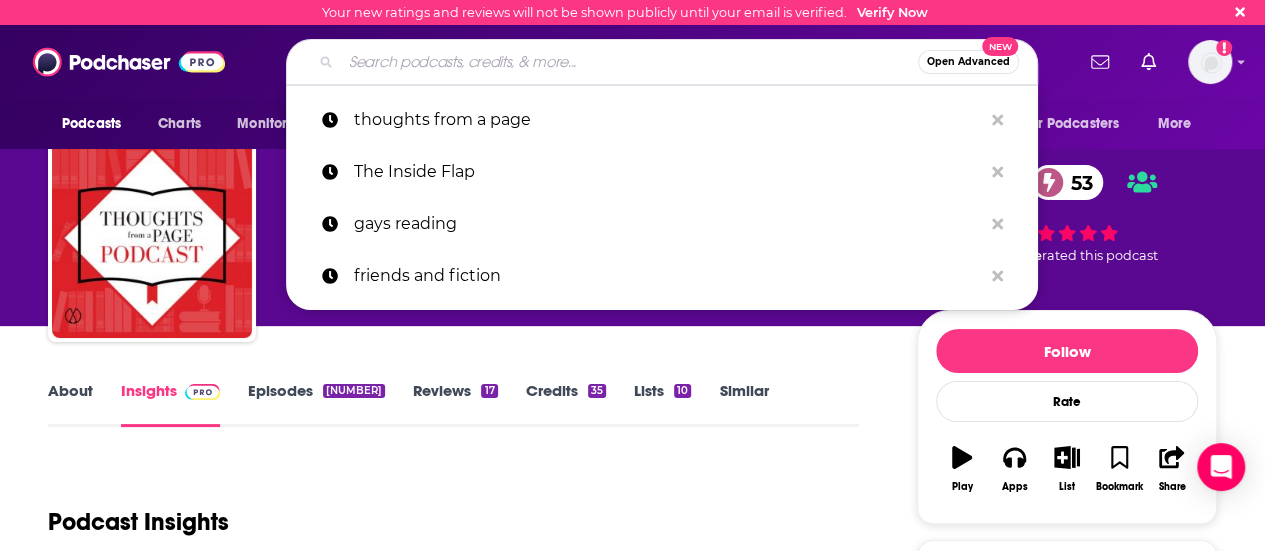 click at bounding box center [629, 62] 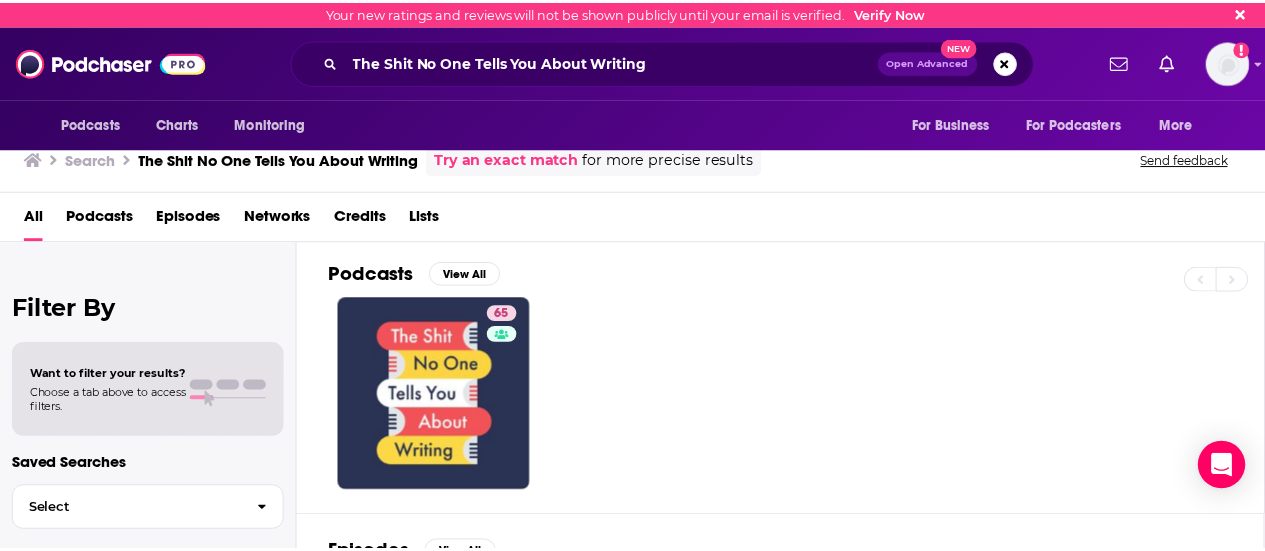 scroll, scrollTop: 4, scrollLeft: 0, axis: vertical 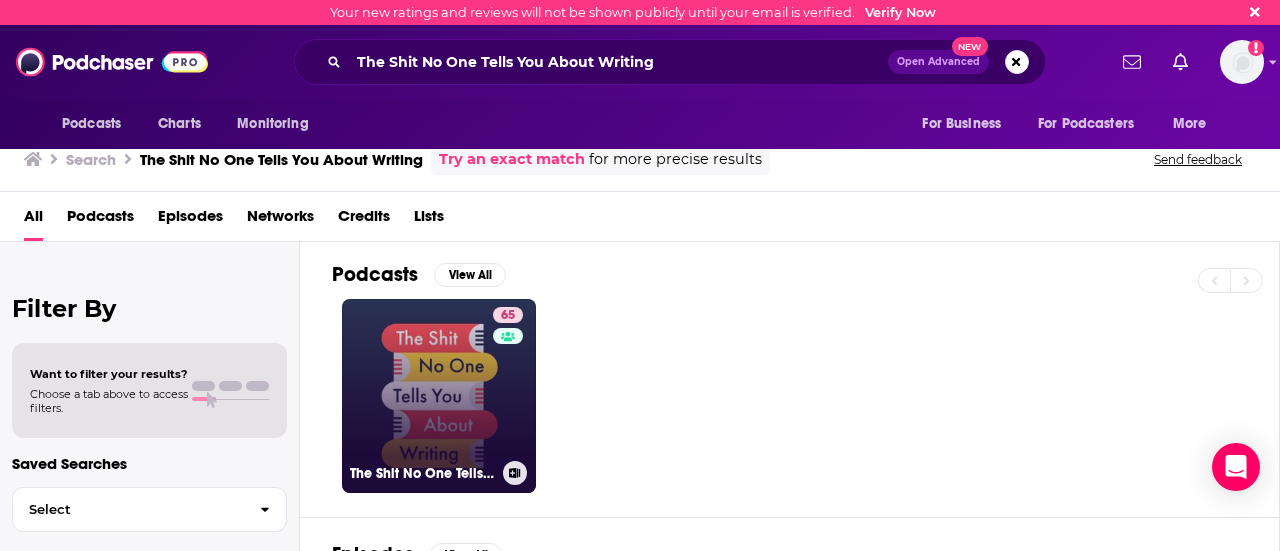 click on "65 The Shit No One Tells You About Writing" at bounding box center [439, 396] 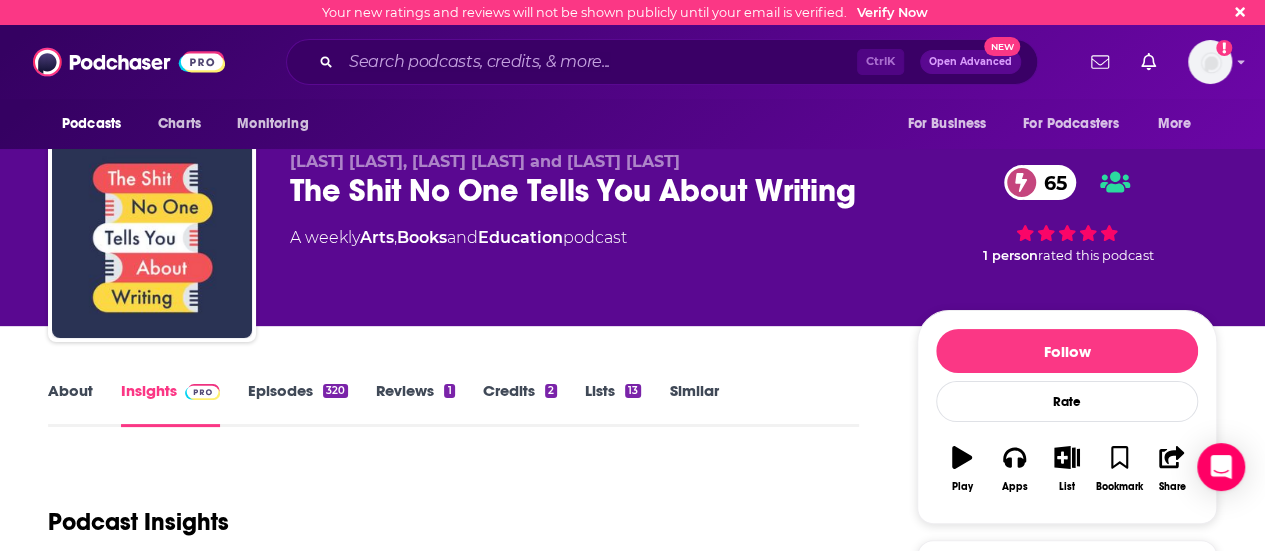 click on "About" at bounding box center [70, 404] 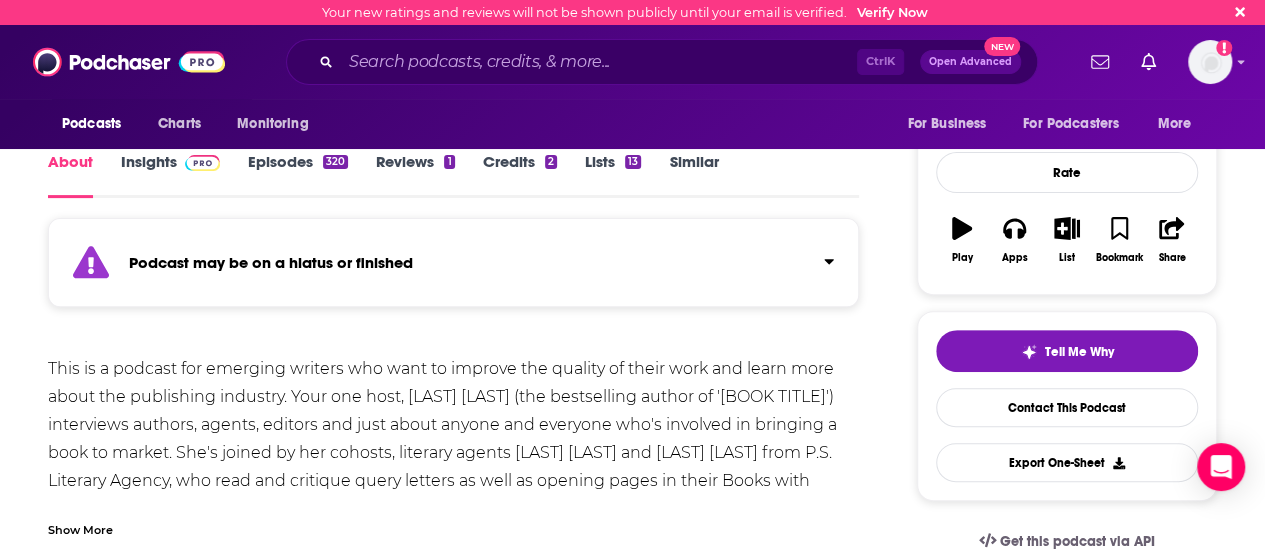 scroll, scrollTop: 288, scrollLeft: 0, axis: vertical 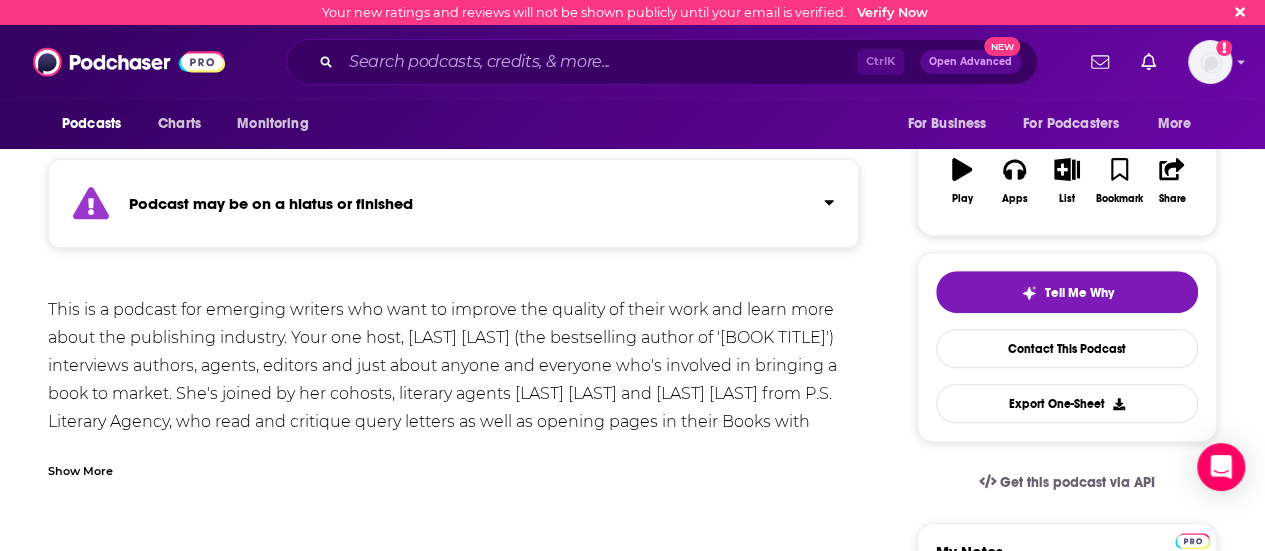 click on "Show More" at bounding box center [80, 469] 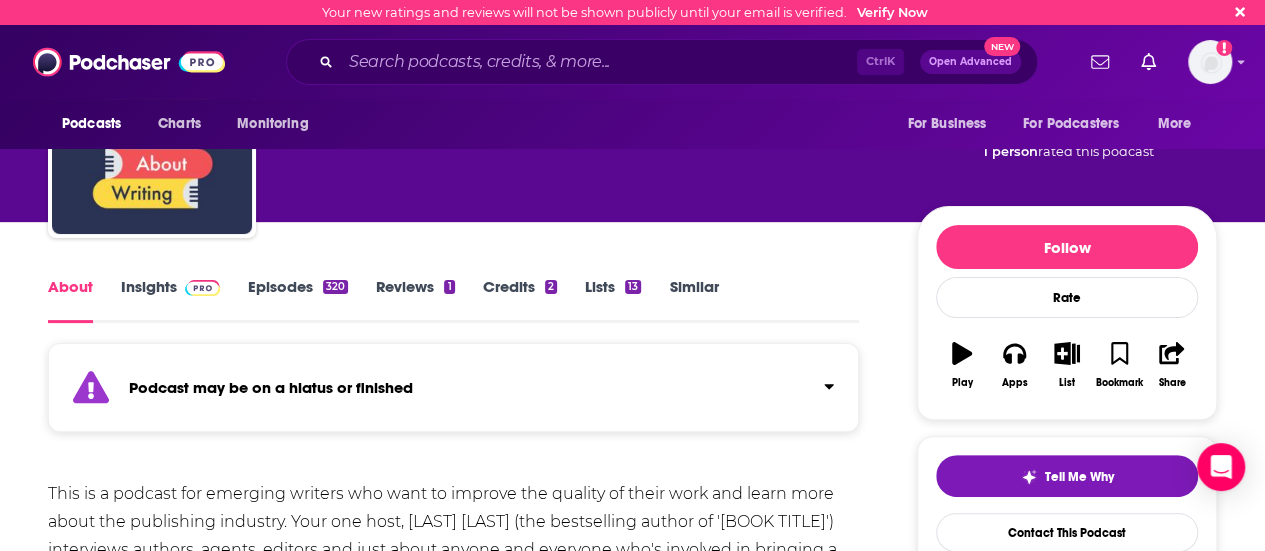 scroll, scrollTop: 104, scrollLeft: 0, axis: vertical 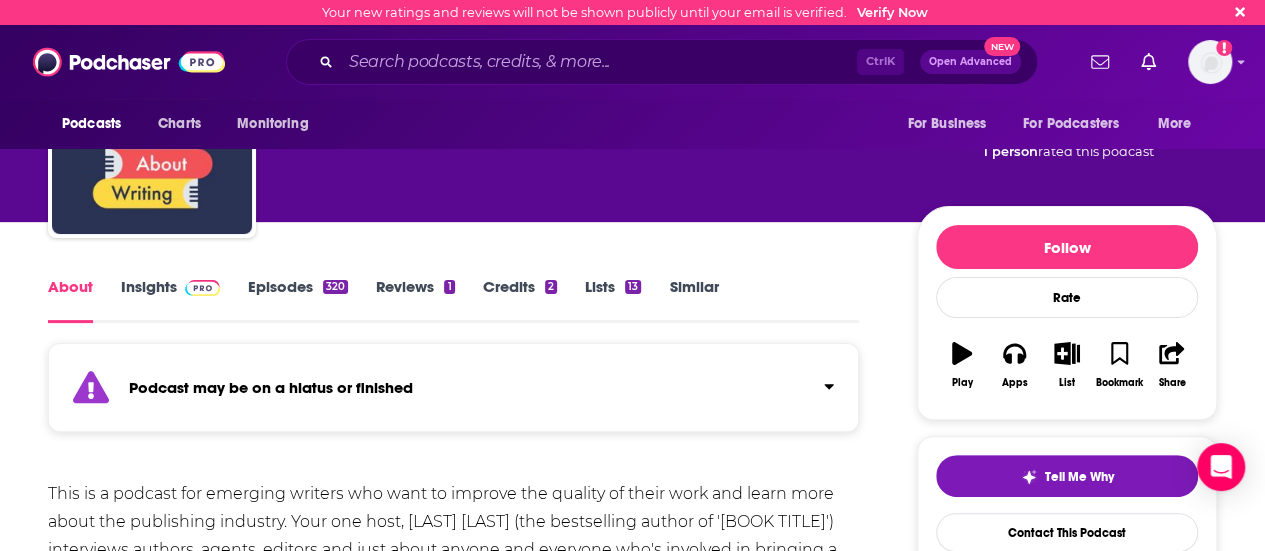 click on "Episodes 320" at bounding box center (298, 300) 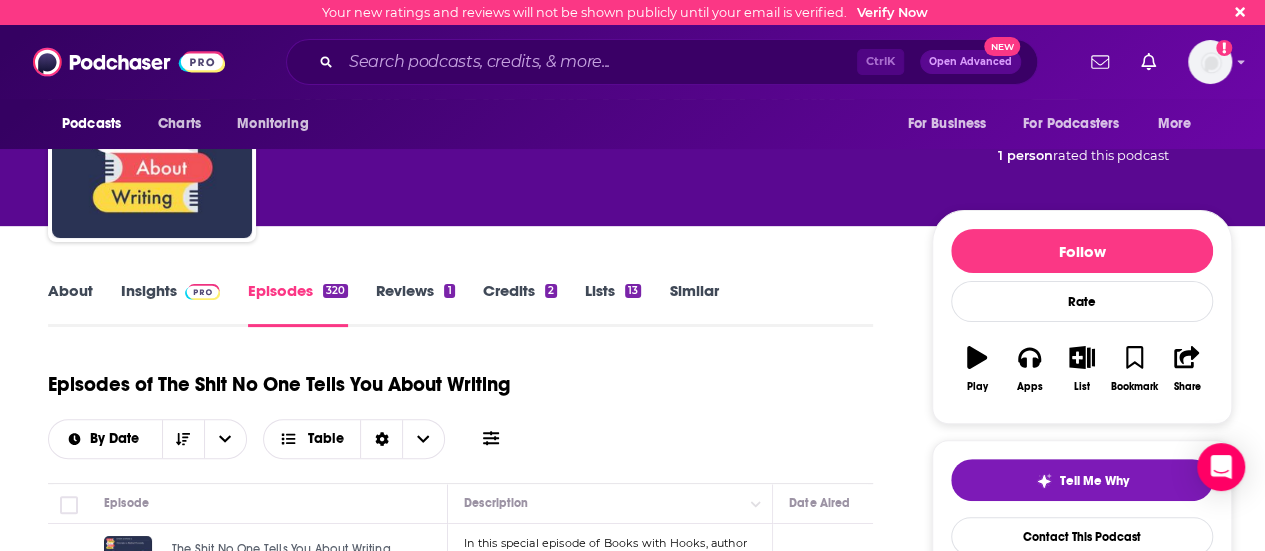 scroll, scrollTop: 0, scrollLeft: 0, axis: both 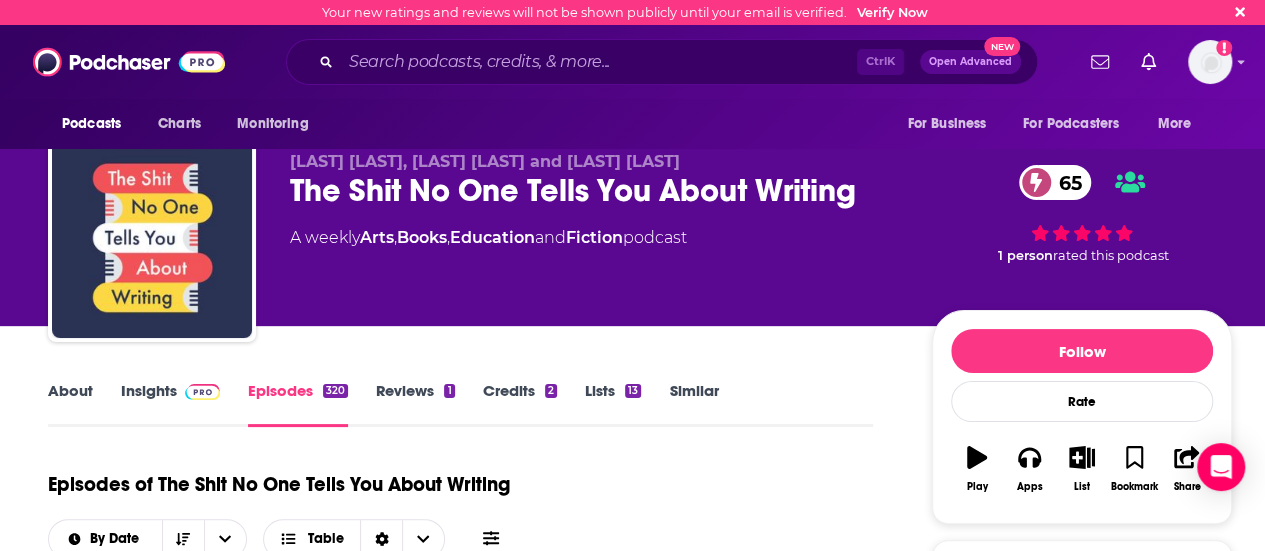 click on "Insights" at bounding box center [170, 404] 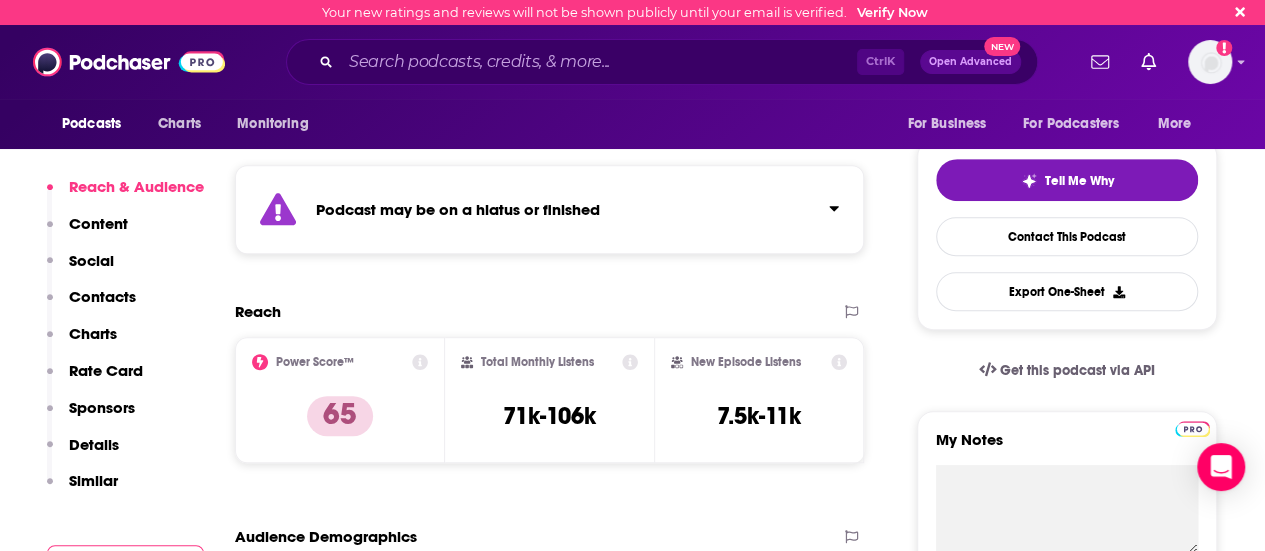 scroll, scrollTop: 202, scrollLeft: 0, axis: vertical 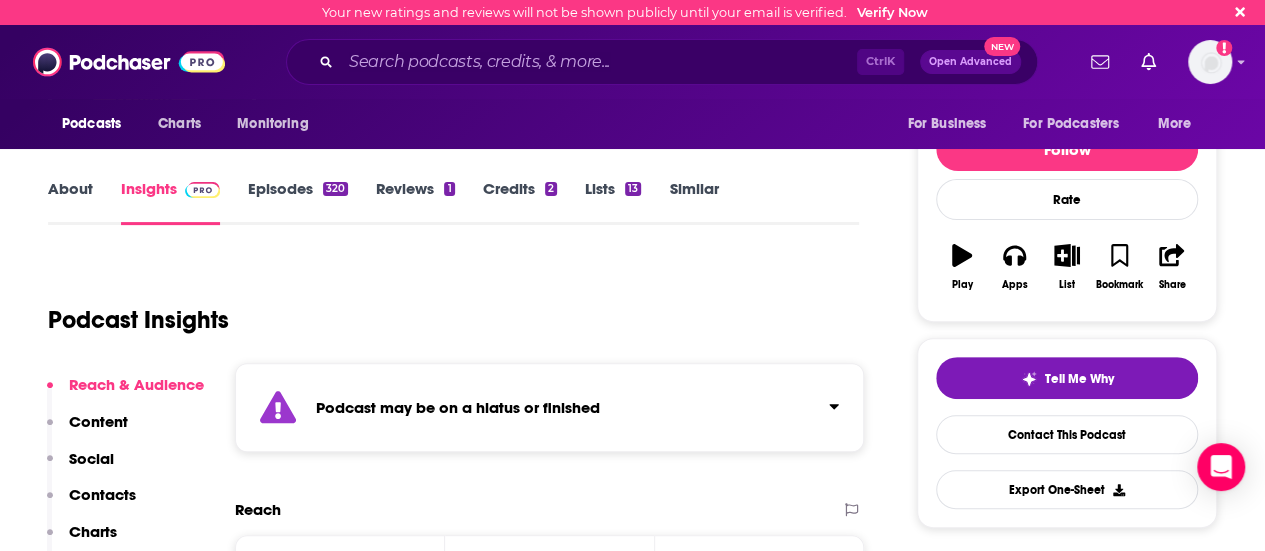 click on "Episodes 320" at bounding box center (298, 202) 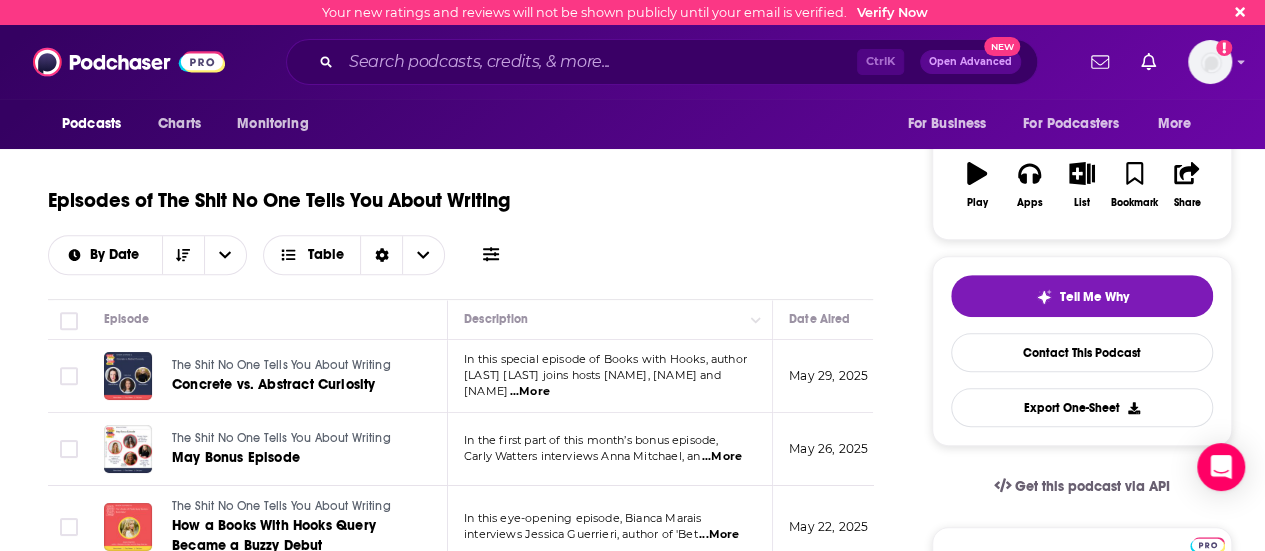 scroll, scrollTop: 57, scrollLeft: 0, axis: vertical 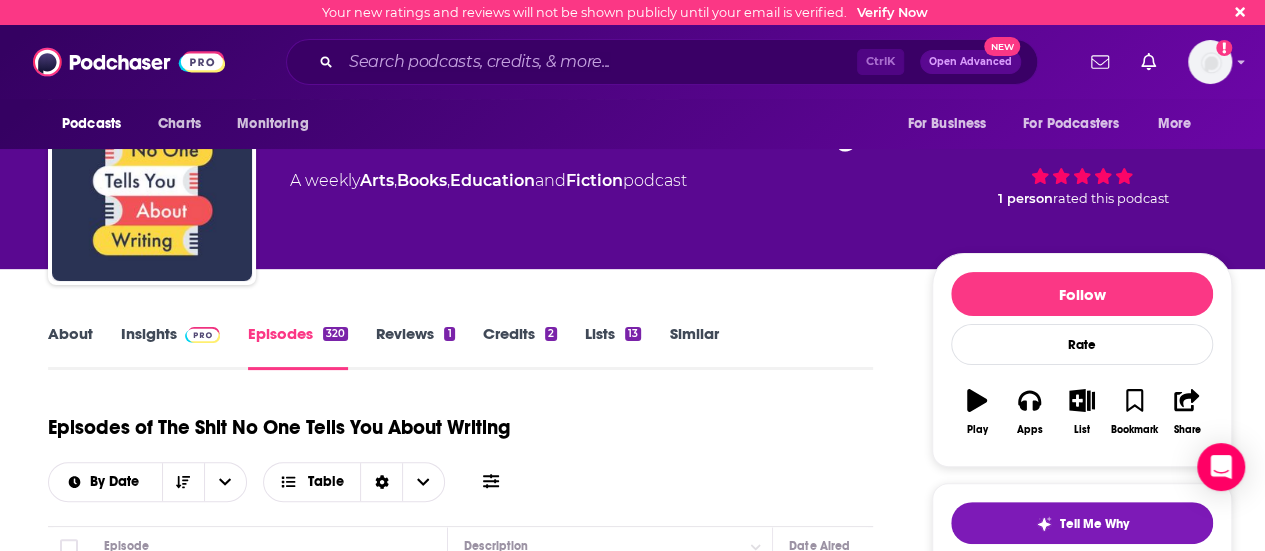 click on "Insights" at bounding box center [170, 347] 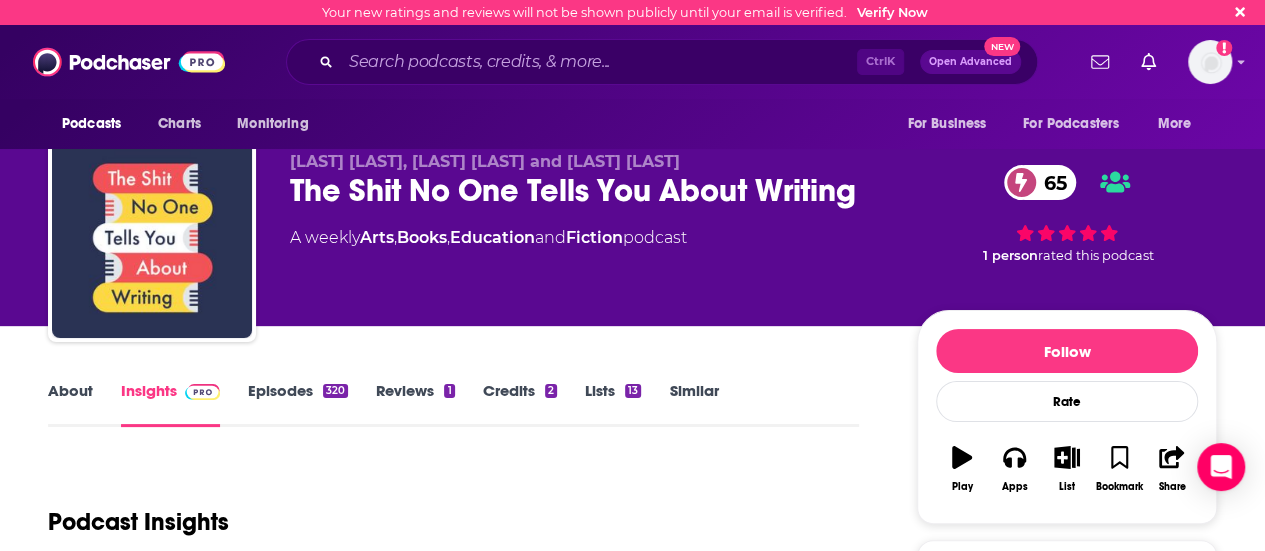 scroll, scrollTop: 260, scrollLeft: 0, axis: vertical 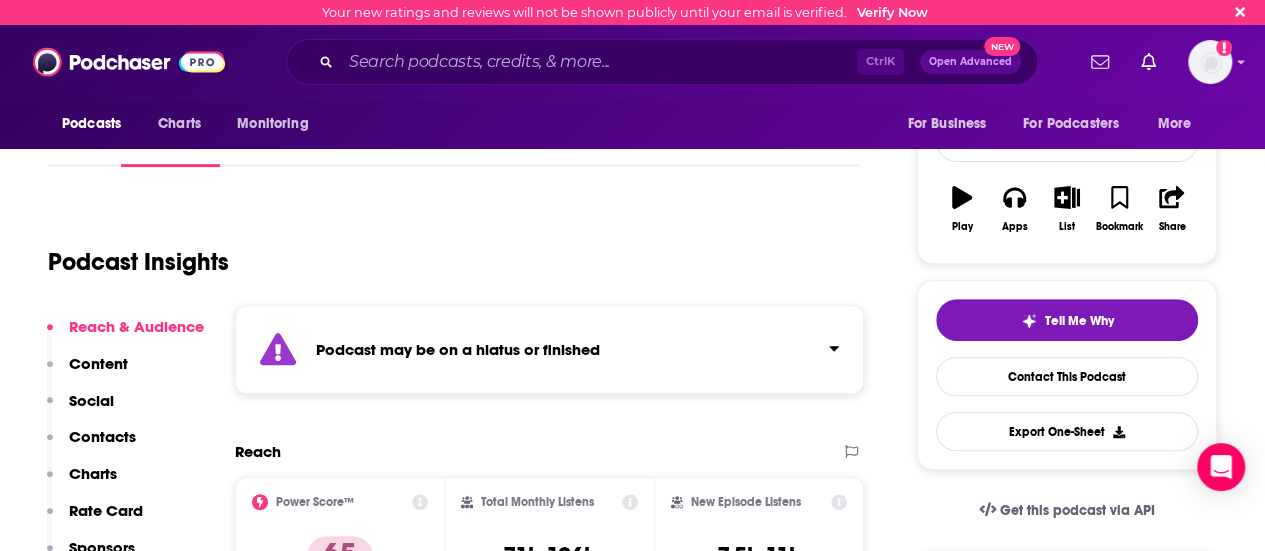 click on "Contacts" at bounding box center [102, 436] 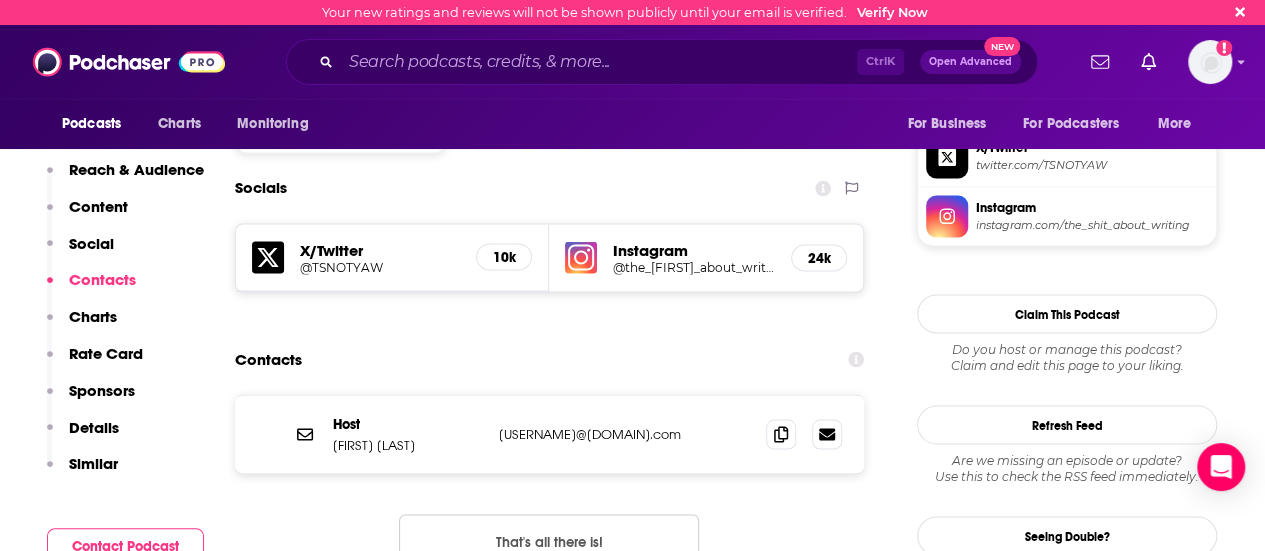 scroll, scrollTop: 1749, scrollLeft: 0, axis: vertical 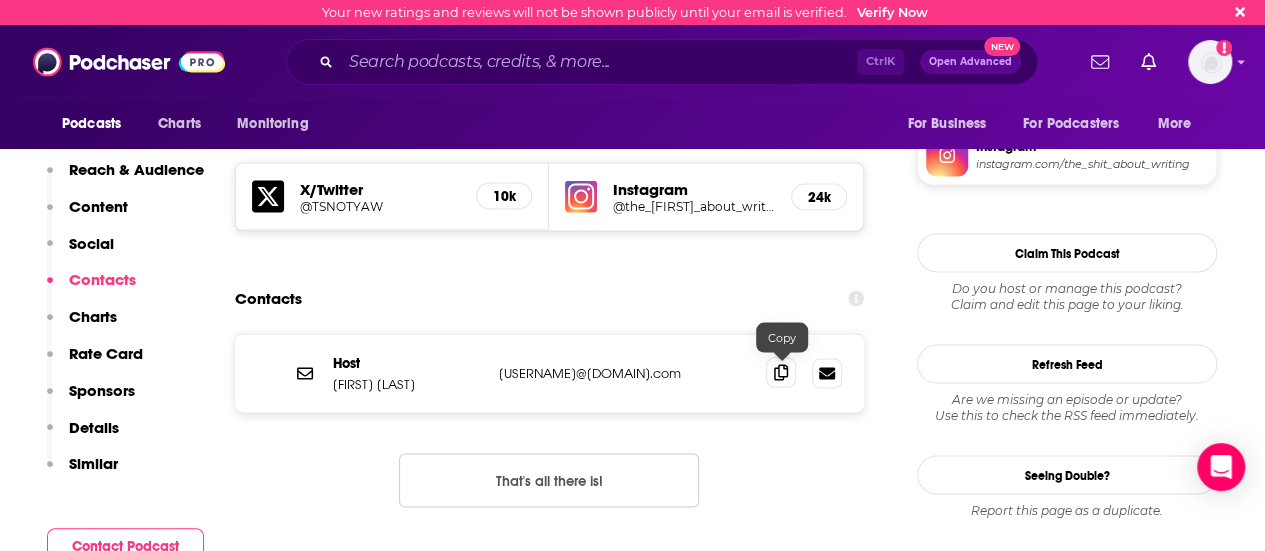 click at bounding box center [781, 372] 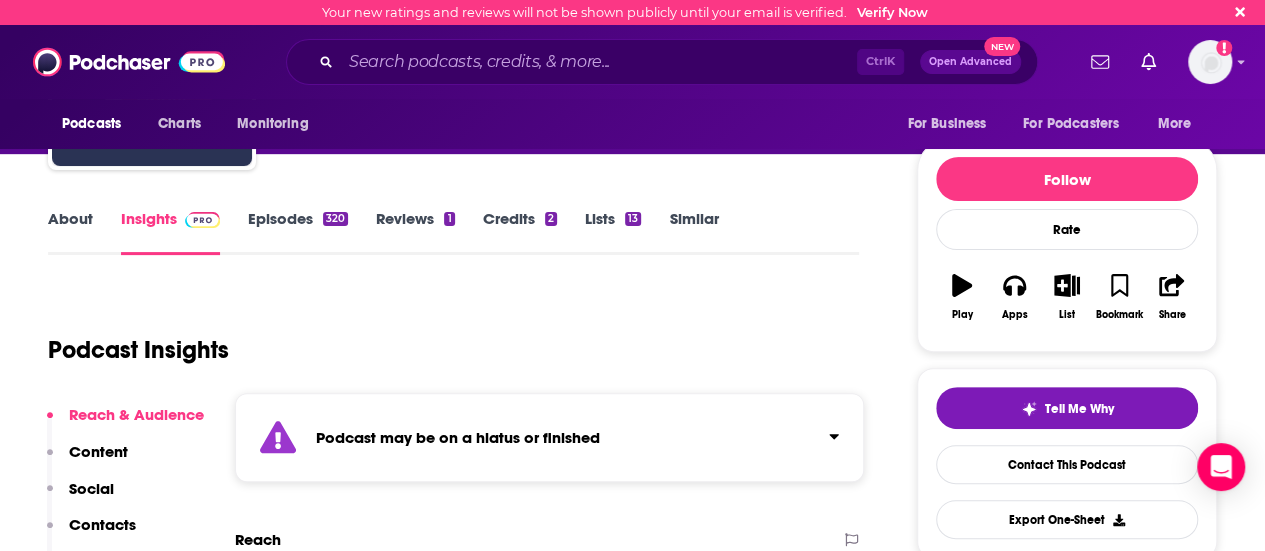 scroll, scrollTop: 0, scrollLeft: 0, axis: both 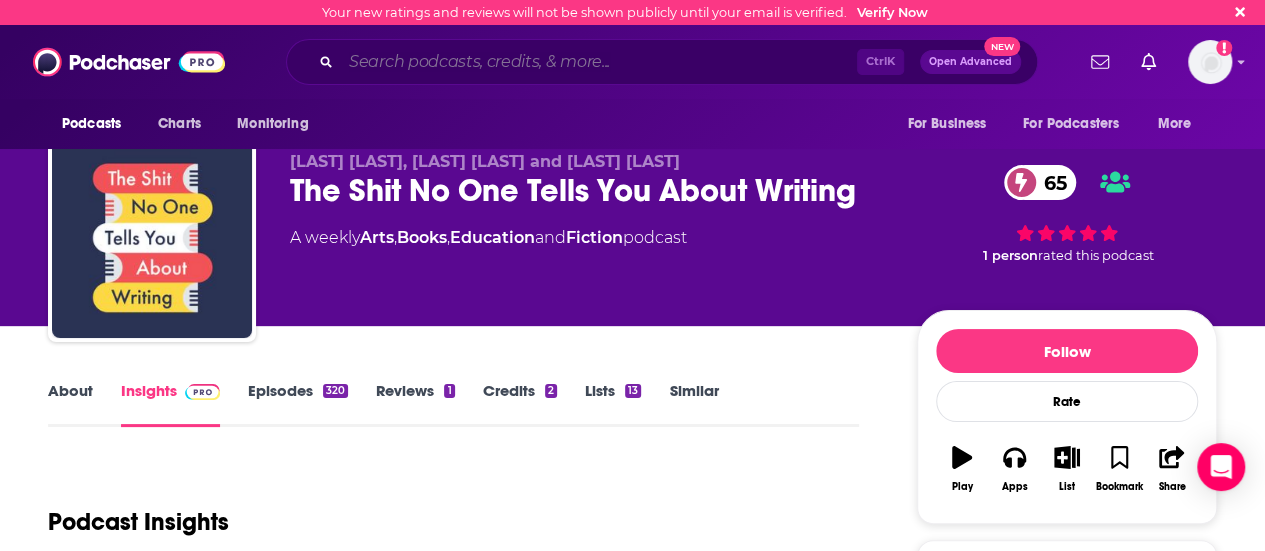 click at bounding box center [599, 62] 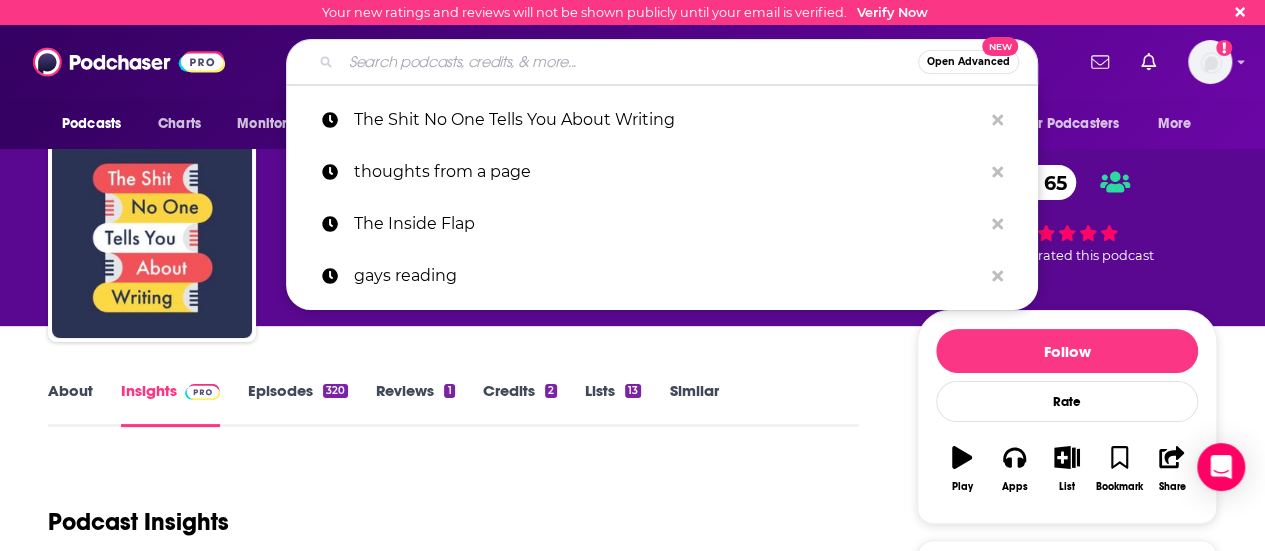 paste on "The Writing Table Podcast" 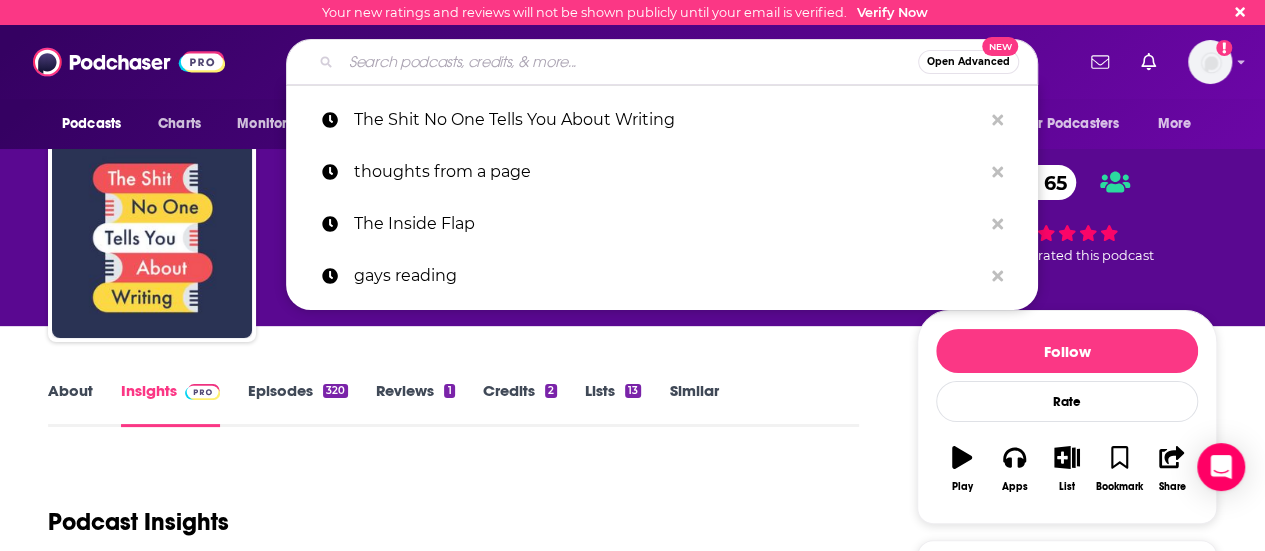 type on "The Writing Table Podcast" 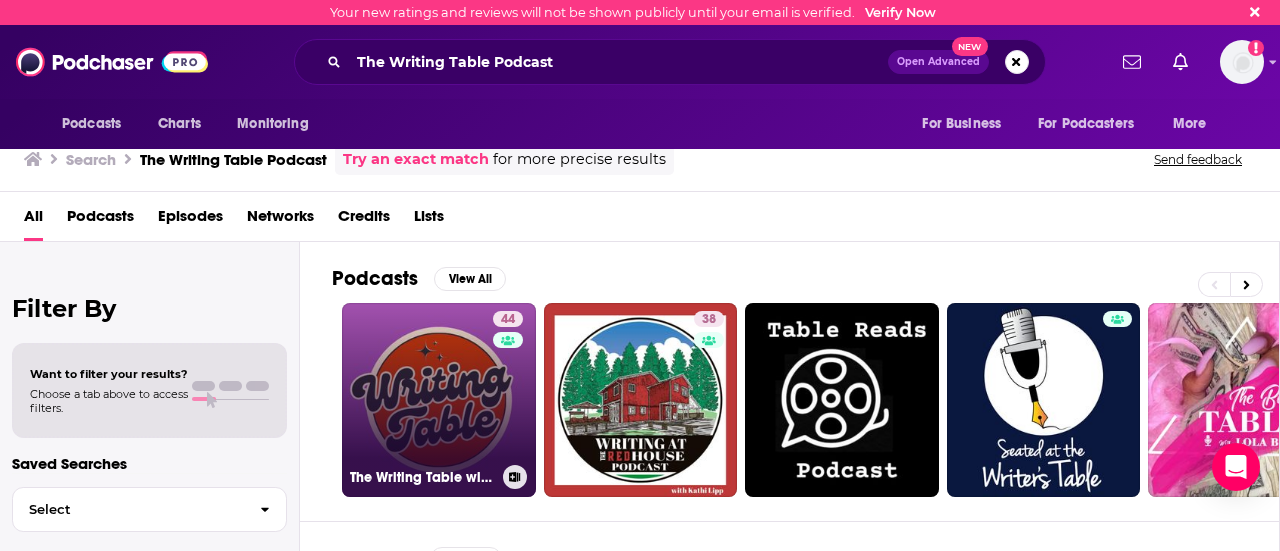 click on "44 The Writing Table with [FIRST] [LAST]" at bounding box center [439, 400] 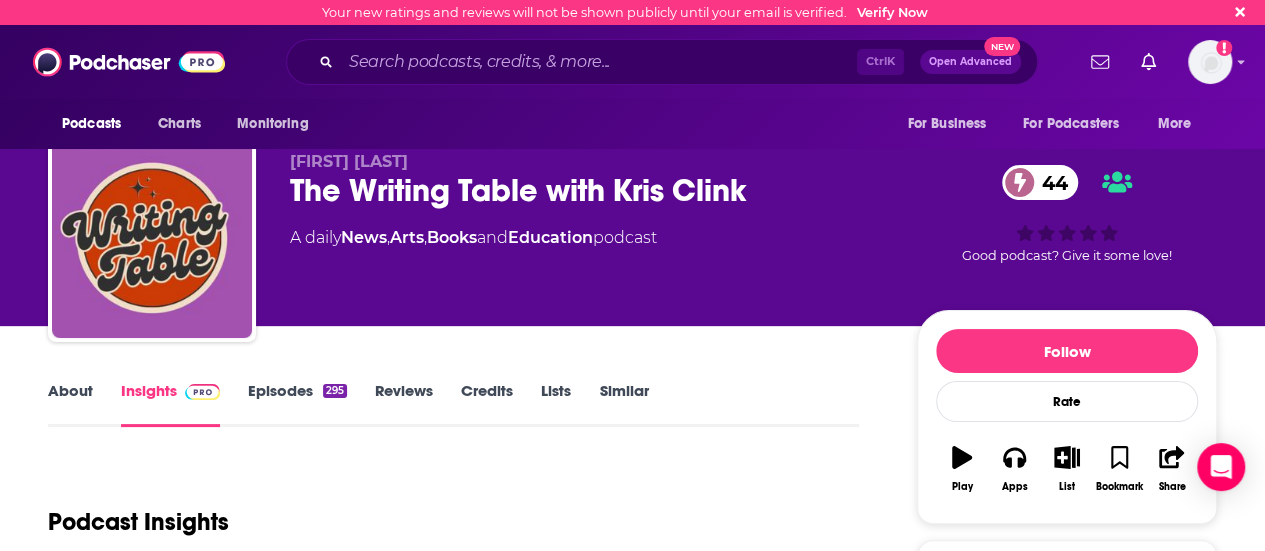 click on "About" at bounding box center [70, 404] 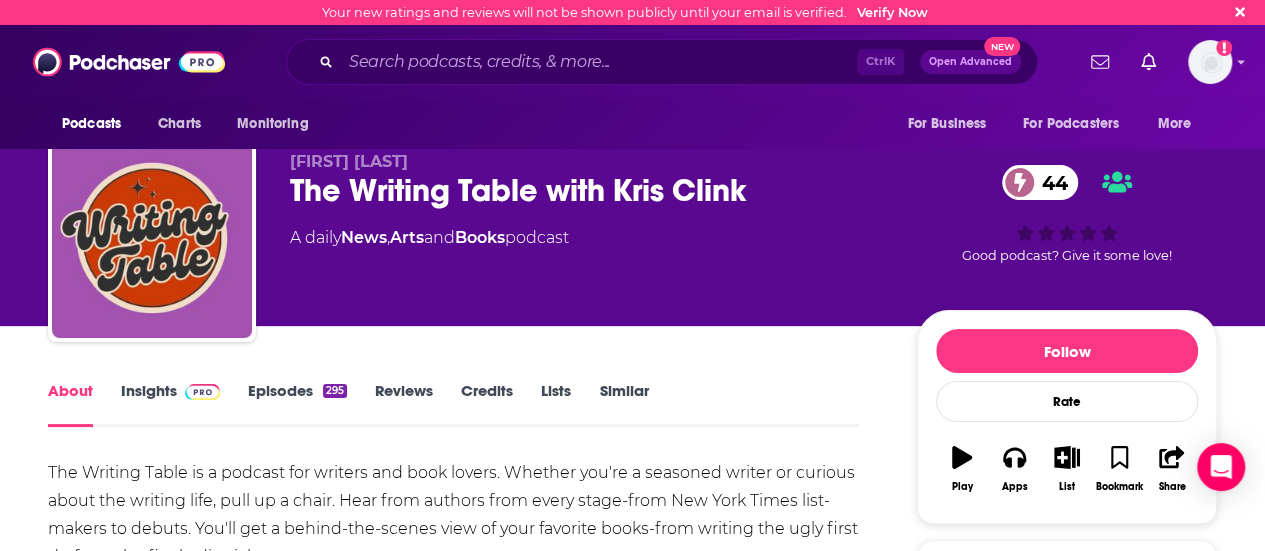 scroll, scrollTop: 230, scrollLeft: 0, axis: vertical 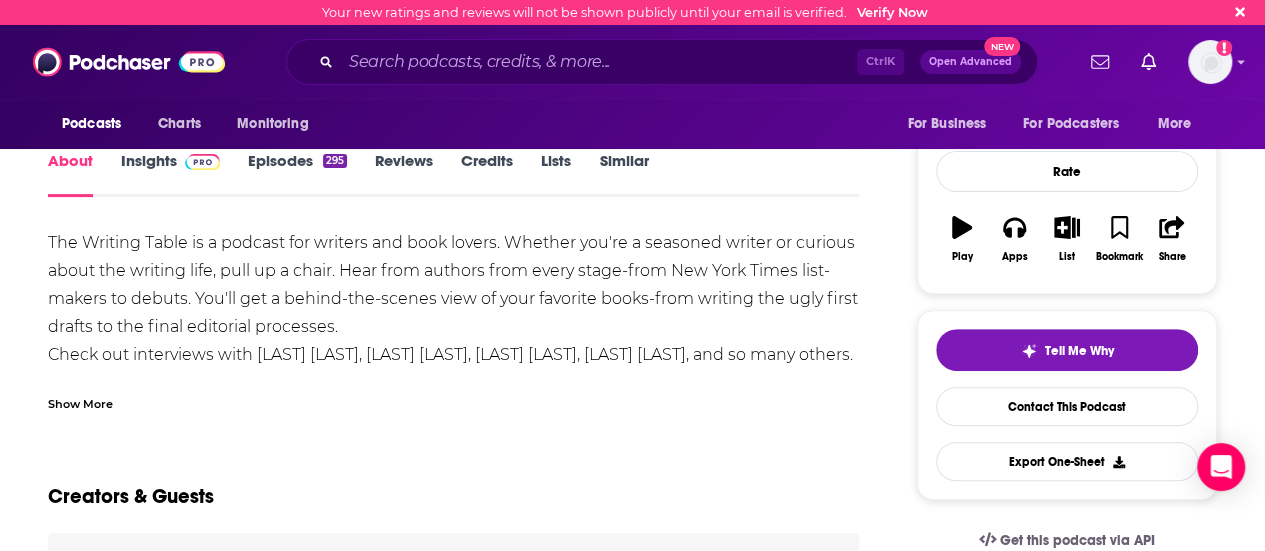 click on "Insights" at bounding box center (170, 174) 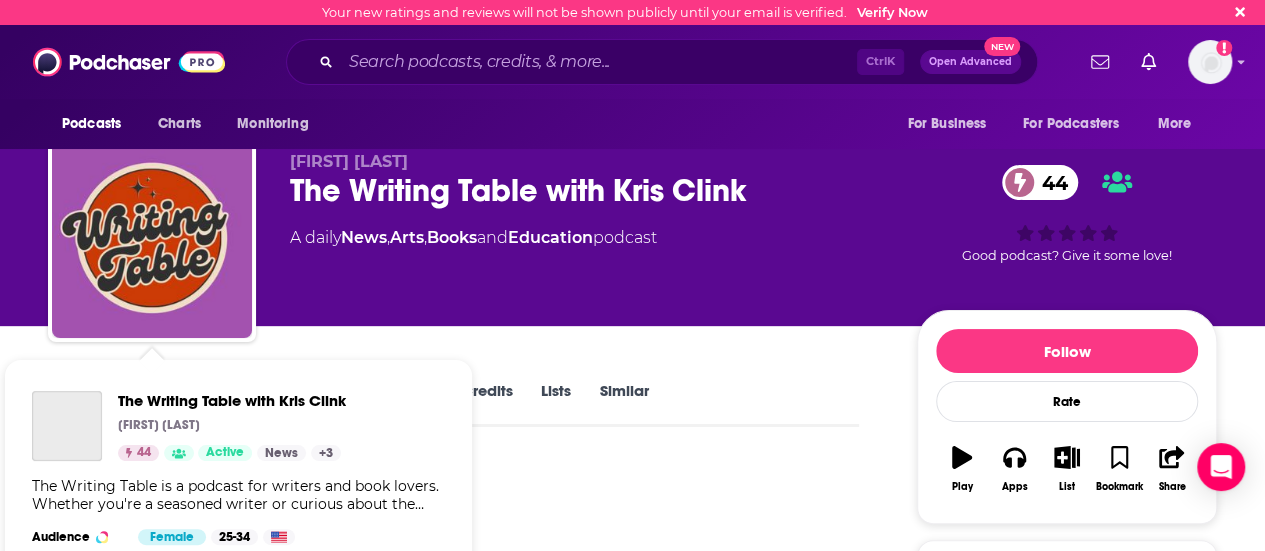 scroll, scrollTop: 358, scrollLeft: 0, axis: vertical 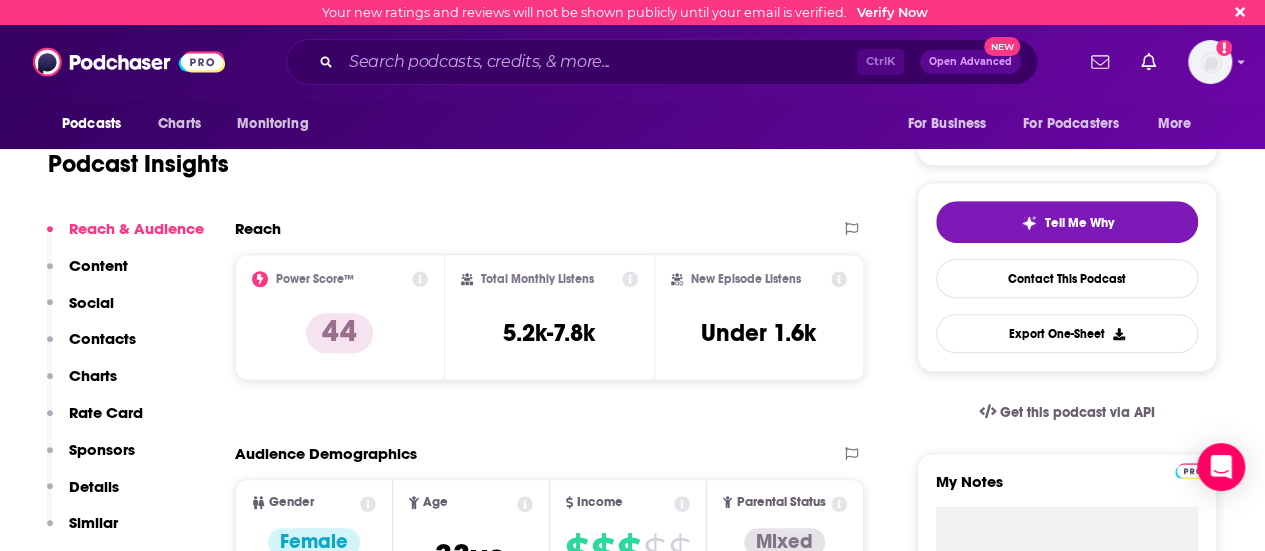 click on "Contacts" at bounding box center [102, 338] 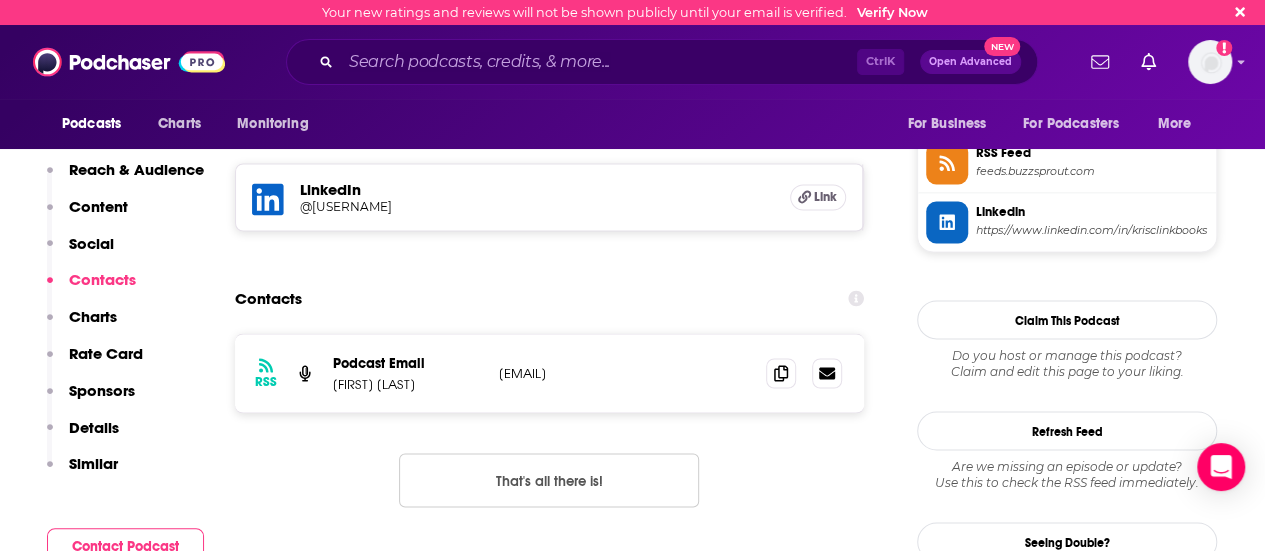 scroll, scrollTop: 1647, scrollLeft: 0, axis: vertical 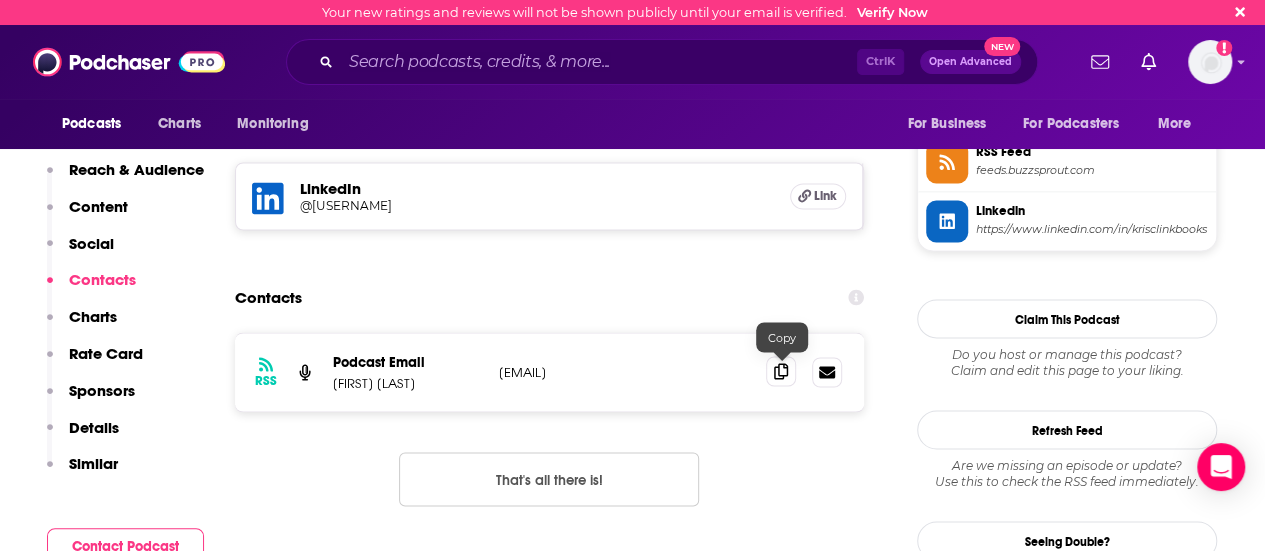 click 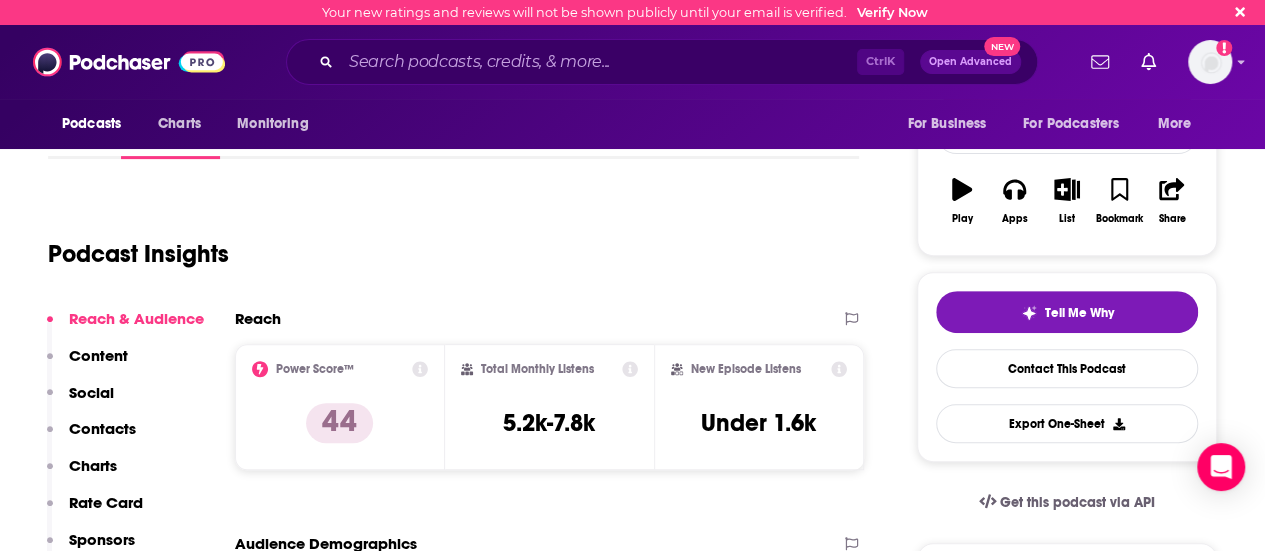scroll, scrollTop: 0, scrollLeft: 0, axis: both 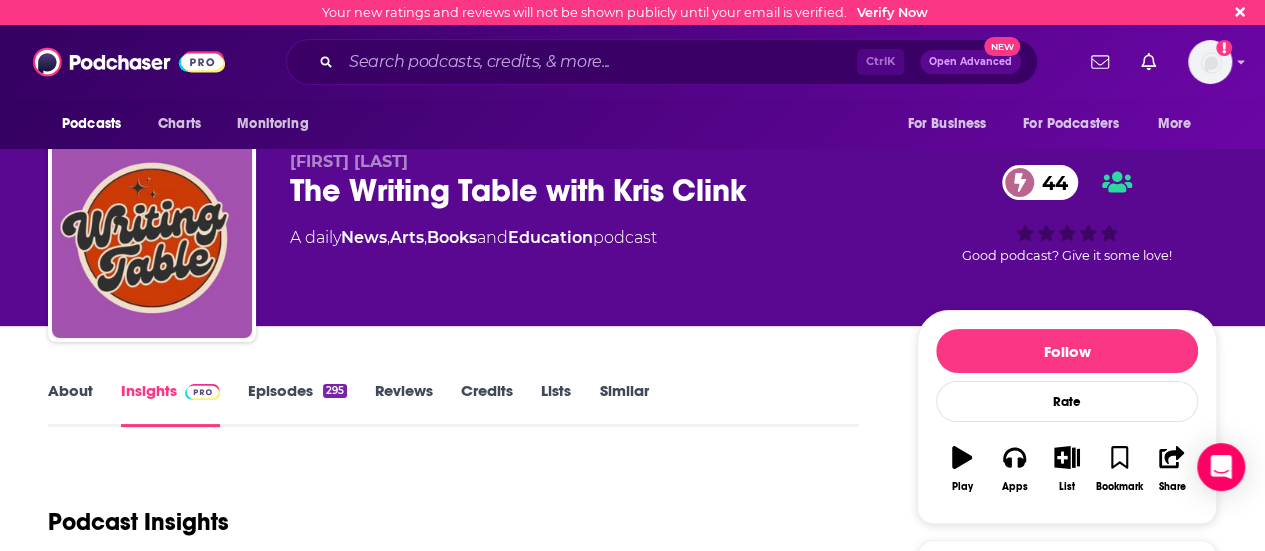 click on "Episodes 295" at bounding box center [297, 404] 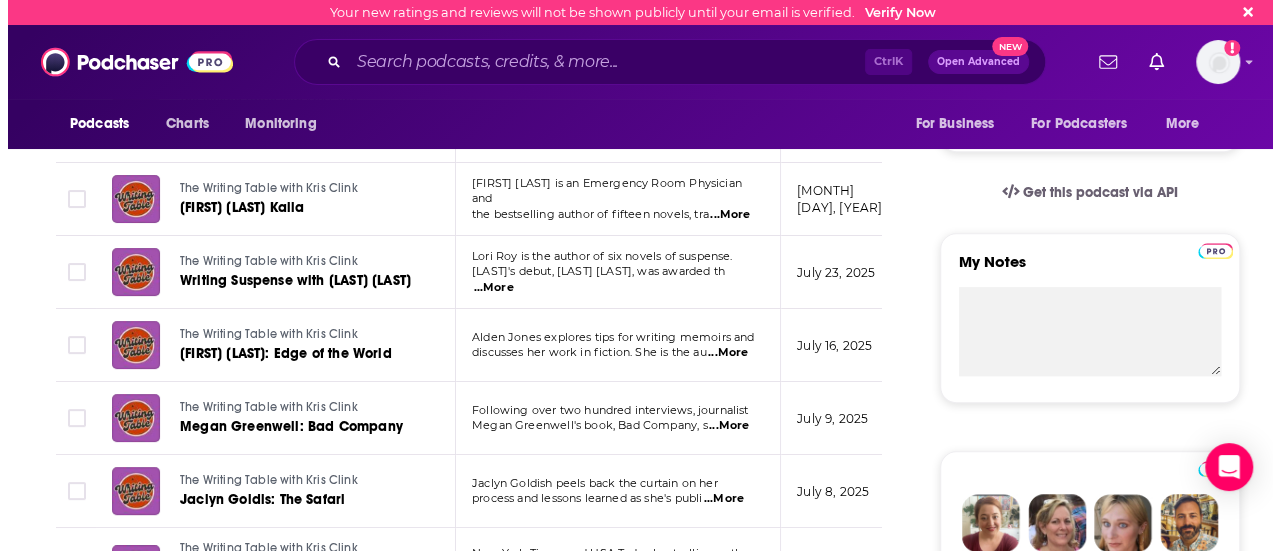 scroll, scrollTop: 0, scrollLeft: 0, axis: both 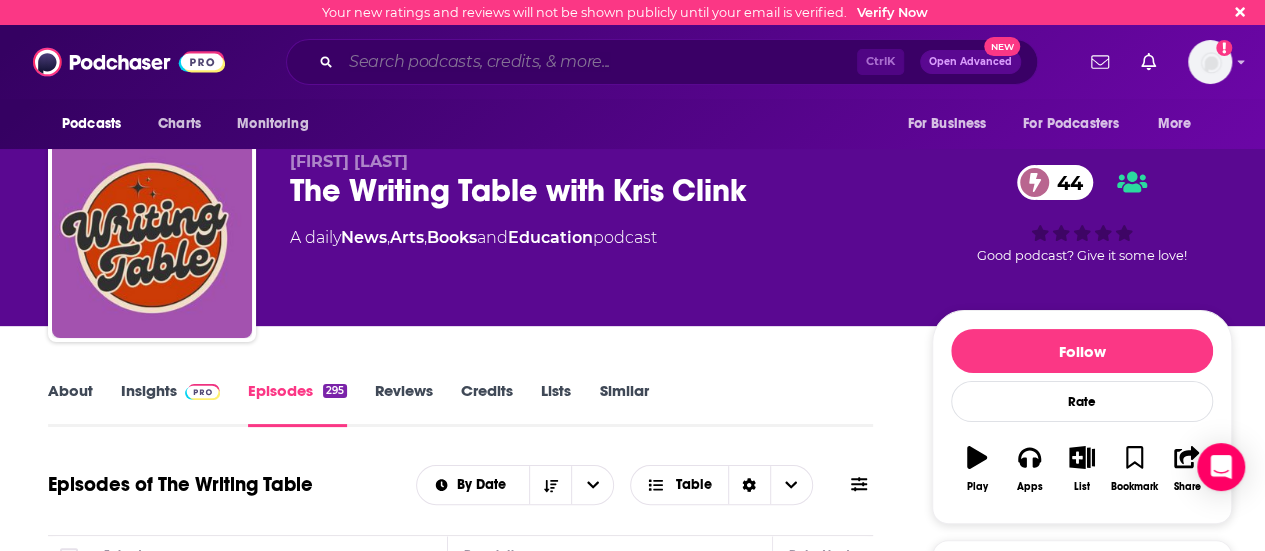 click at bounding box center (599, 62) 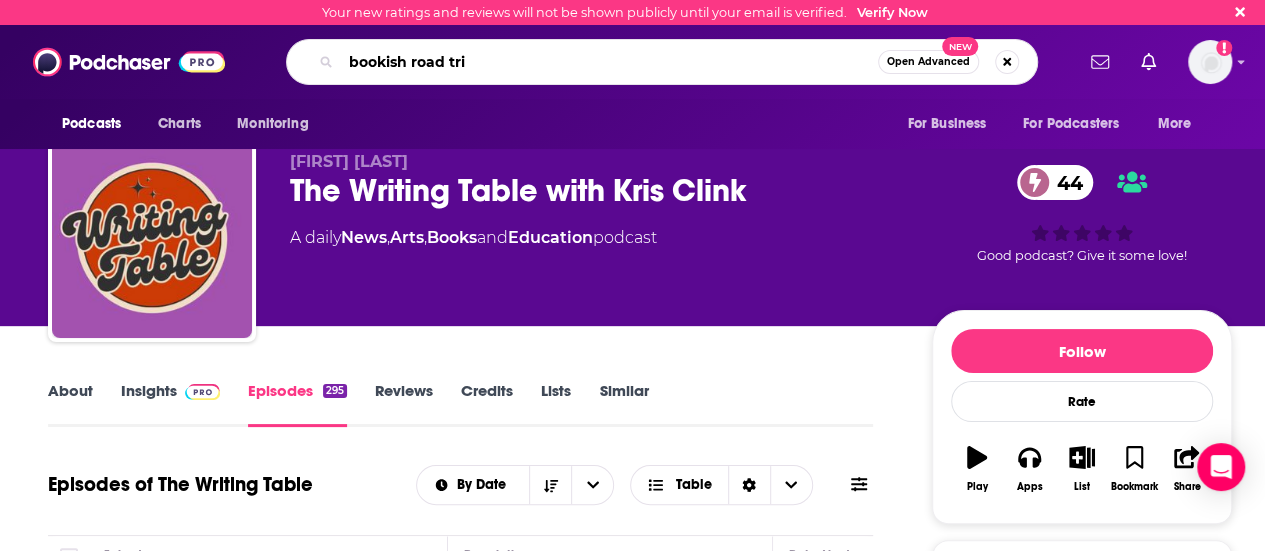 type on "bookish road trip" 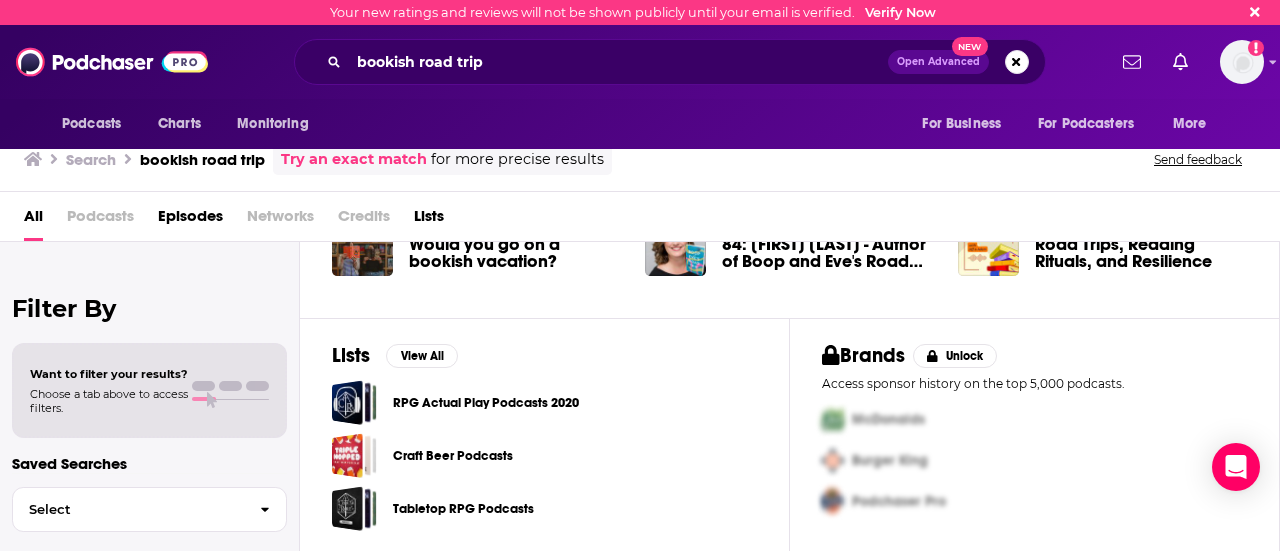 scroll, scrollTop: 0, scrollLeft: 0, axis: both 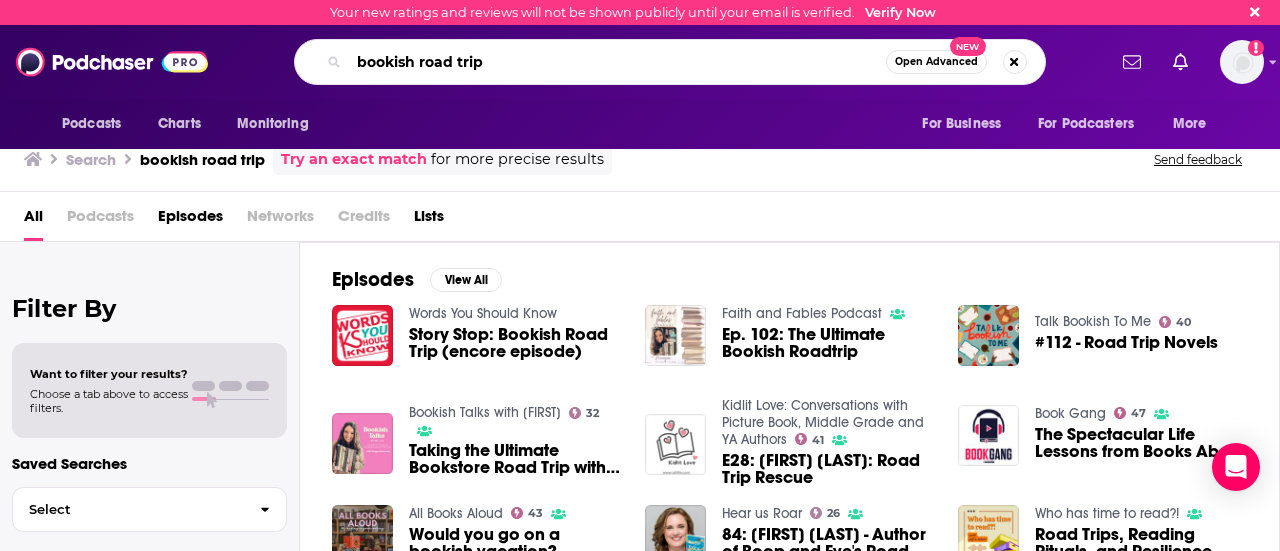 click on "bookish road trip" at bounding box center (617, 62) 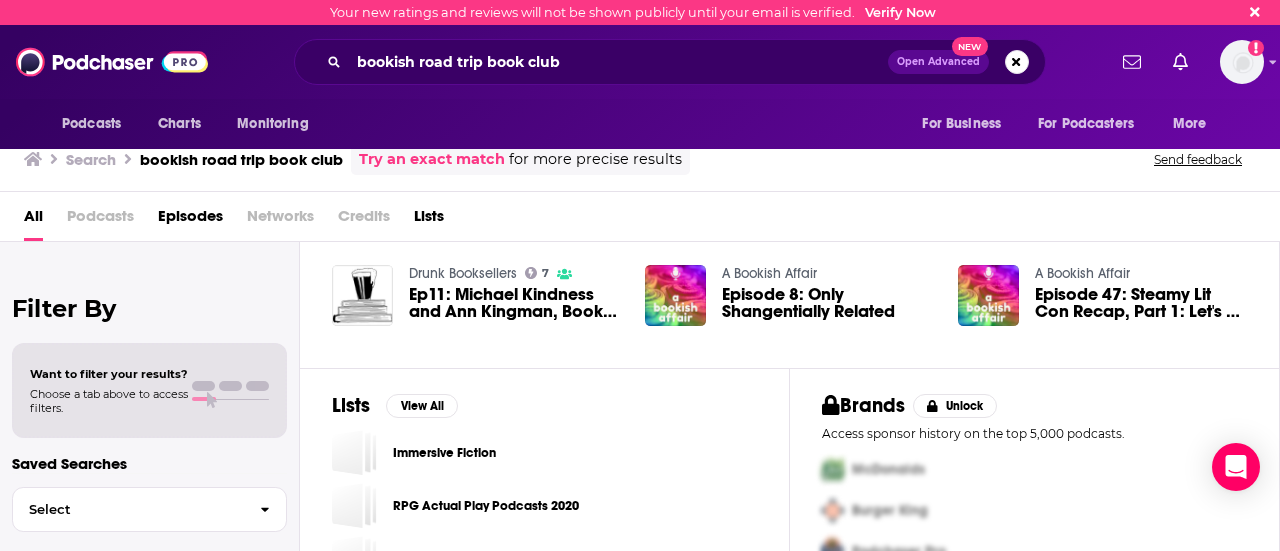 scroll, scrollTop: 290, scrollLeft: 0, axis: vertical 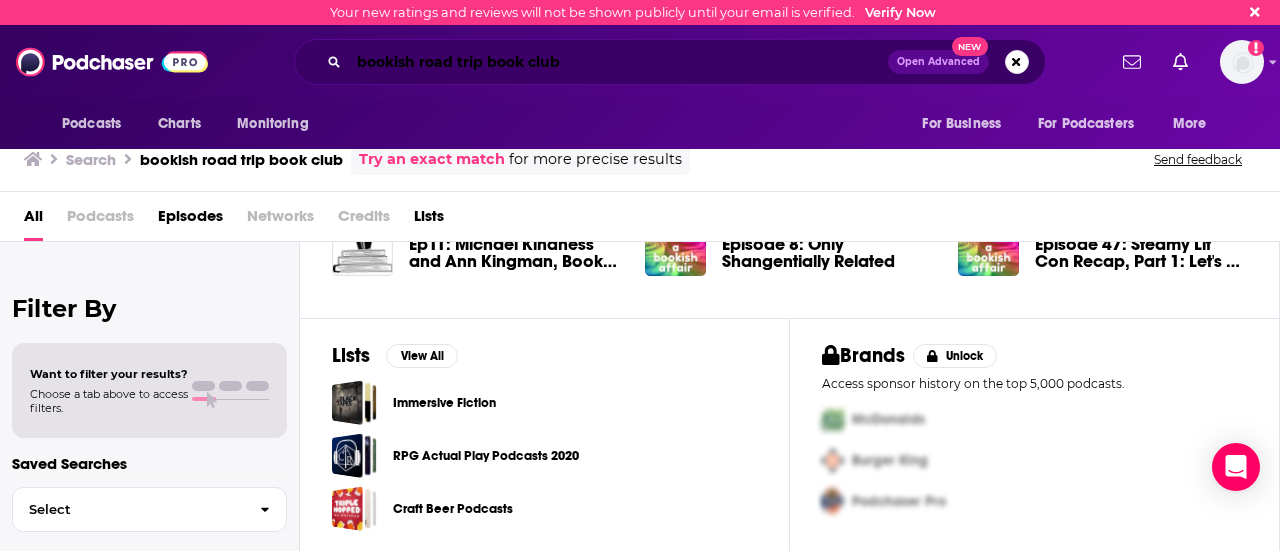 click on "bookish road trip book club" at bounding box center (618, 62) 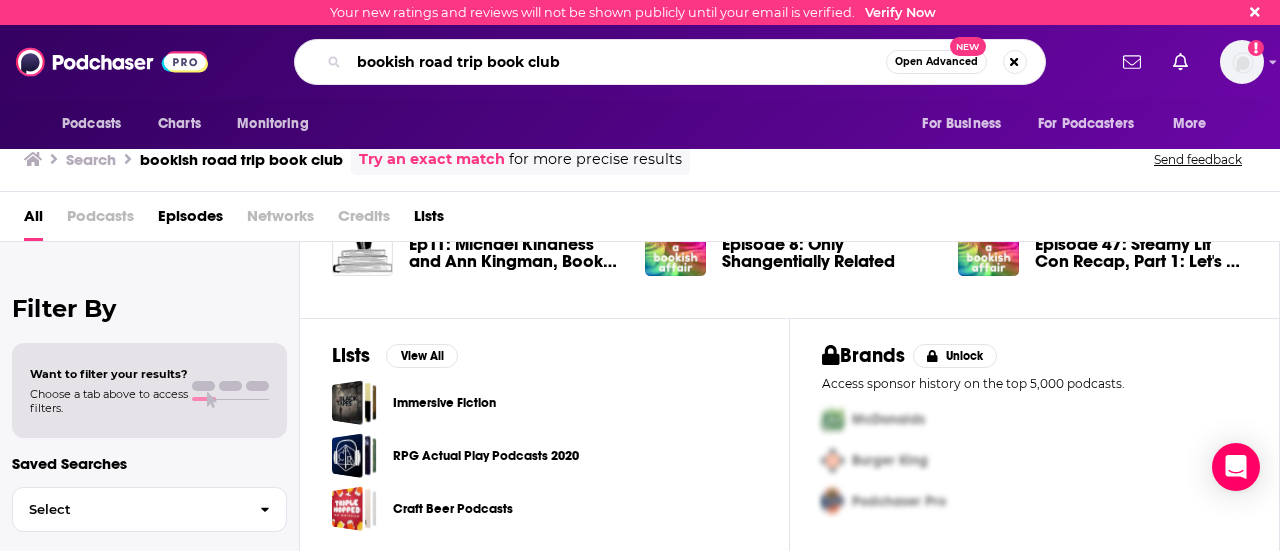 click on "bookish road trip book club" at bounding box center [617, 62] 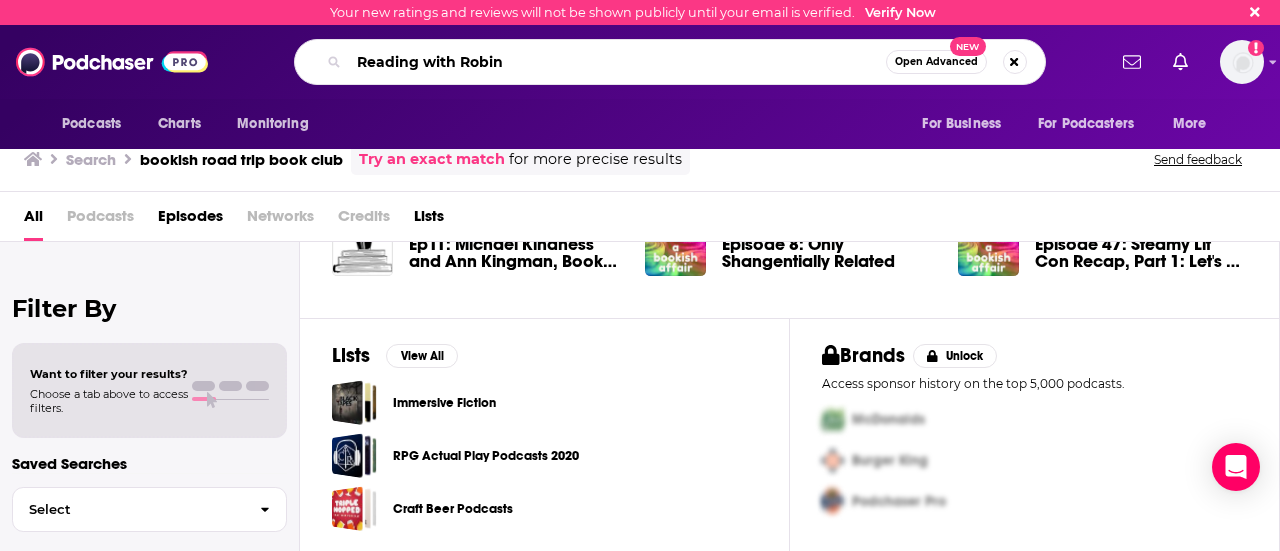 type on "Reading with Robin" 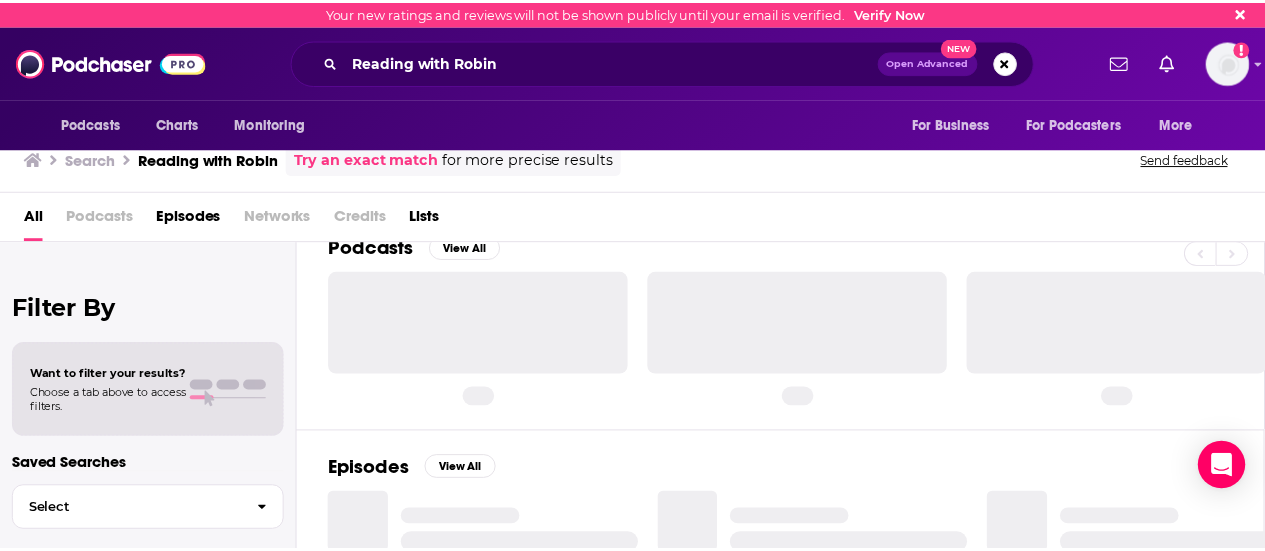 scroll, scrollTop: 0, scrollLeft: 0, axis: both 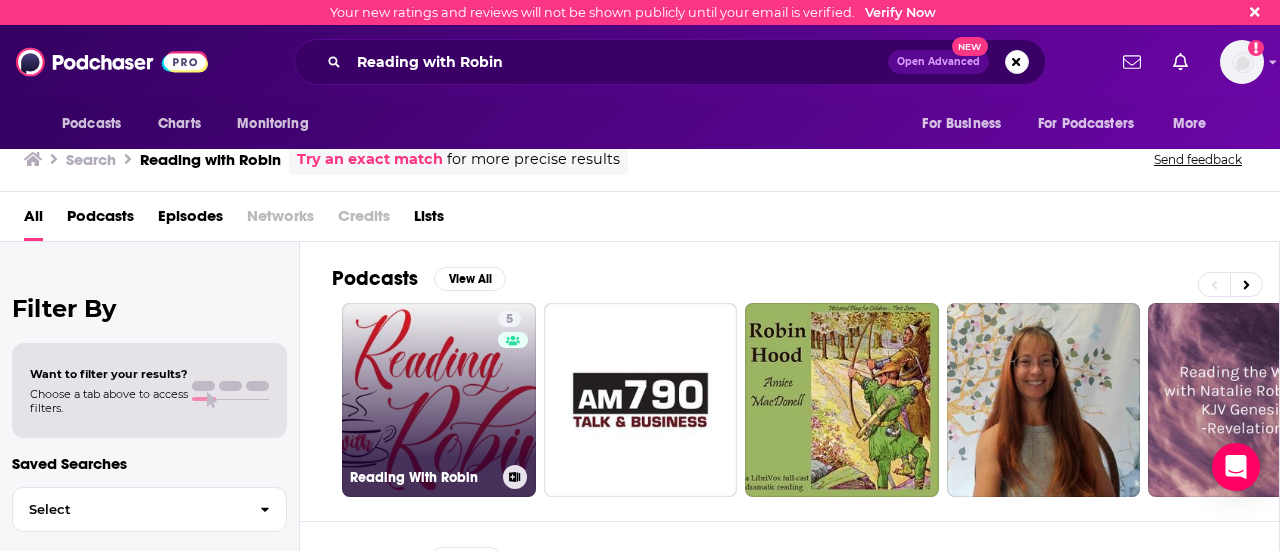 click on "[NUMBER] Reading With Robin" at bounding box center (439, 400) 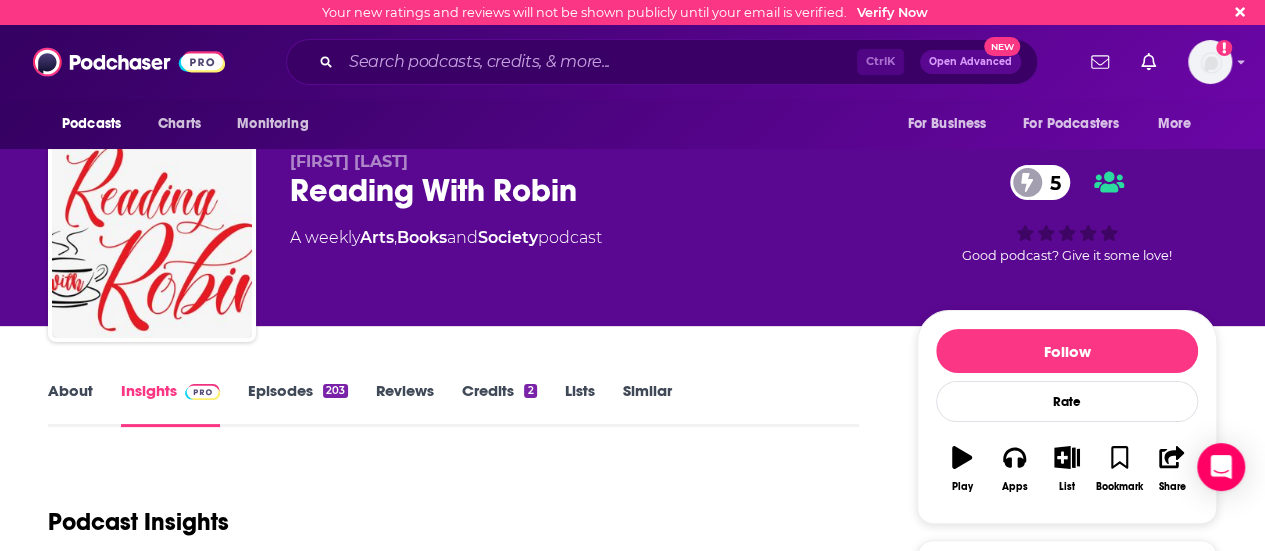 click on "About" at bounding box center [70, 404] 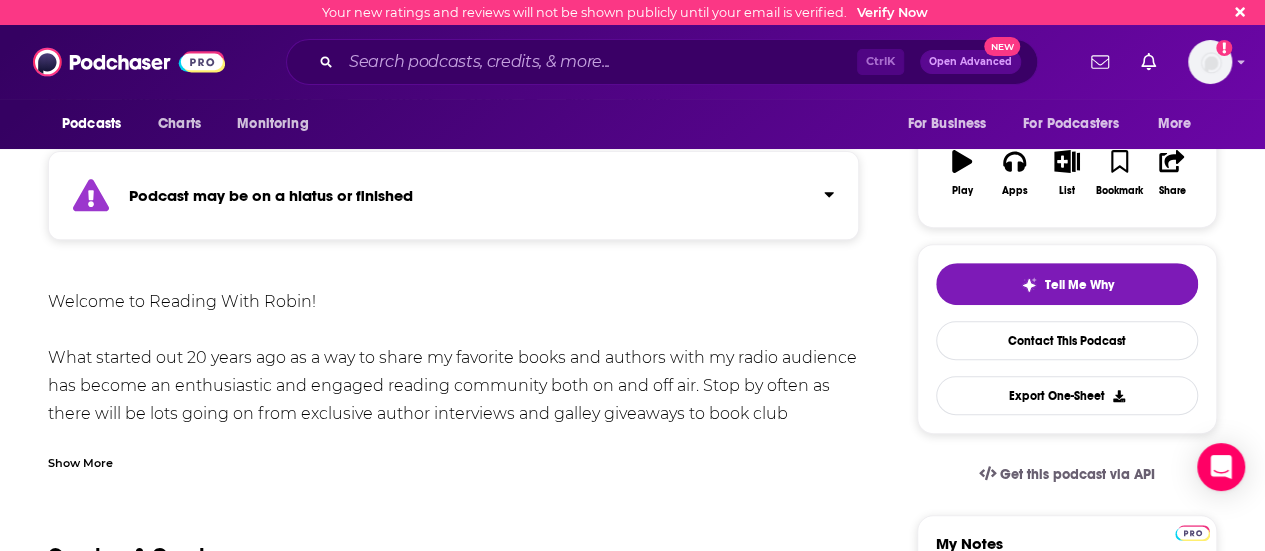 scroll, scrollTop: 297, scrollLeft: 0, axis: vertical 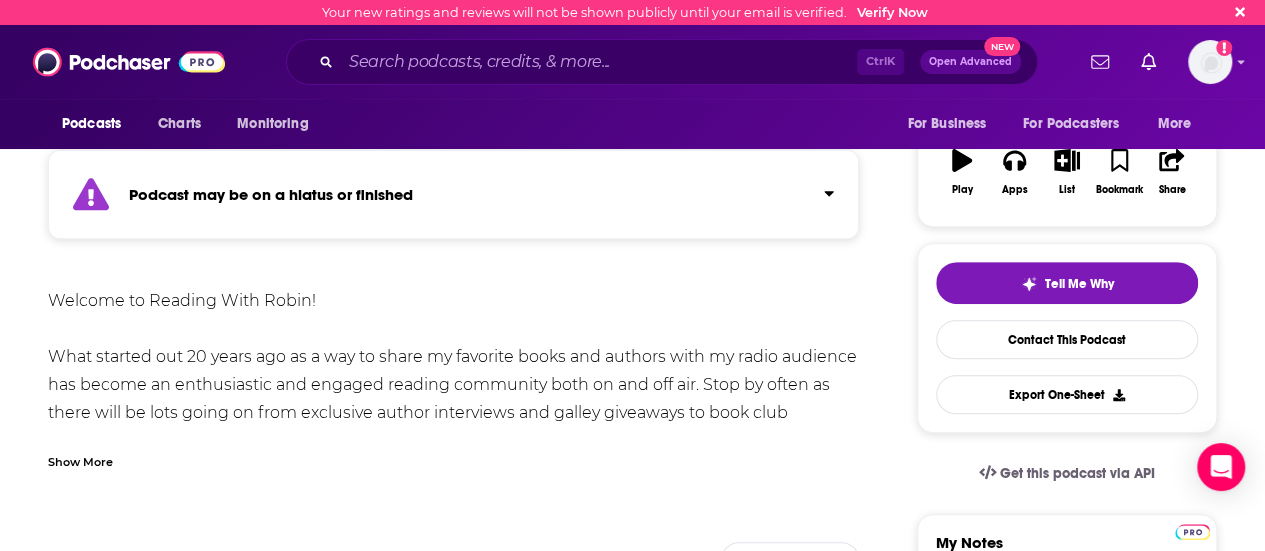 click on "Podcast may be on a hiatus or finished Welcome to Reading With Robin!
What started out [NUMBER] years ago as a way to share my favorite books and authors with my radio audience has become an enthusiastic and engaged reading community both on and off air. Stop by often as there will be lots going on from exclusive author interviews and galley giveaways to book club contests and author events. If you are a book lover you don’t want to miss out on any of the fun happening right here. Like a great book, please share this site with your friends.  What are you reading? Show More Creators & Guests View All Add Creators Guest Caleb Crain [NUMBER] episode Guest Barbara Bradley Hagerty [NUMBER] episode Add Creators Recent Episodes View All This Is Big by Marisa Meltzer [MONTH] [DAY], [YEAR] Just Jenny with RWR! [MONTH] [DAY], [YEAR] Strung Out by Erin Khar [MONTH] [DAY], [YEAR] View All Episodes Podcast Reviews This podcast hasn't been reviewed yet. You can  add a review   to show others what you thought. Mentioned In These Lists "Reading With Robin"" at bounding box center [453, 1092] 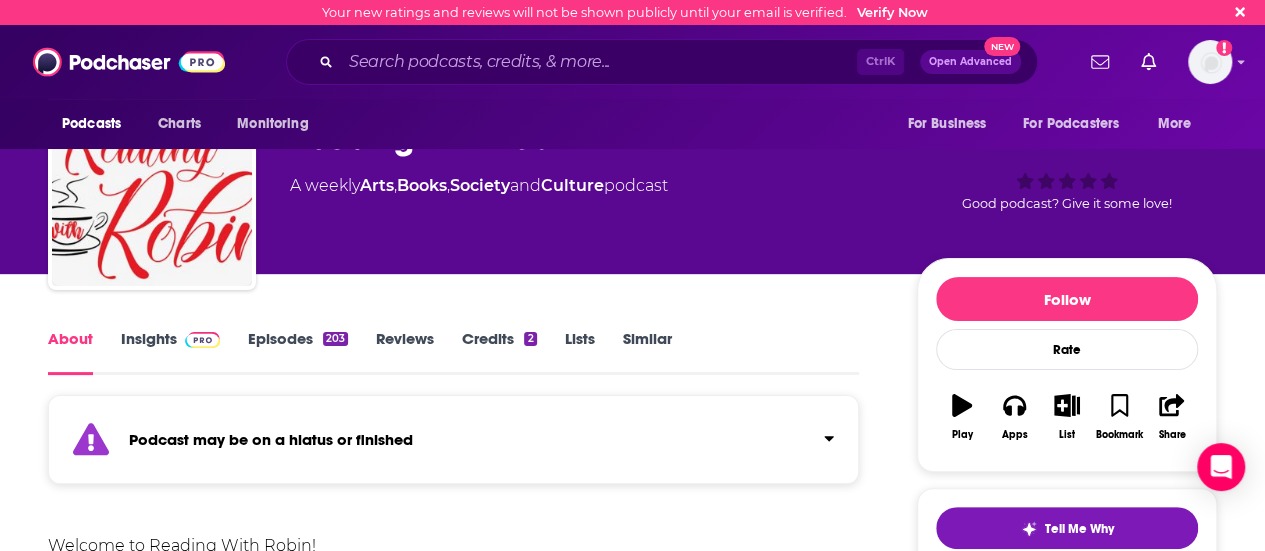 scroll, scrollTop: 53, scrollLeft: 0, axis: vertical 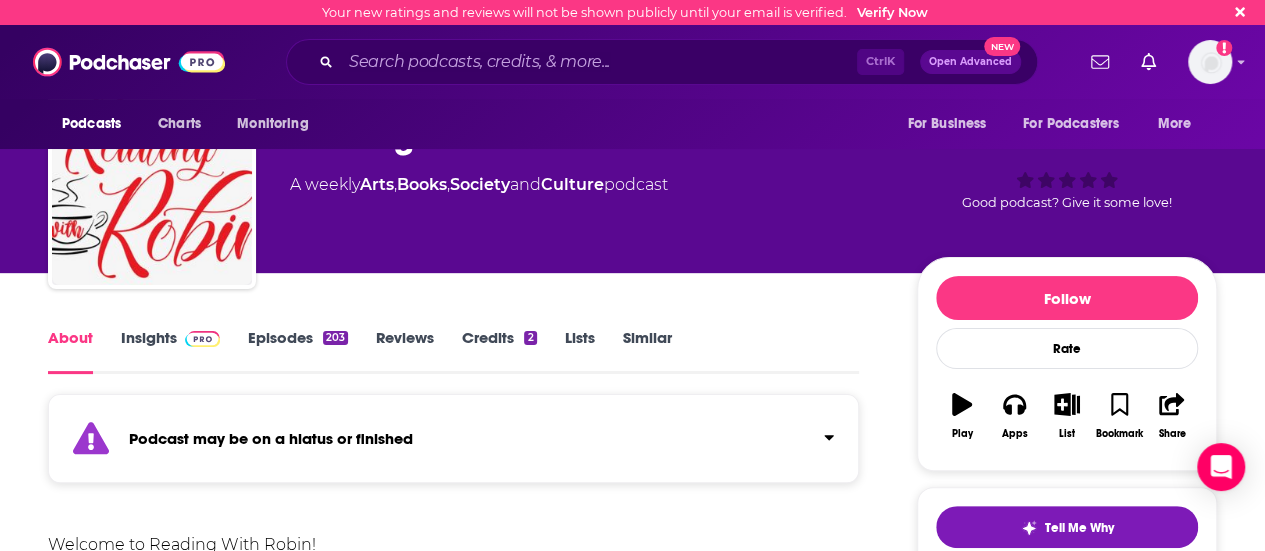 click on "Episodes 203" at bounding box center (298, 351) 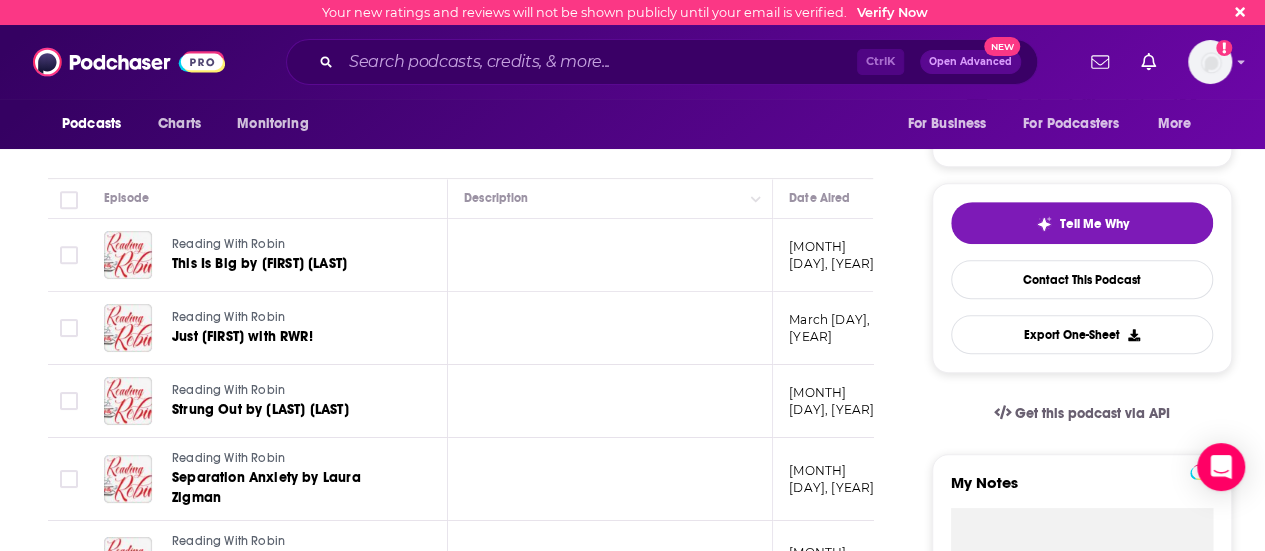 scroll, scrollTop: 0, scrollLeft: 0, axis: both 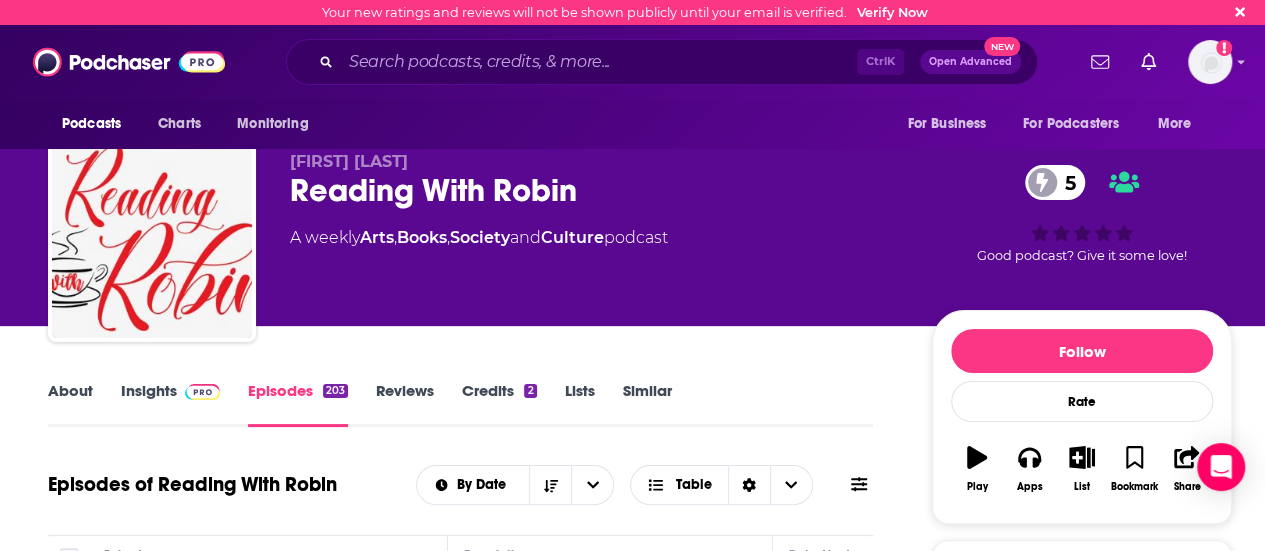 click on "Insights" at bounding box center [170, 404] 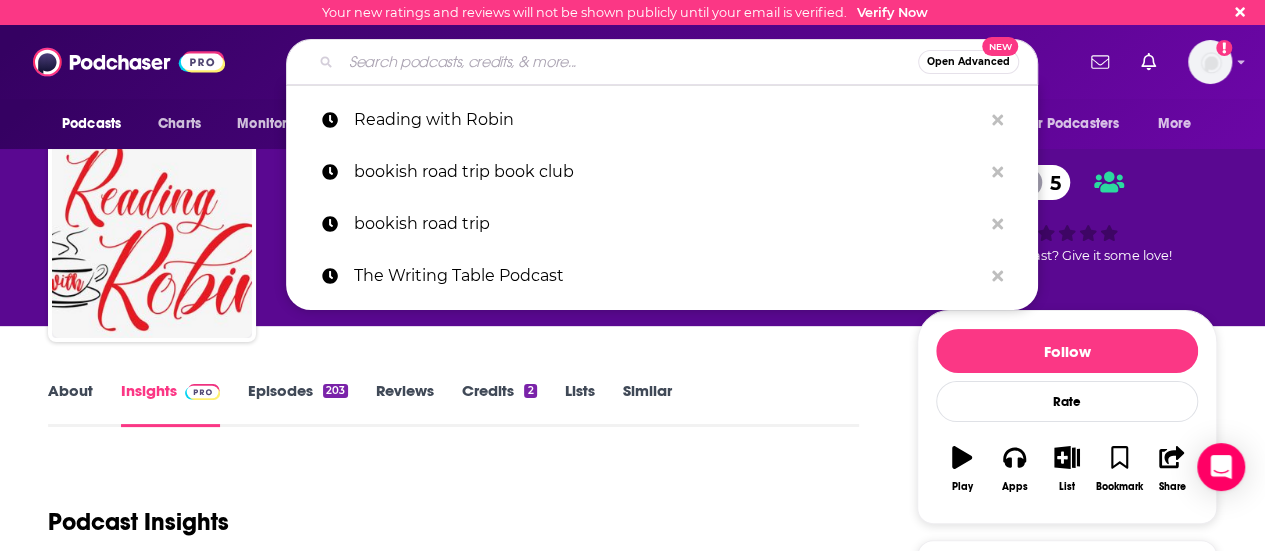 click at bounding box center [629, 62] 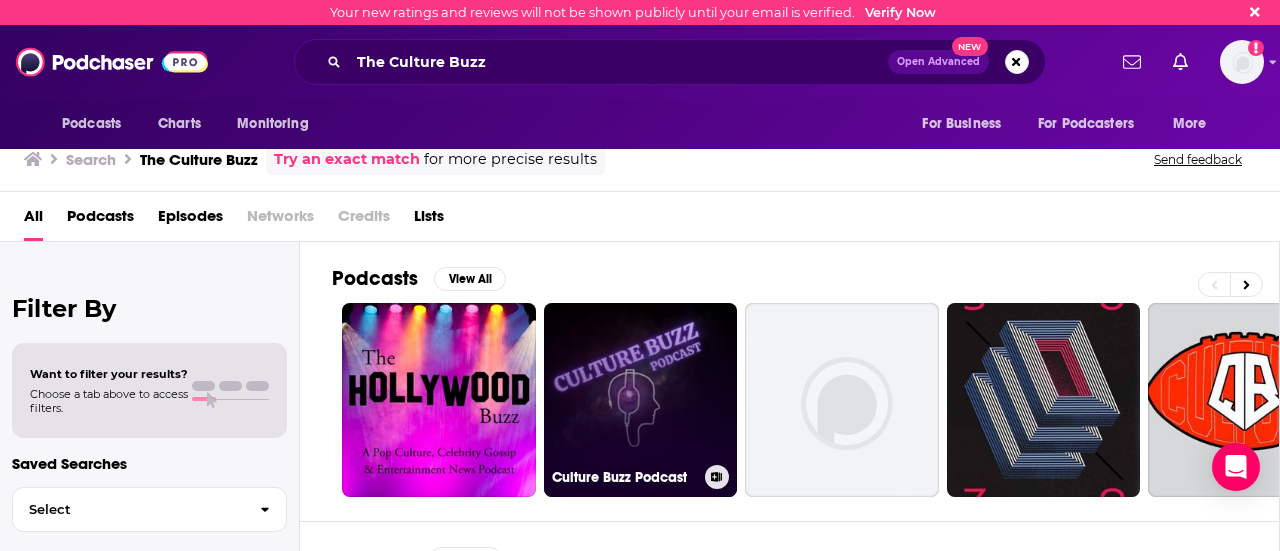 click on "Culture Buzz Podcast" at bounding box center (641, 400) 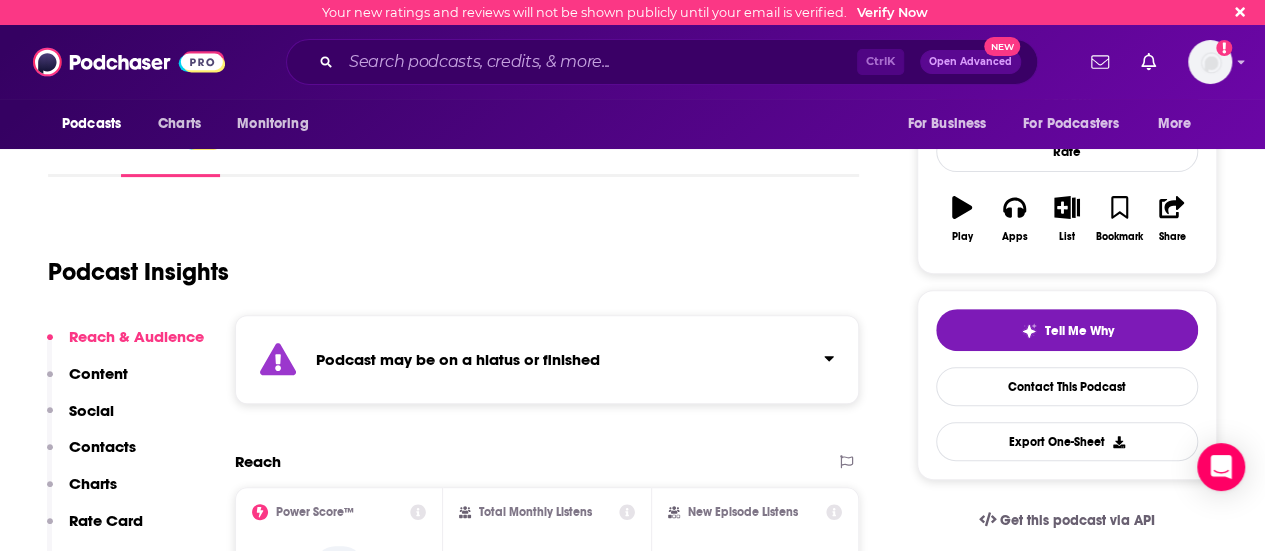 scroll, scrollTop: 223, scrollLeft: 0, axis: vertical 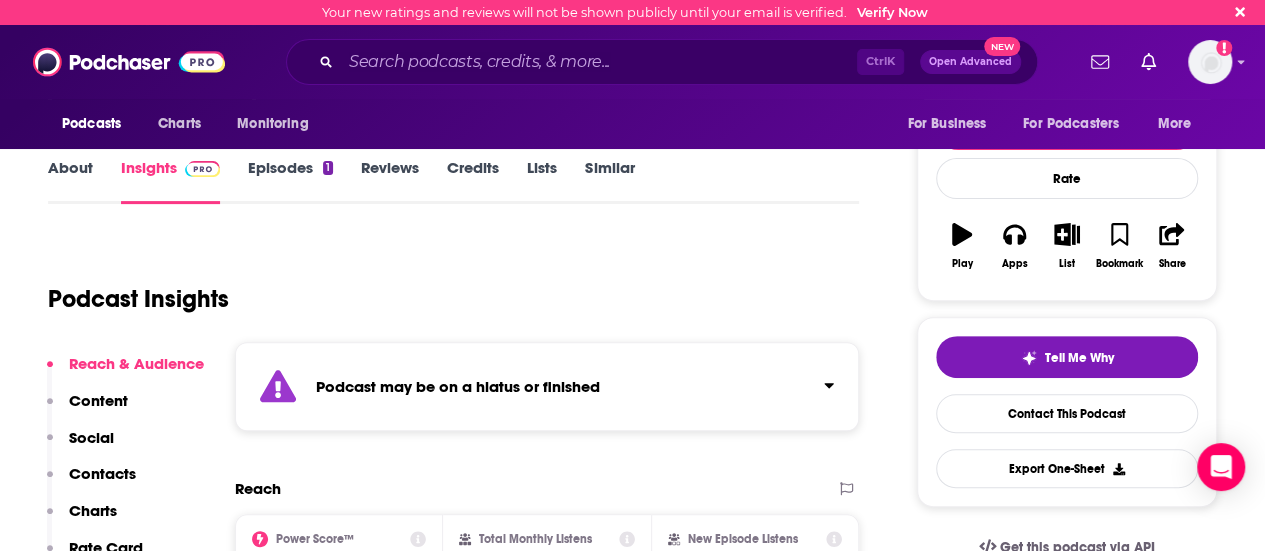 click on "Episodes 1" at bounding box center [290, 181] 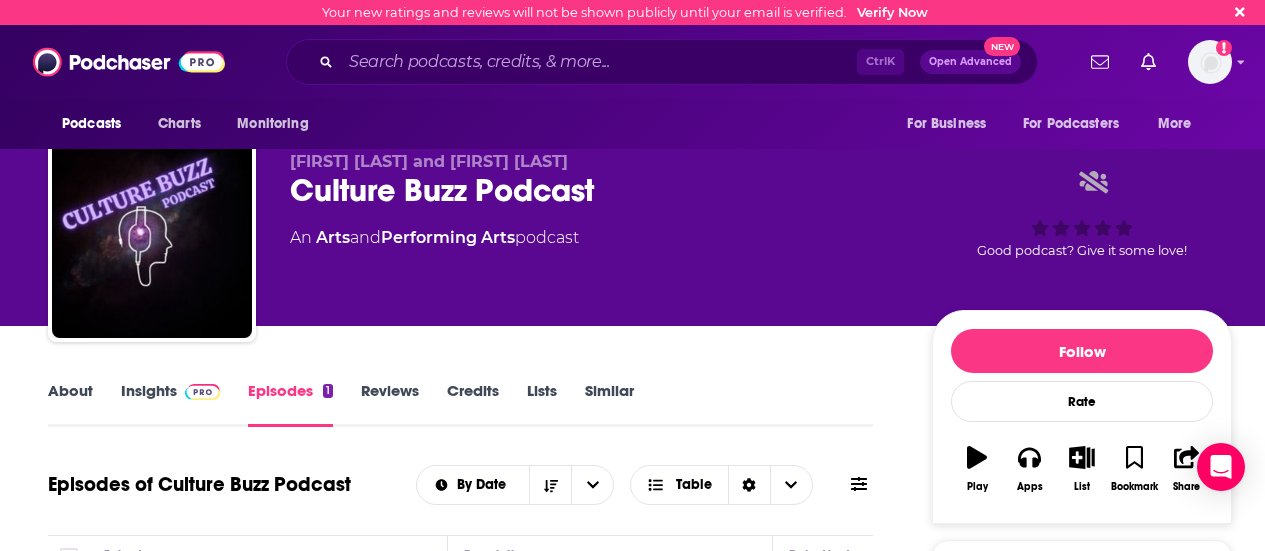 scroll, scrollTop: 0, scrollLeft: 0, axis: both 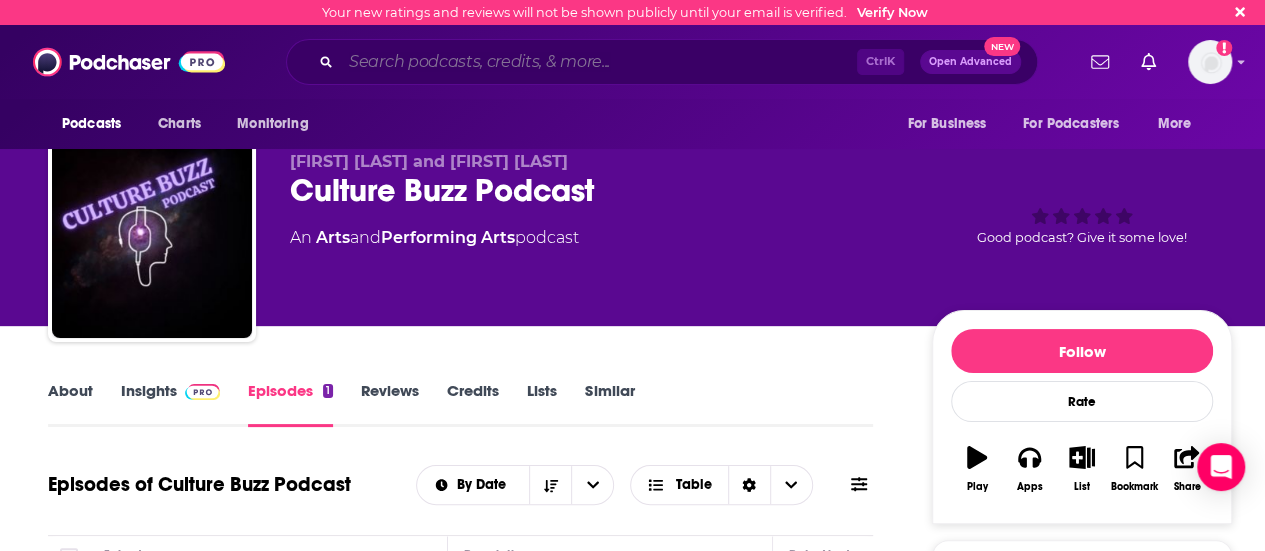 click at bounding box center (599, 62) 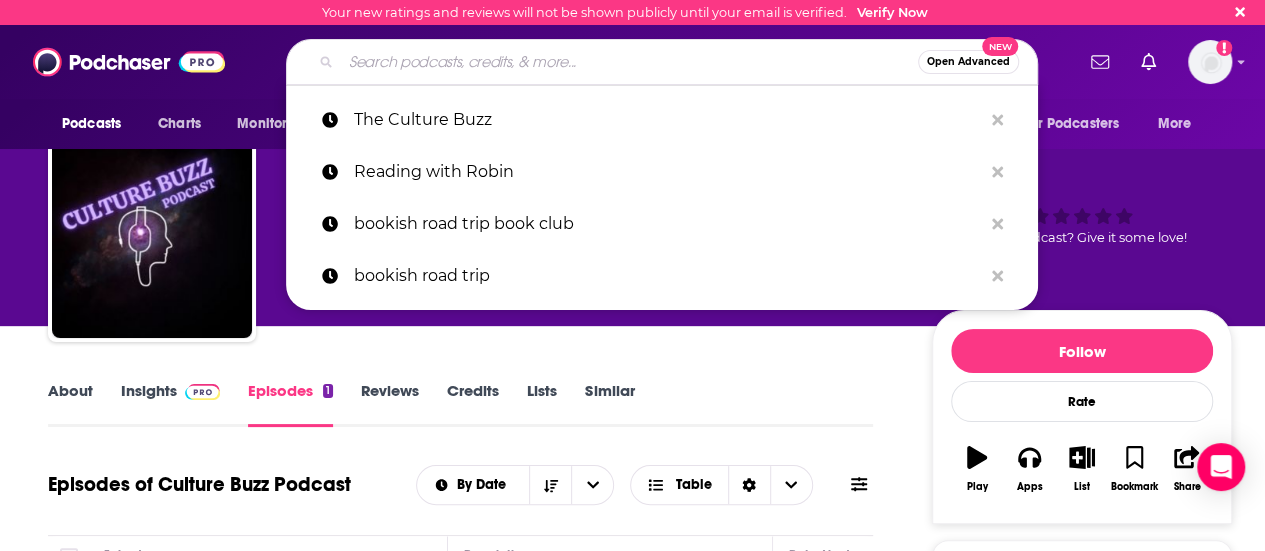 paste on "[FIRST] [LAST]’s Books of the Year" 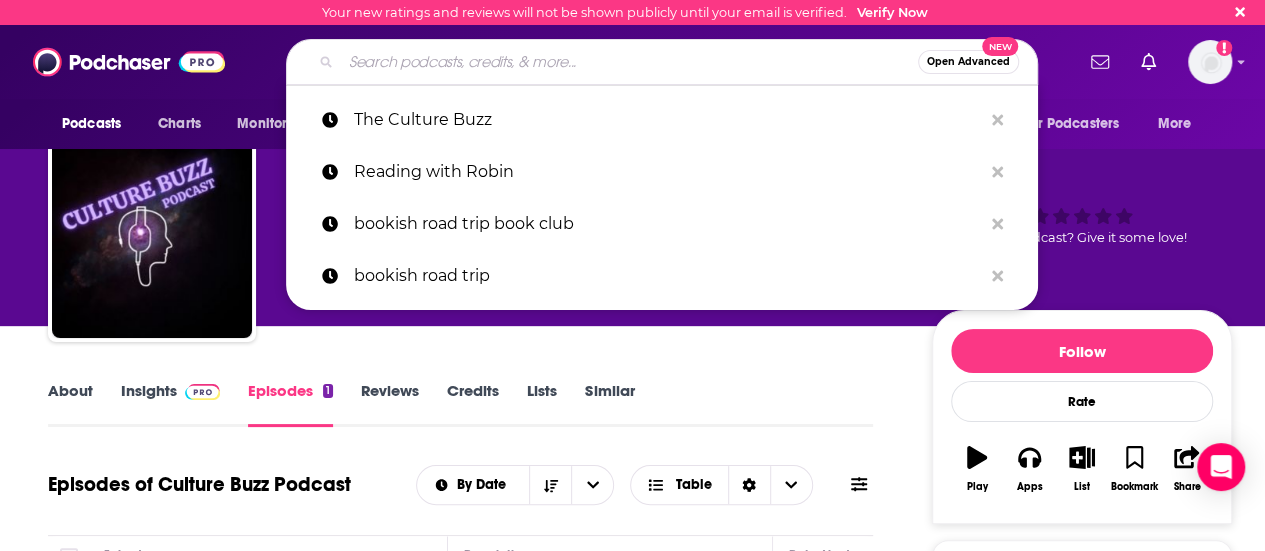 type on "[FIRST] [LAST]’s Books of the Year" 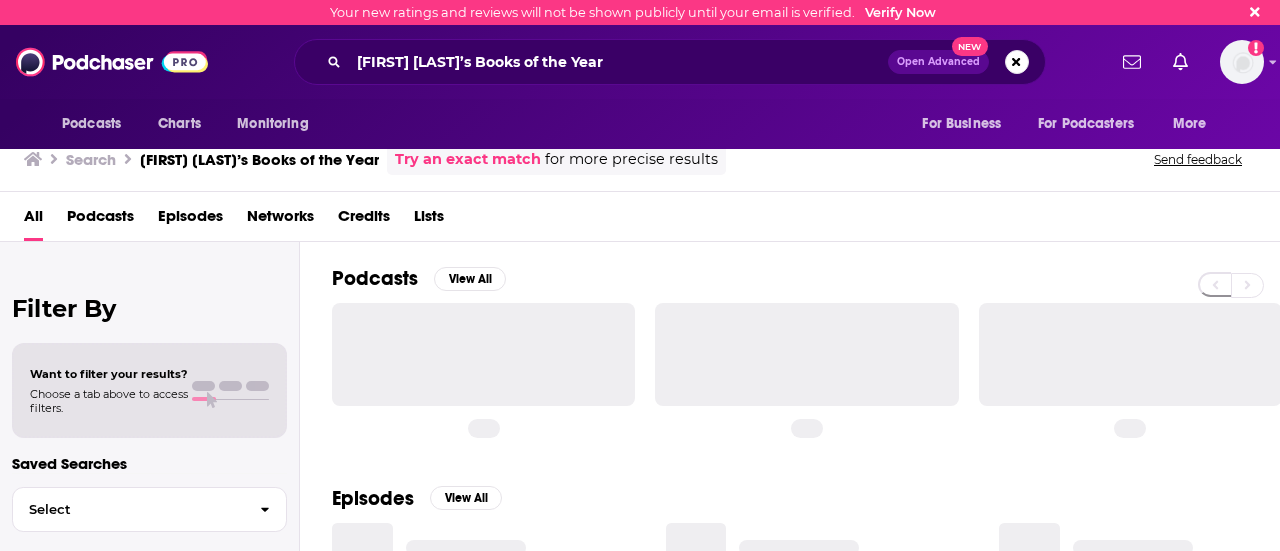 scroll, scrollTop: 0, scrollLeft: 0, axis: both 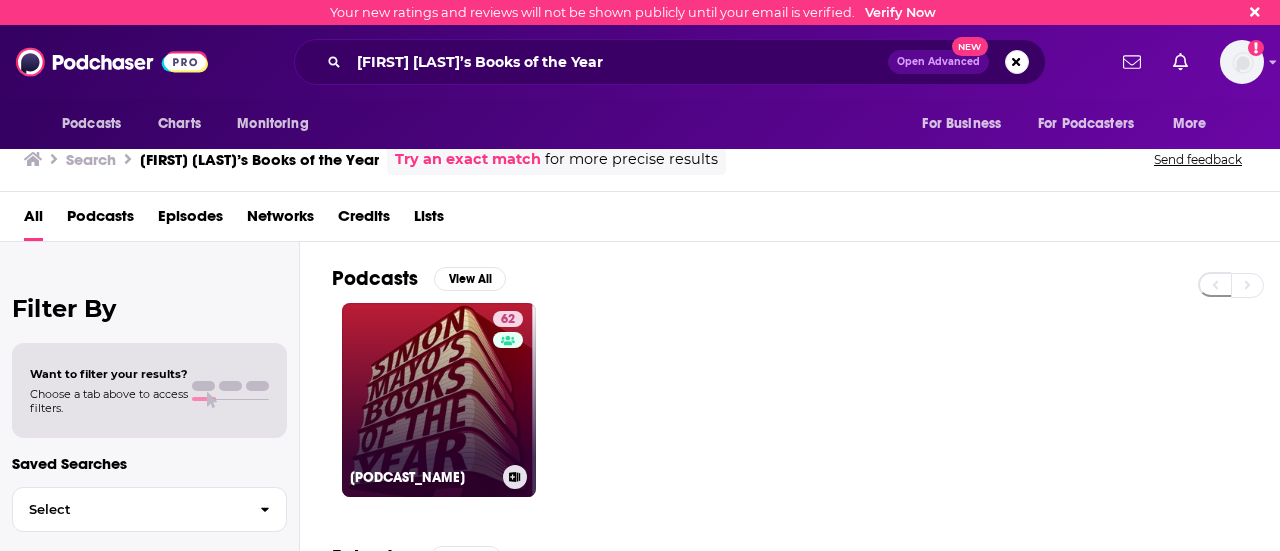 click on "[NUMBER] [FIRST] [LAST]'s Books Of The Year" at bounding box center [439, 400] 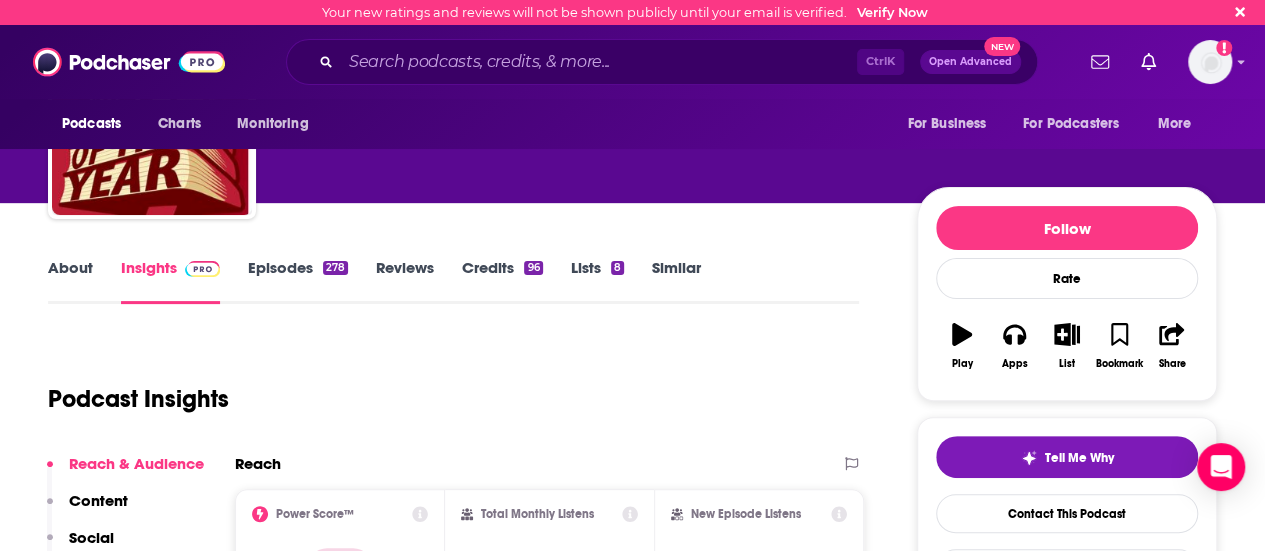 scroll, scrollTop: 114, scrollLeft: 0, axis: vertical 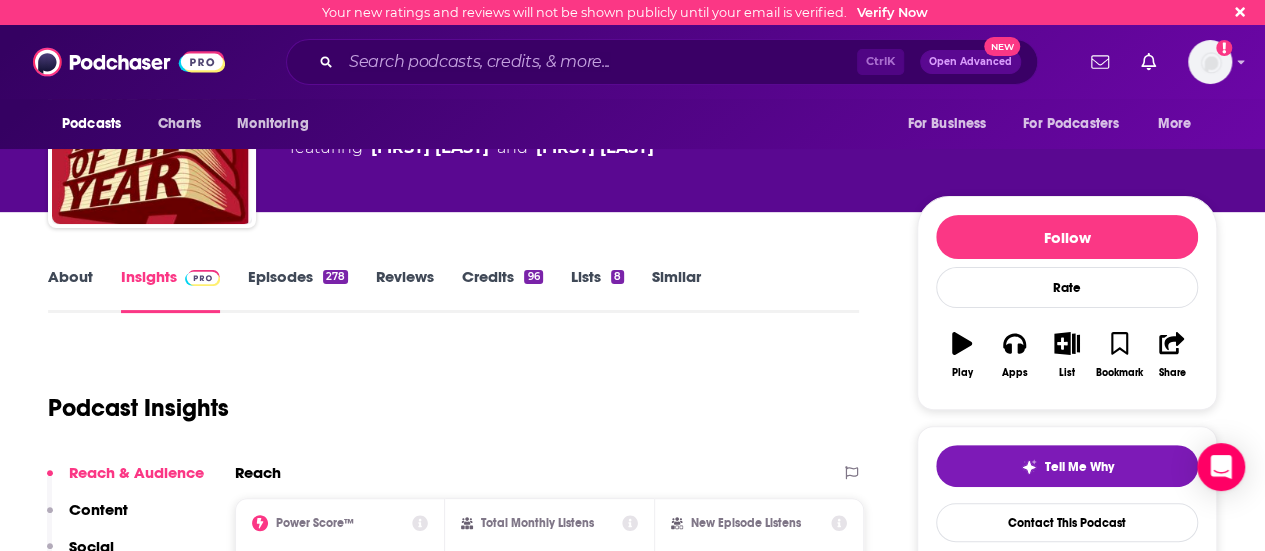 click on "About" at bounding box center (70, 290) 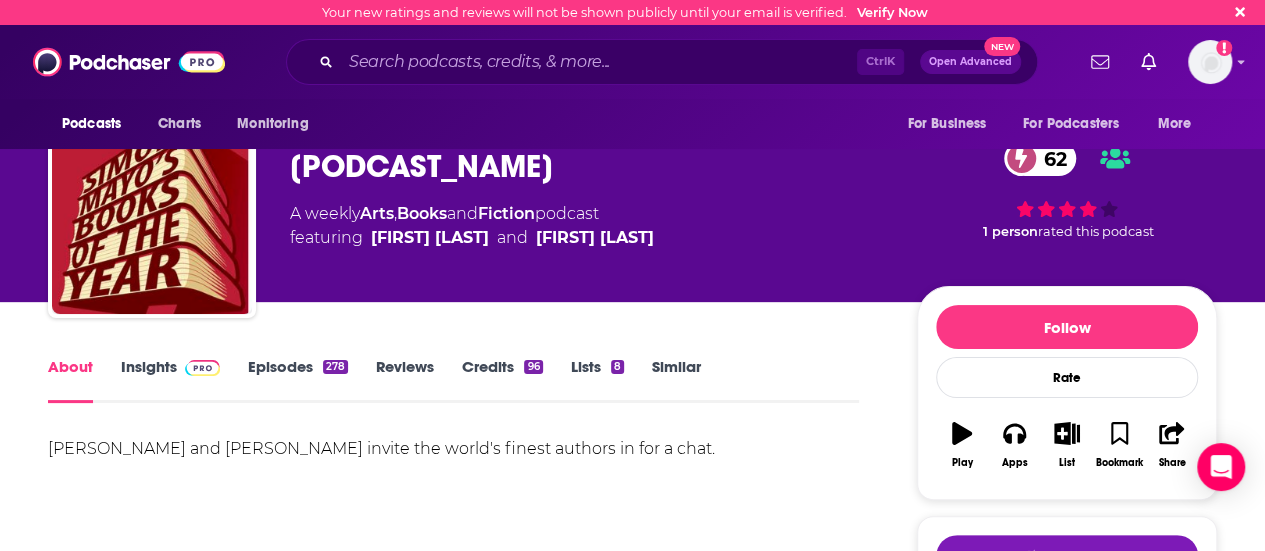scroll, scrollTop: 0, scrollLeft: 0, axis: both 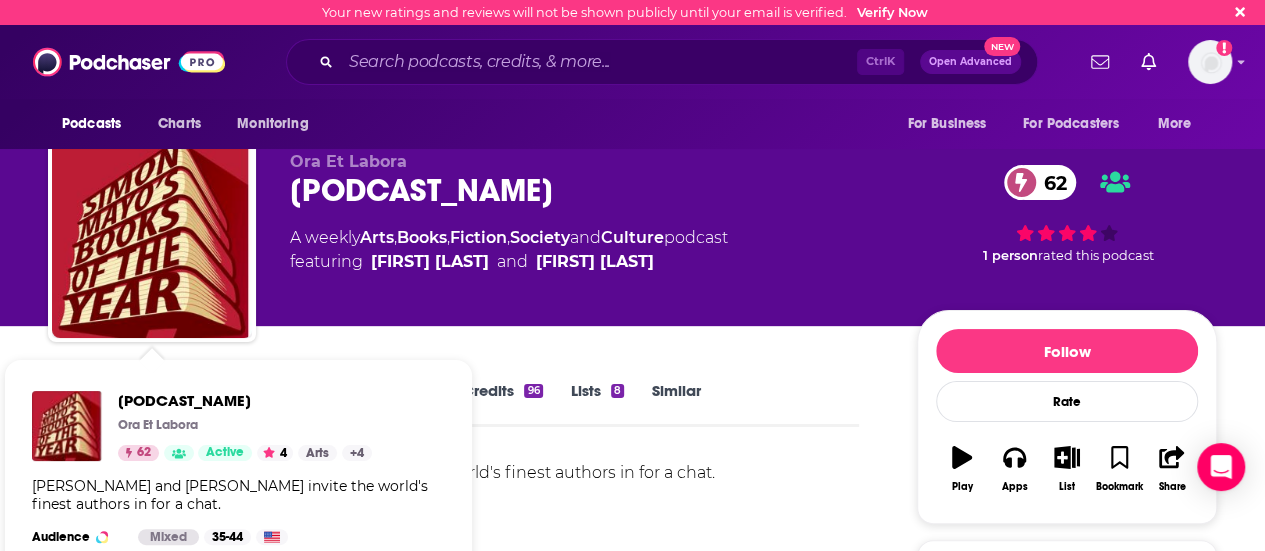 click on "[FIRST] [LAST]'s Books Of The Year Ora Et Labora 62 Active 4 Arts + 4 [FIRST] [LAST] and [FIRST] [LAST] invite the world's finest authors in for a chat. Audience Mixed [AGE] Hosts   [FIRST] [LAST], [FIRST] [LAST] Add to List View Insights" at bounding box center (238, 506) 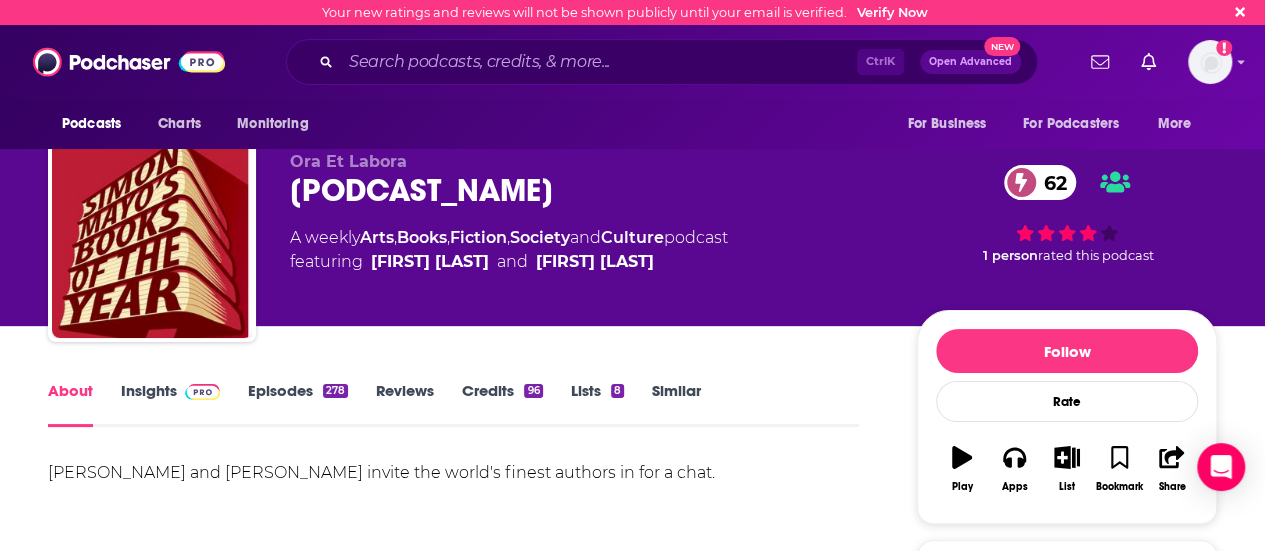 click on "Episodes [NUMBER]" at bounding box center [298, 404] 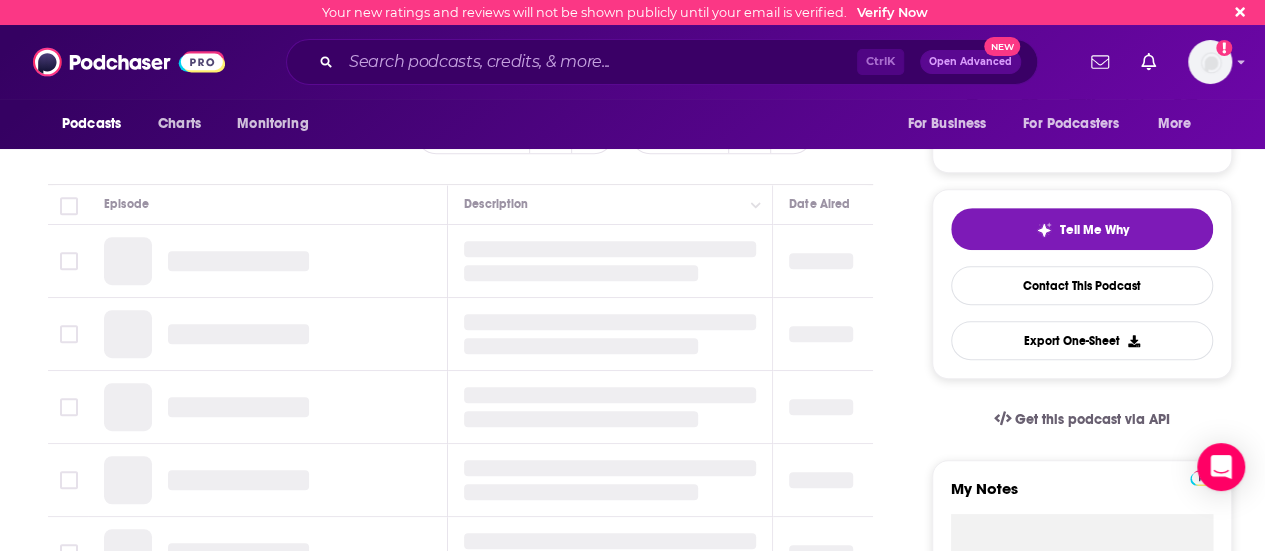 scroll, scrollTop: 352, scrollLeft: 0, axis: vertical 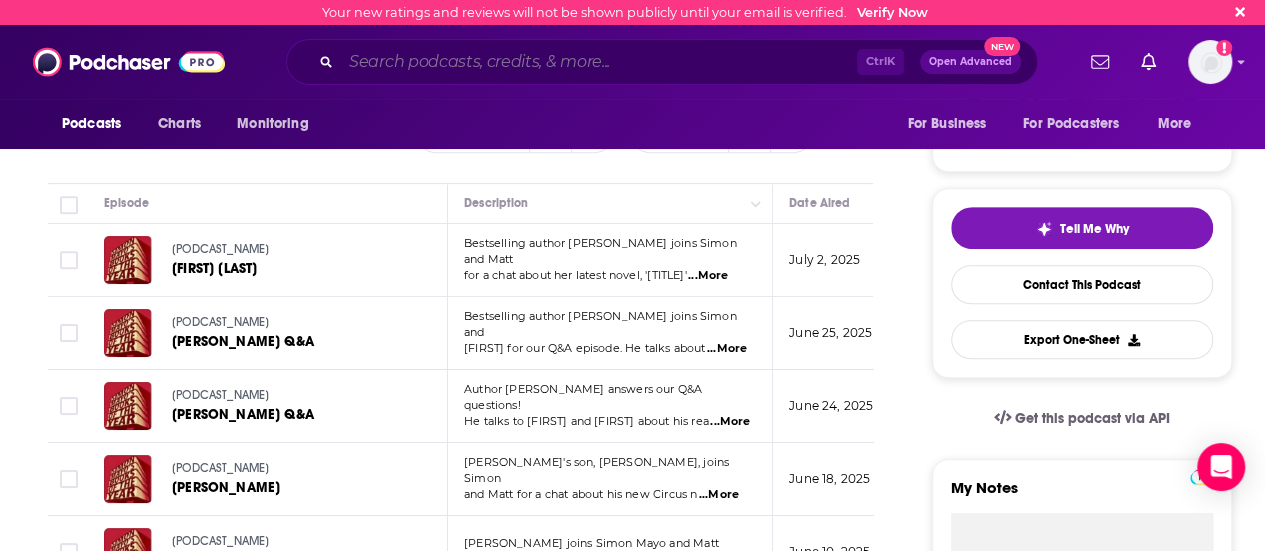 click at bounding box center [599, 62] 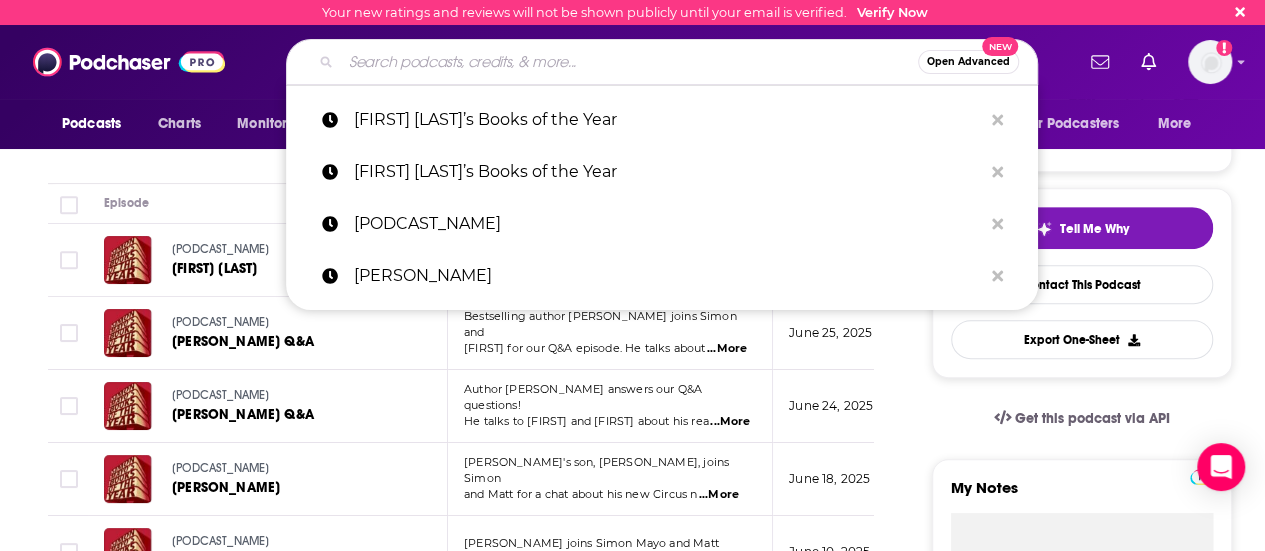 paste on "[BRAND_NAME]" 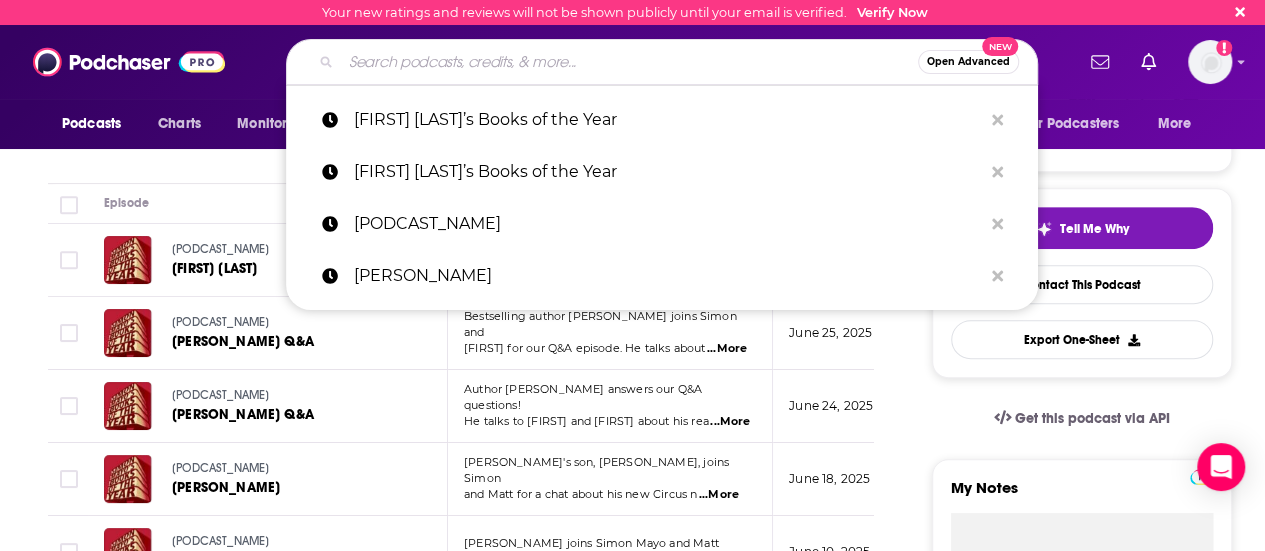 type on "[BRAND_NAME]" 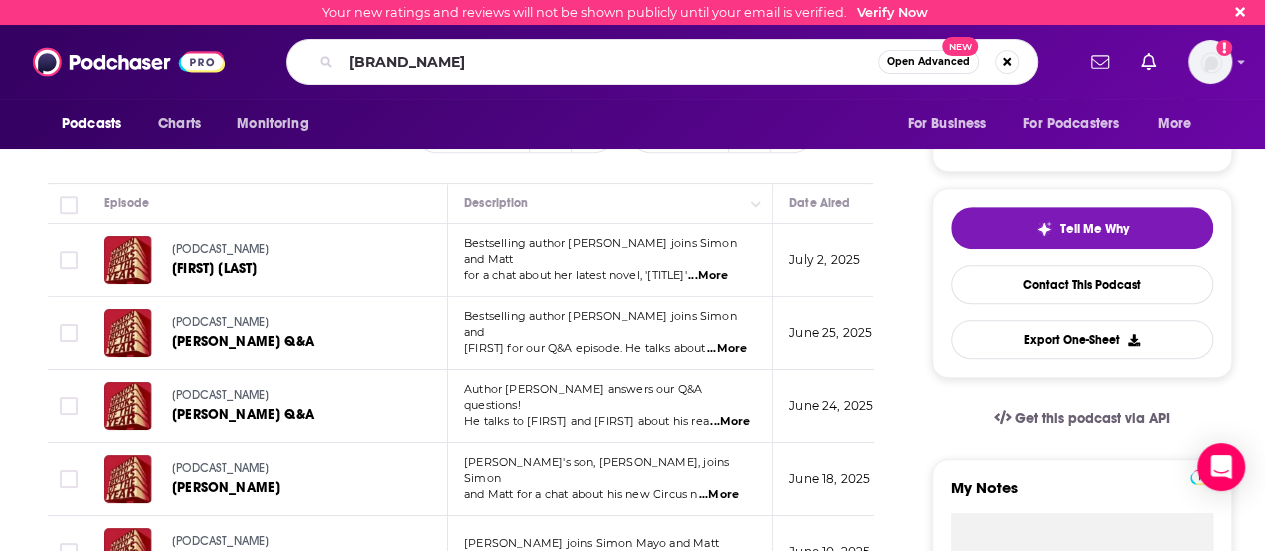 scroll, scrollTop: 0, scrollLeft: 0, axis: both 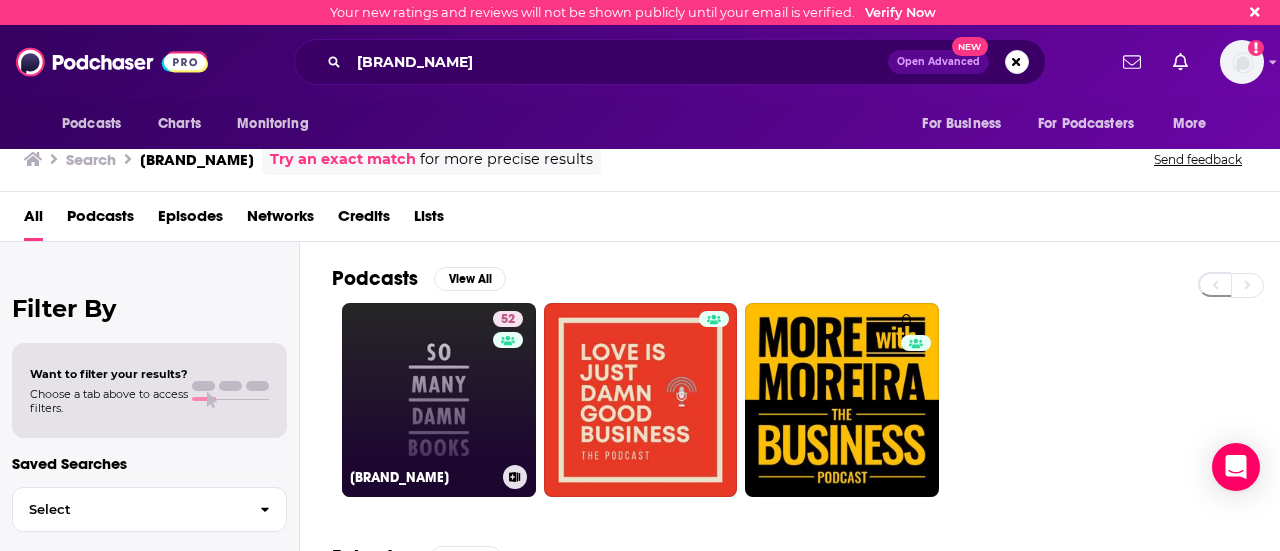 click on "[NUMBER] [BRAND_NAME]" at bounding box center [439, 400] 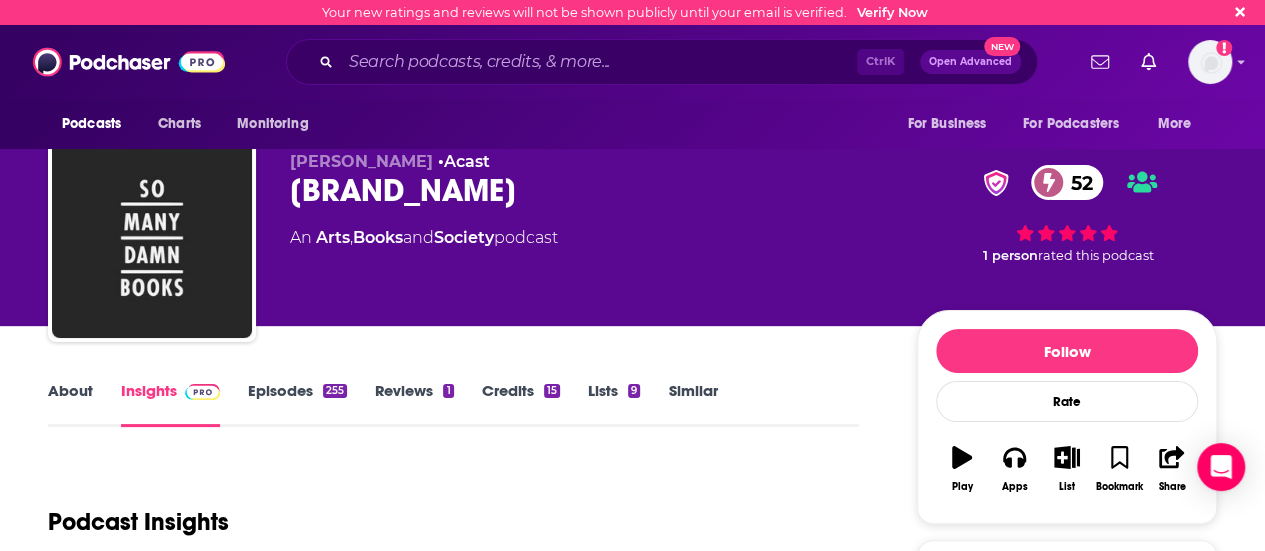 click on "Episodes [NUMBER]" at bounding box center (297, 404) 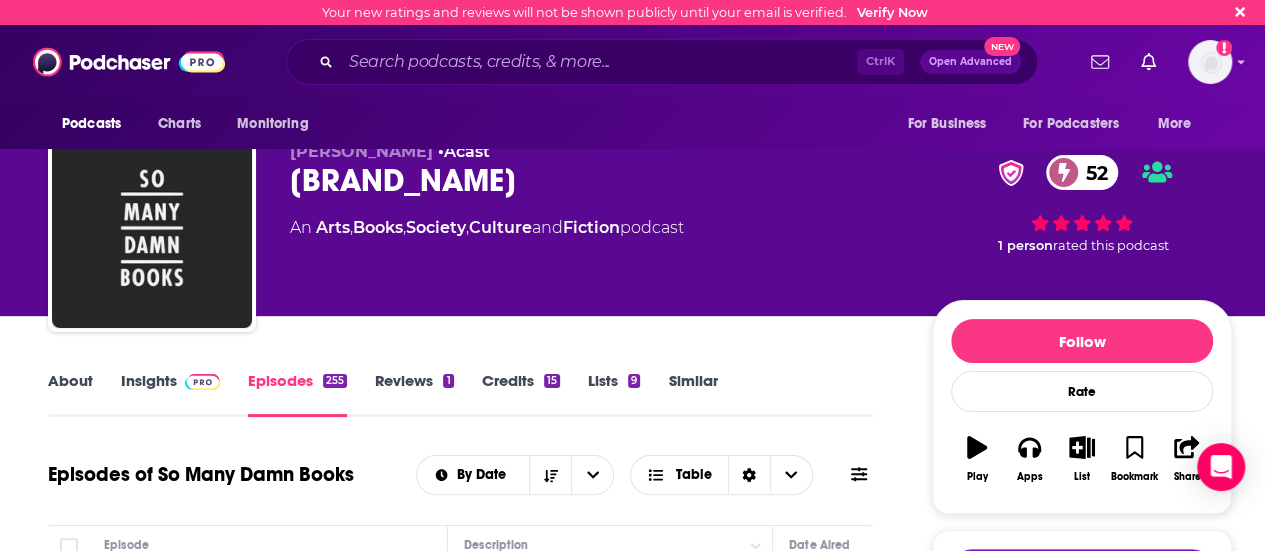 scroll, scrollTop: 0, scrollLeft: 0, axis: both 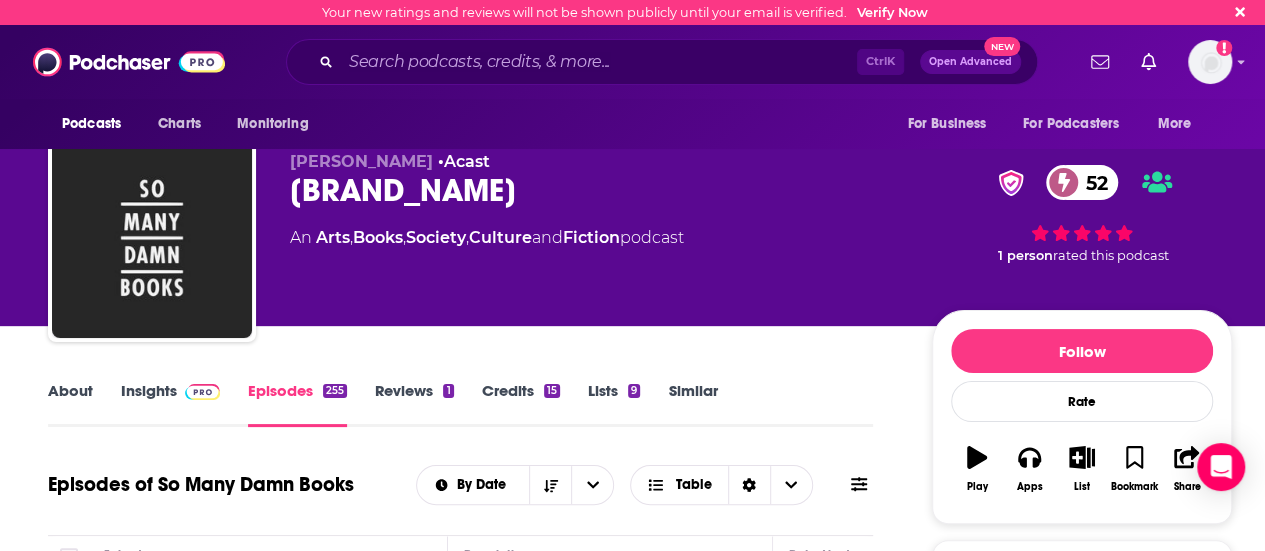 click on "About" at bounding box center (70, 404) 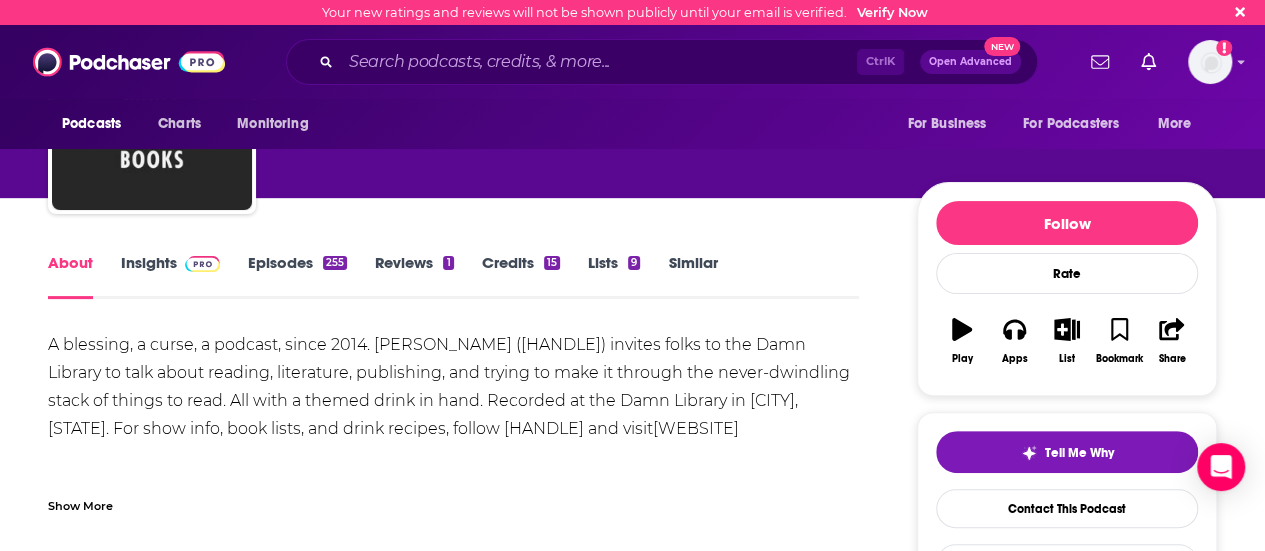 scroll, scrollTop: 132, scrollLeft: 0, axis: vertical 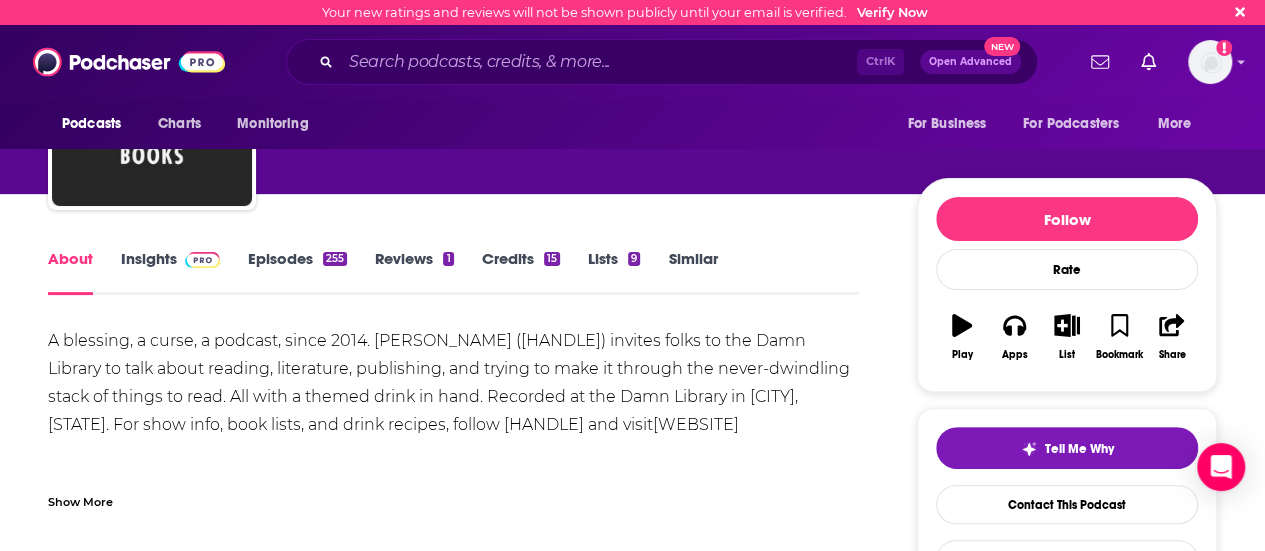 click on "Show More" at bounding box center [80, 500] 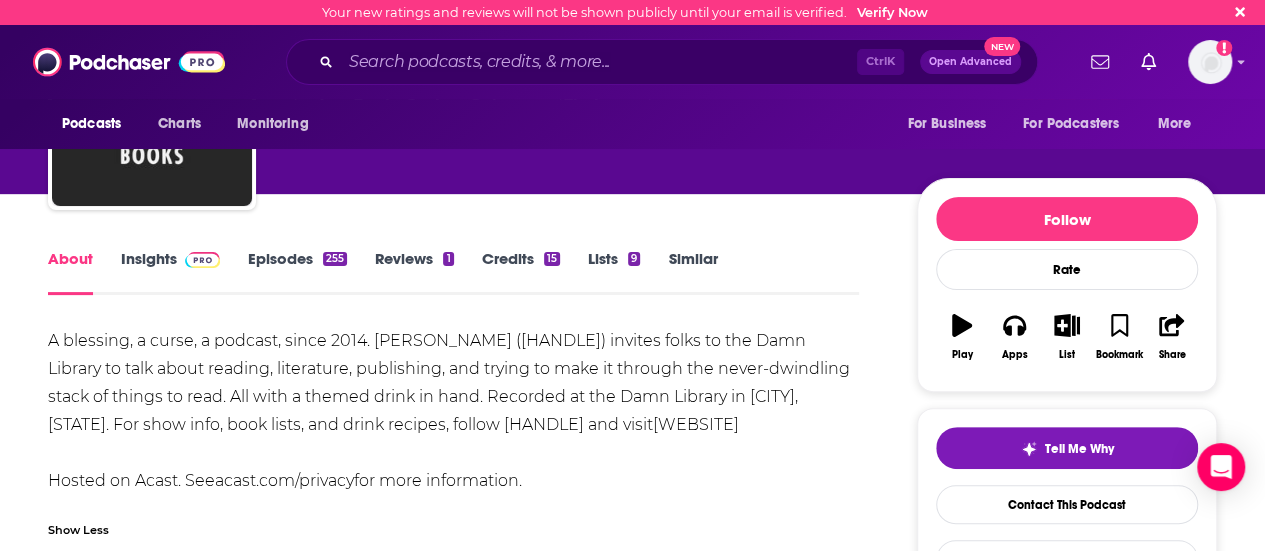 click on "Insights" at bounding box center [170, 272] 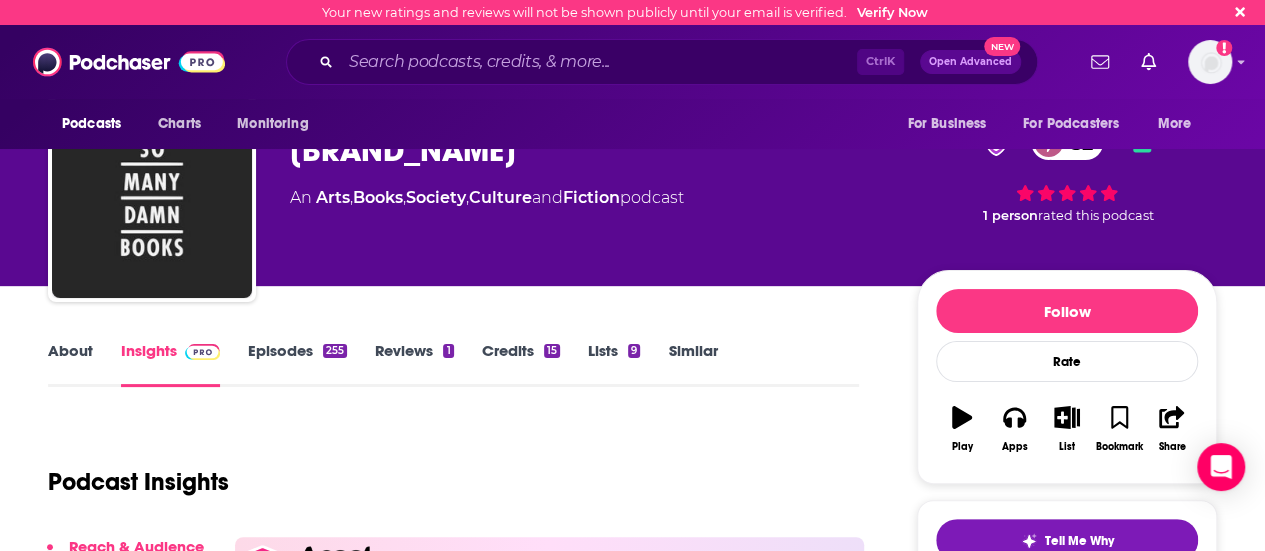 scroll, scrollTop: 42, scrollLeft: 0, axis: vertical 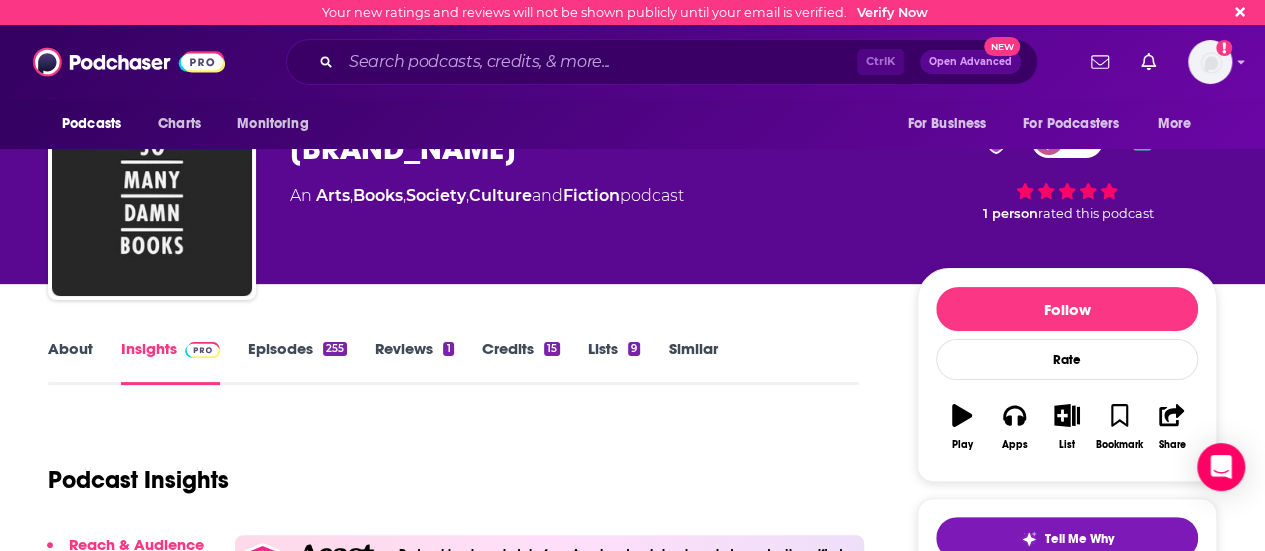 click on "Episodes 255" at bounding box center (297, 362) 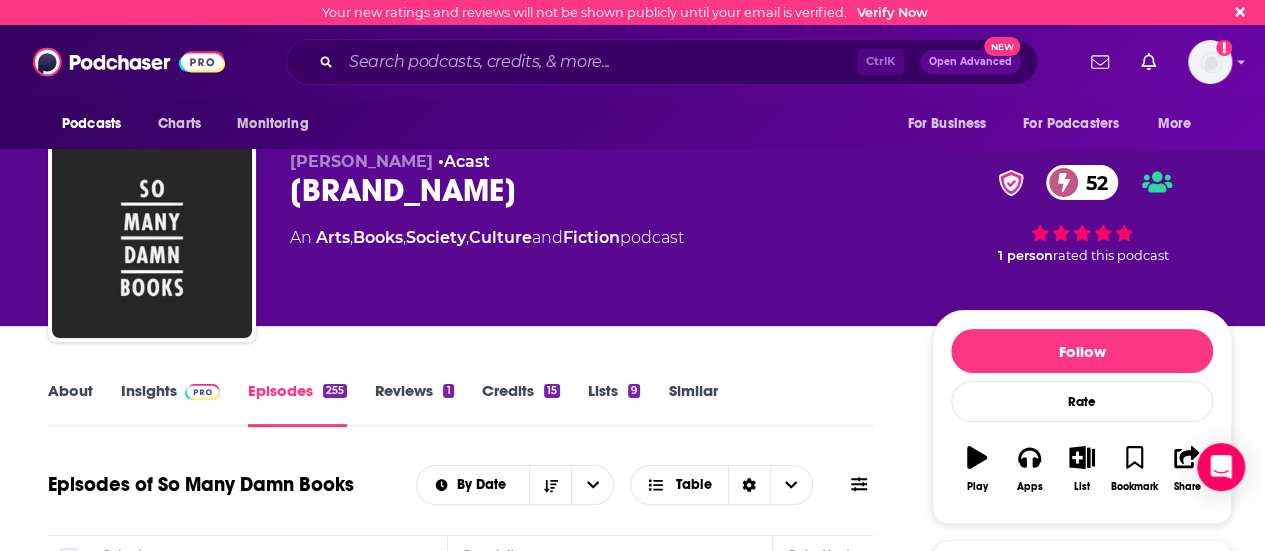 scroll, scrollTop: 418, scrollLeft: 0, axis: vertical 